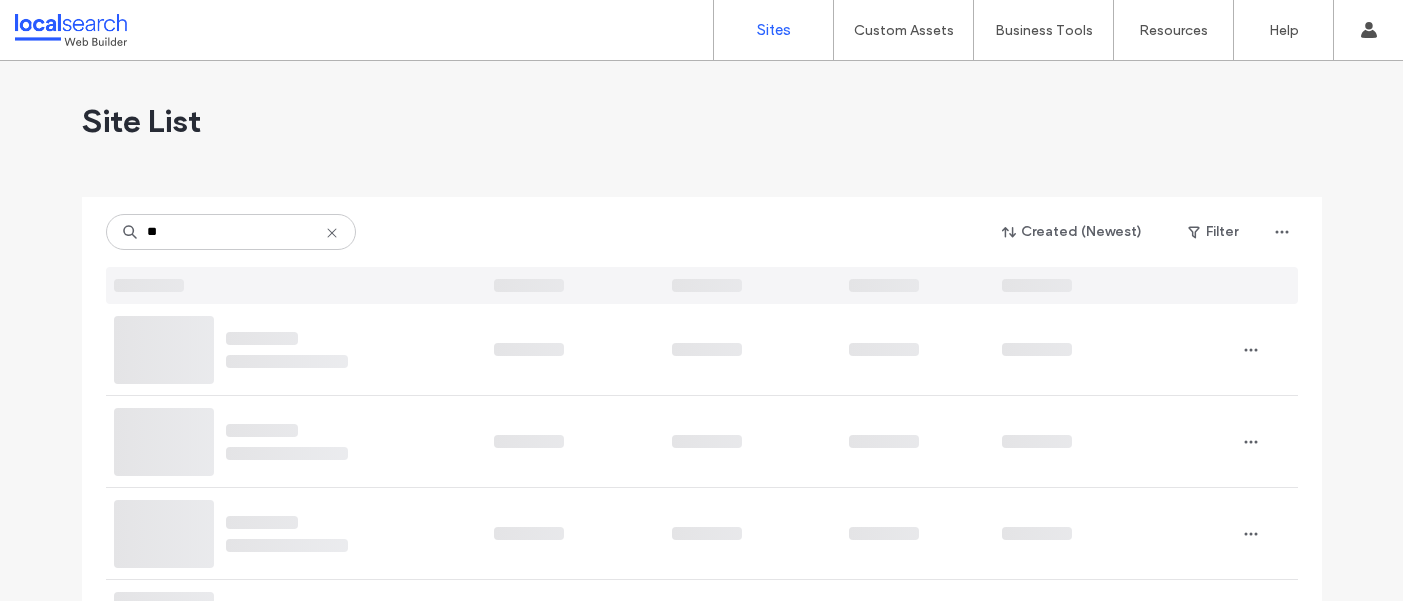 scroll, scrollTop: 0, scrollLeft: 0, axis: both 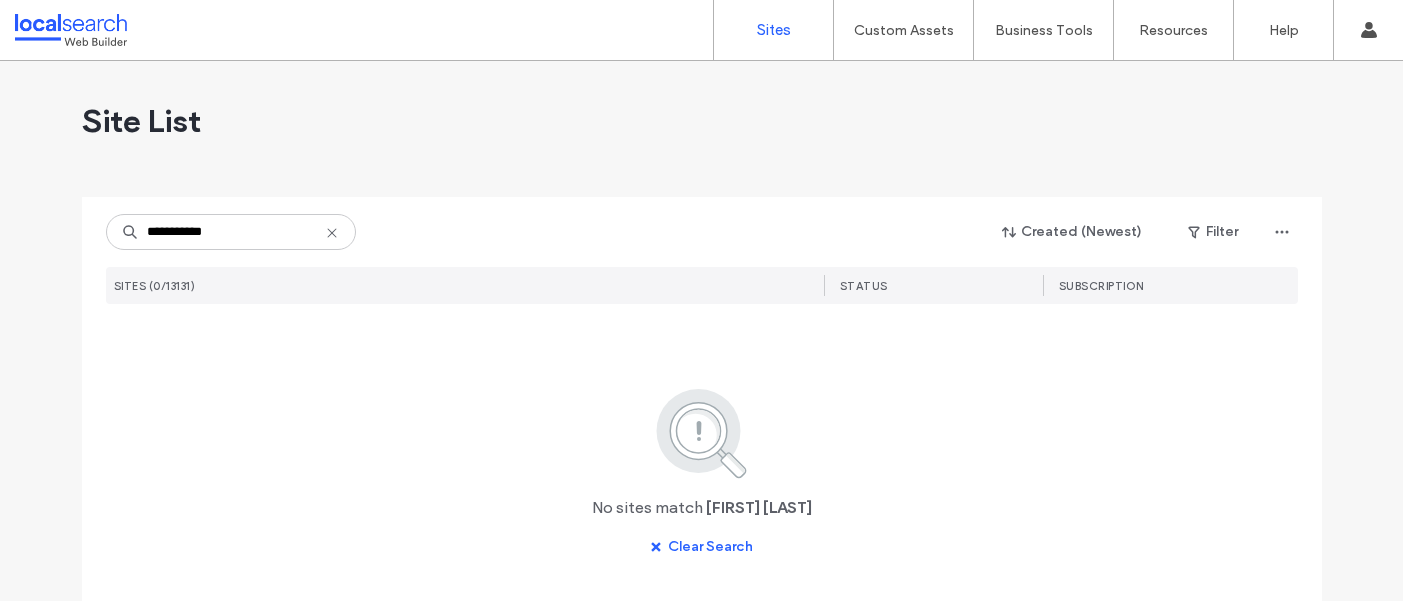 click on "**********" at bounding box center [231, 232] 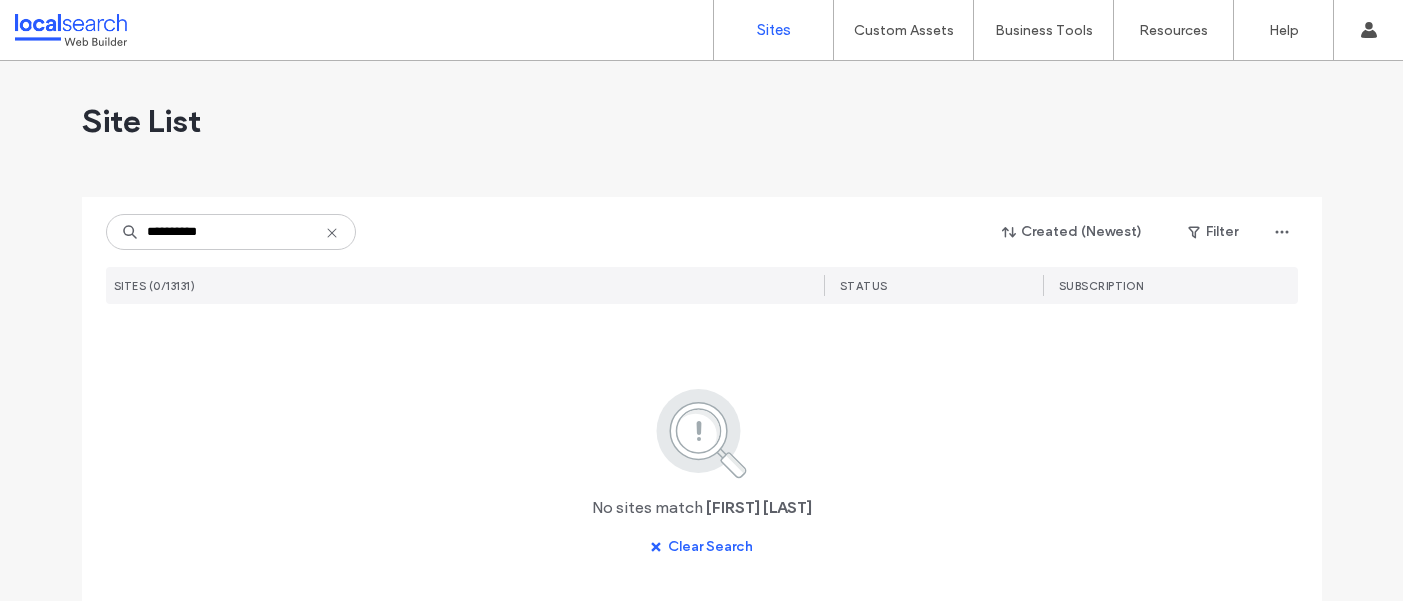 click on "**********" at bounding box center [231, 232] 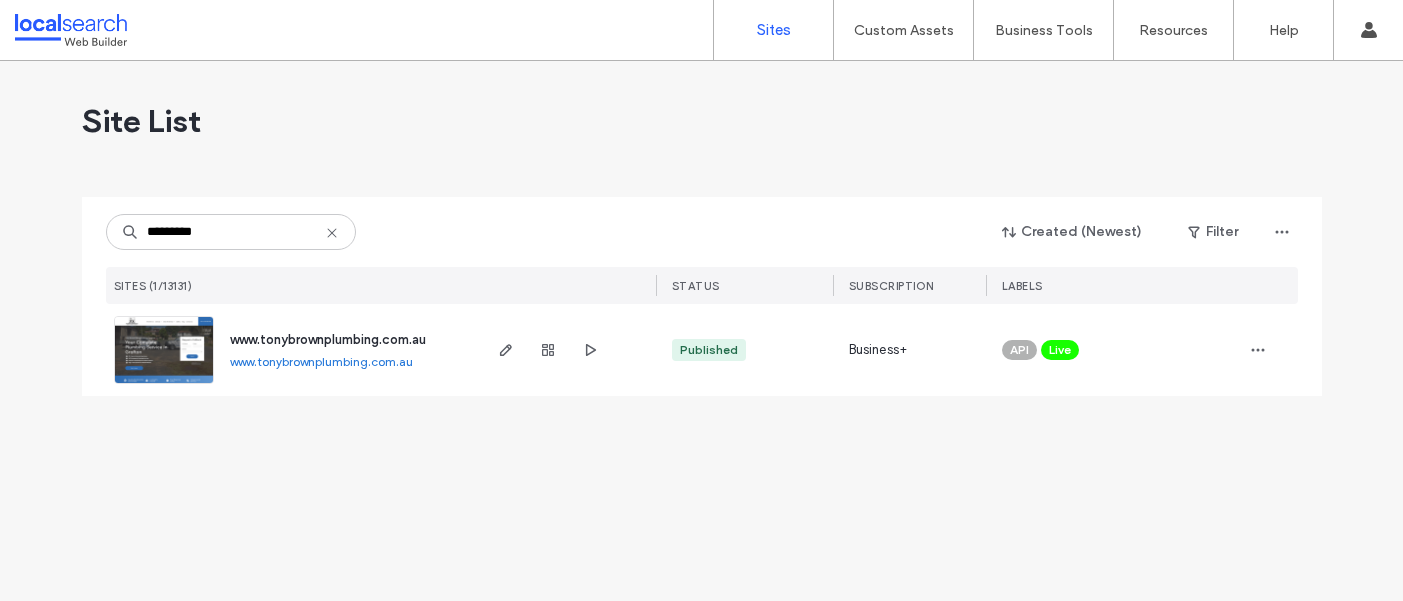 type on "*********" 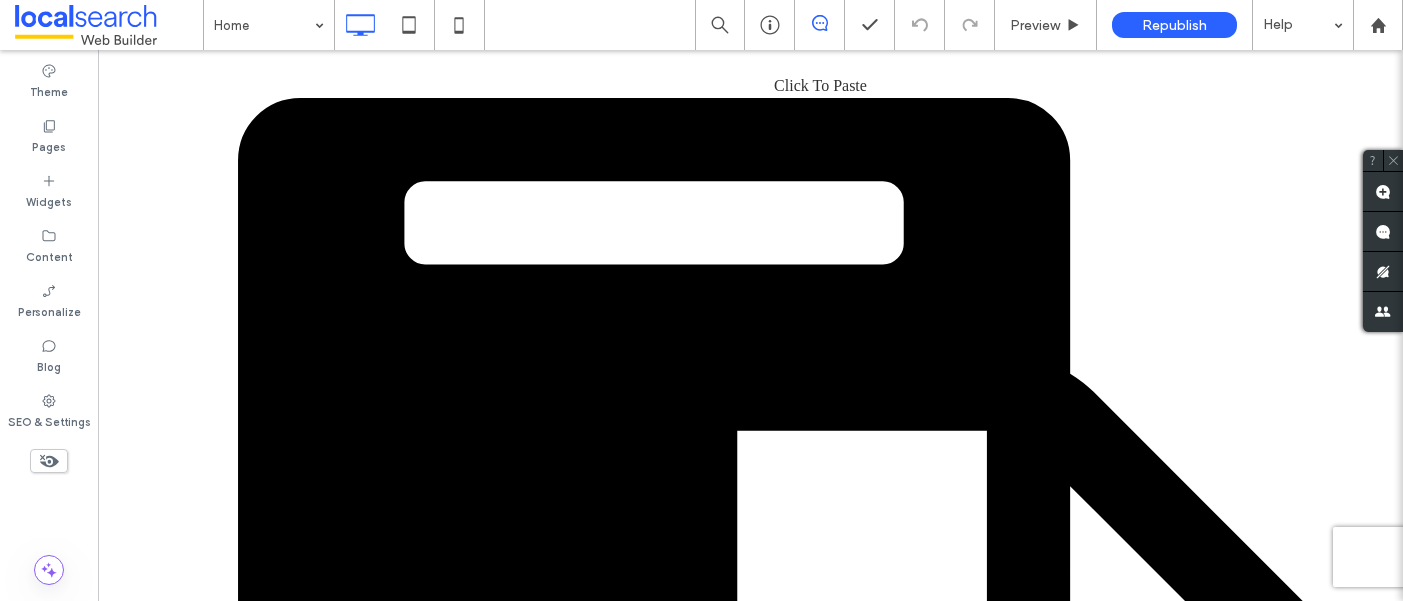 scroll, scrollTop: 0, scrollLeft: 0, axis: both 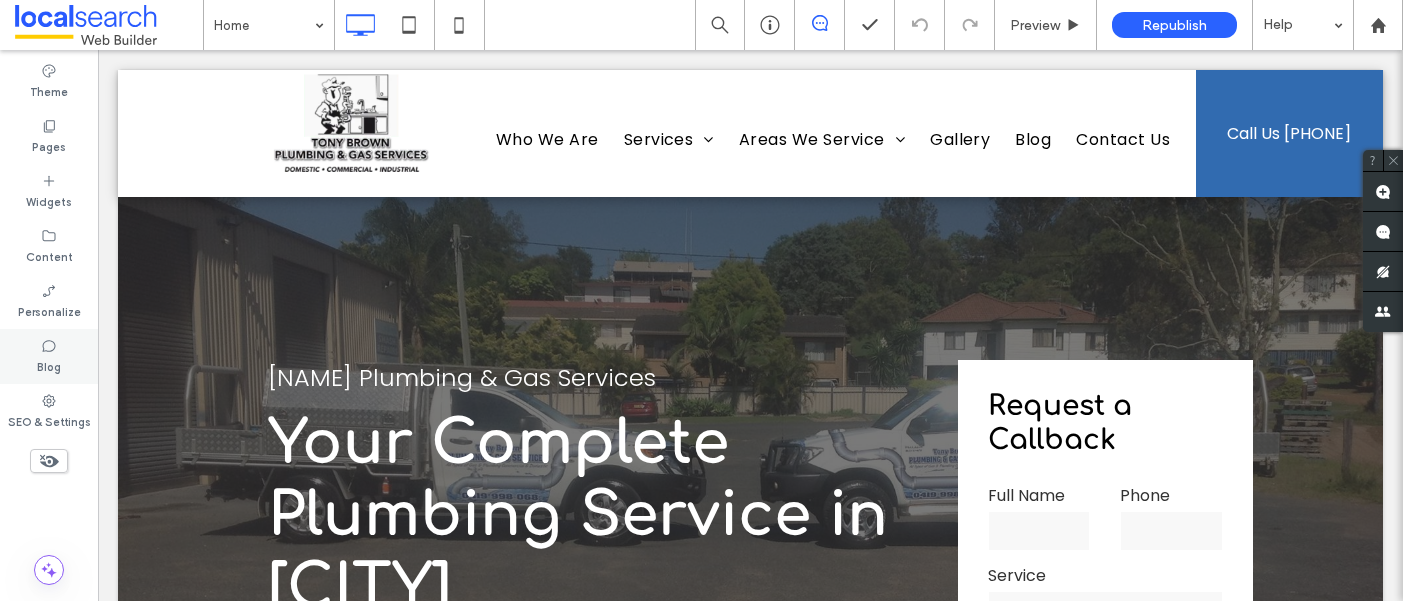 click on "Blog" at bounding box center (49, 356) 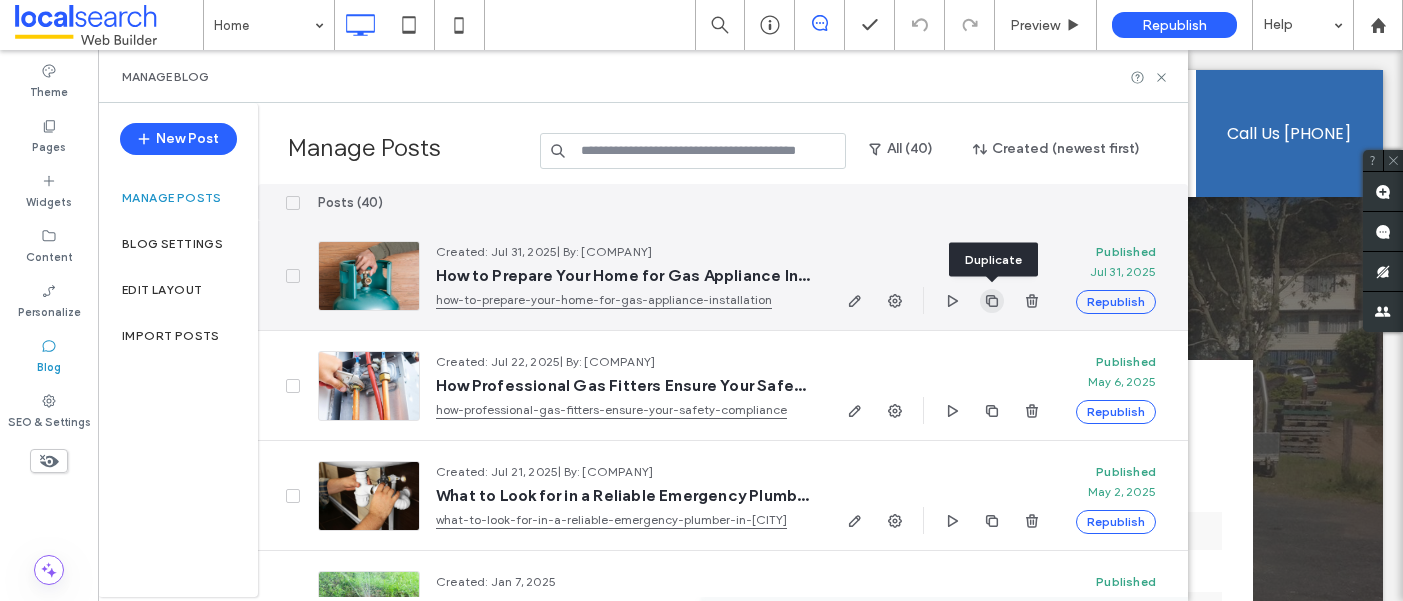 click 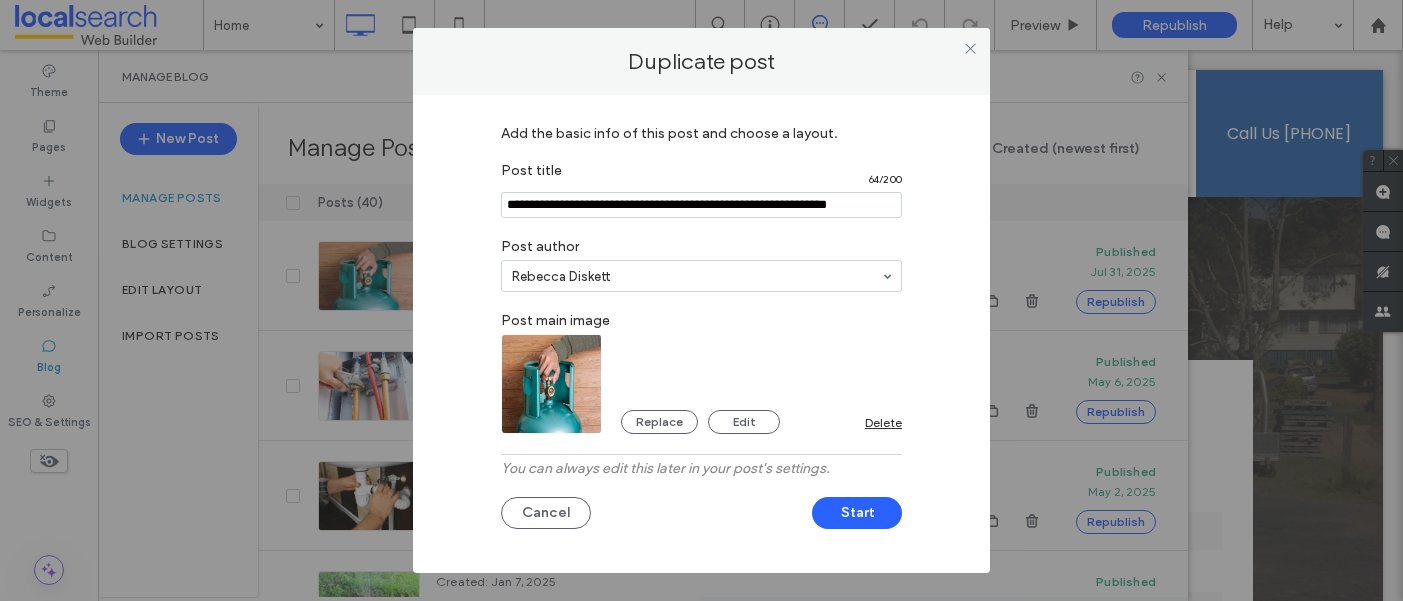 click at bounding box center [701, 205] 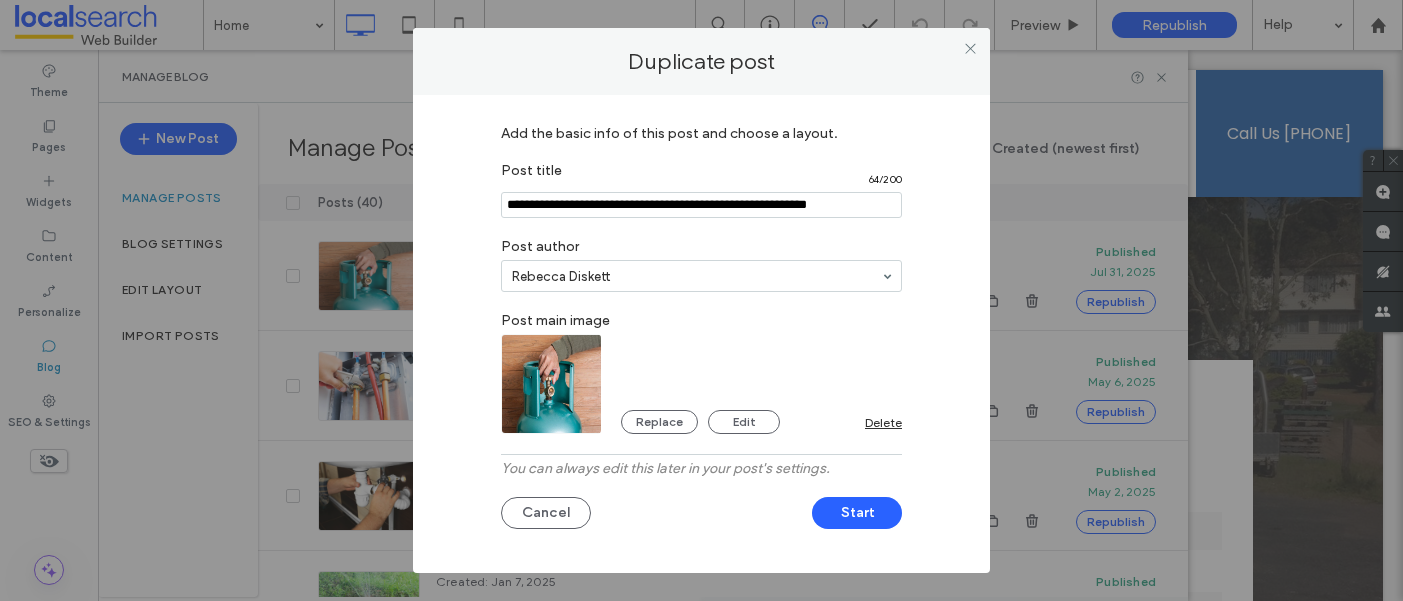 scroll, scrollTop: 0, scrollLeft: 1, axis: horizontal 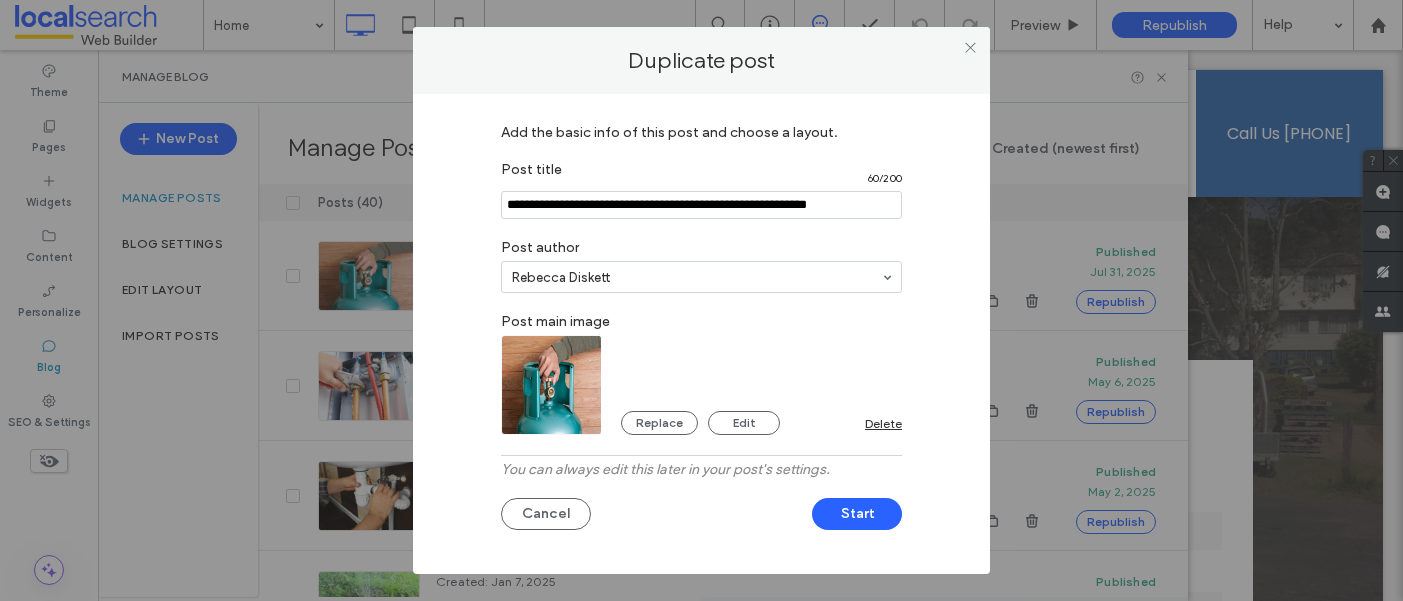 drag, startPoint x: 537, startPoint y: 202, endPoint x: 955, endPoint y: 271, distance: 423.6567 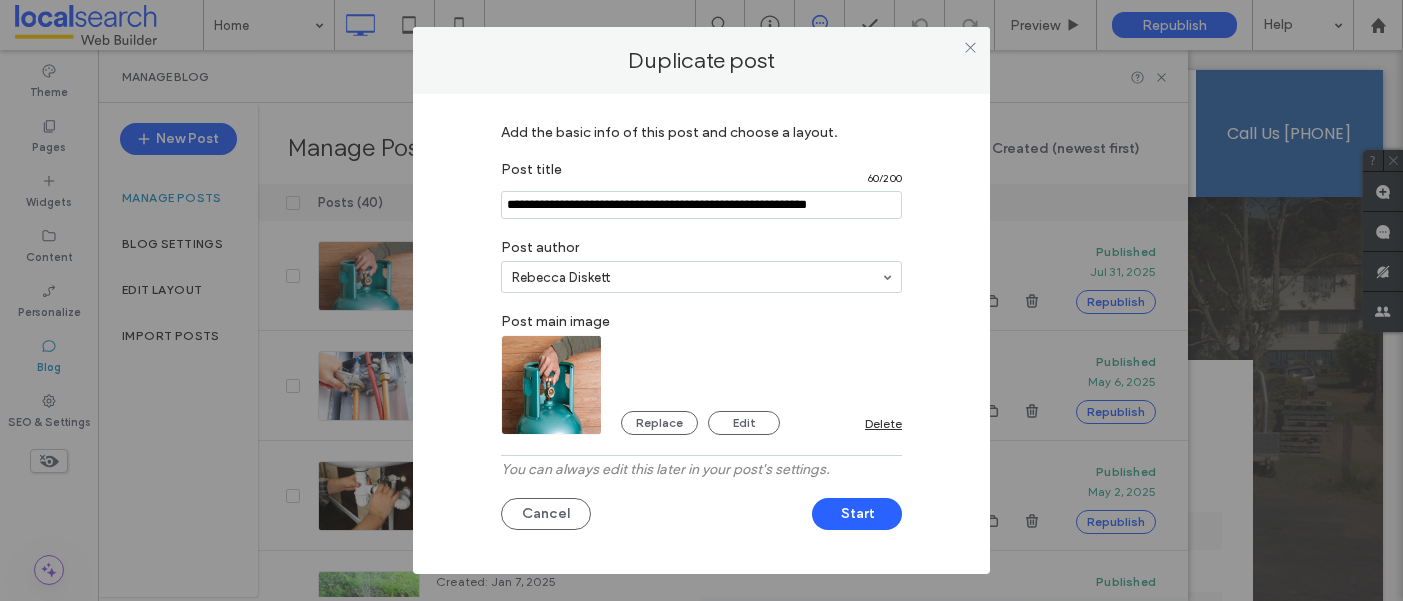type on "**********" 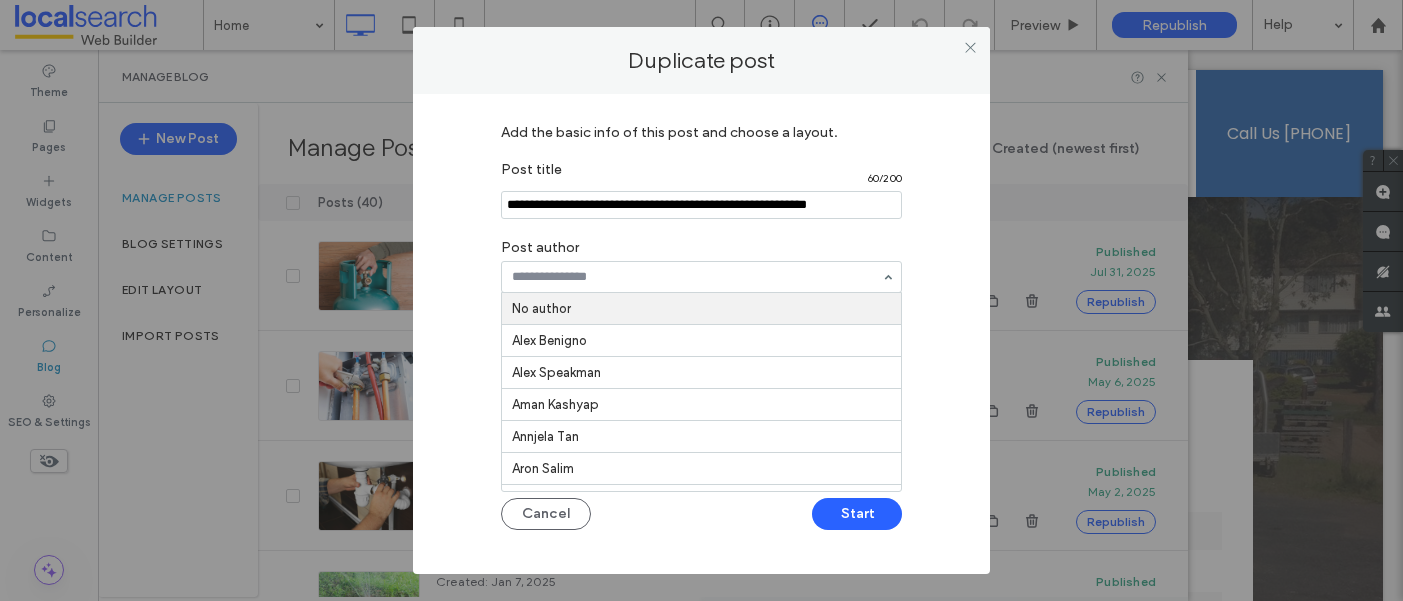 paste on "**********" 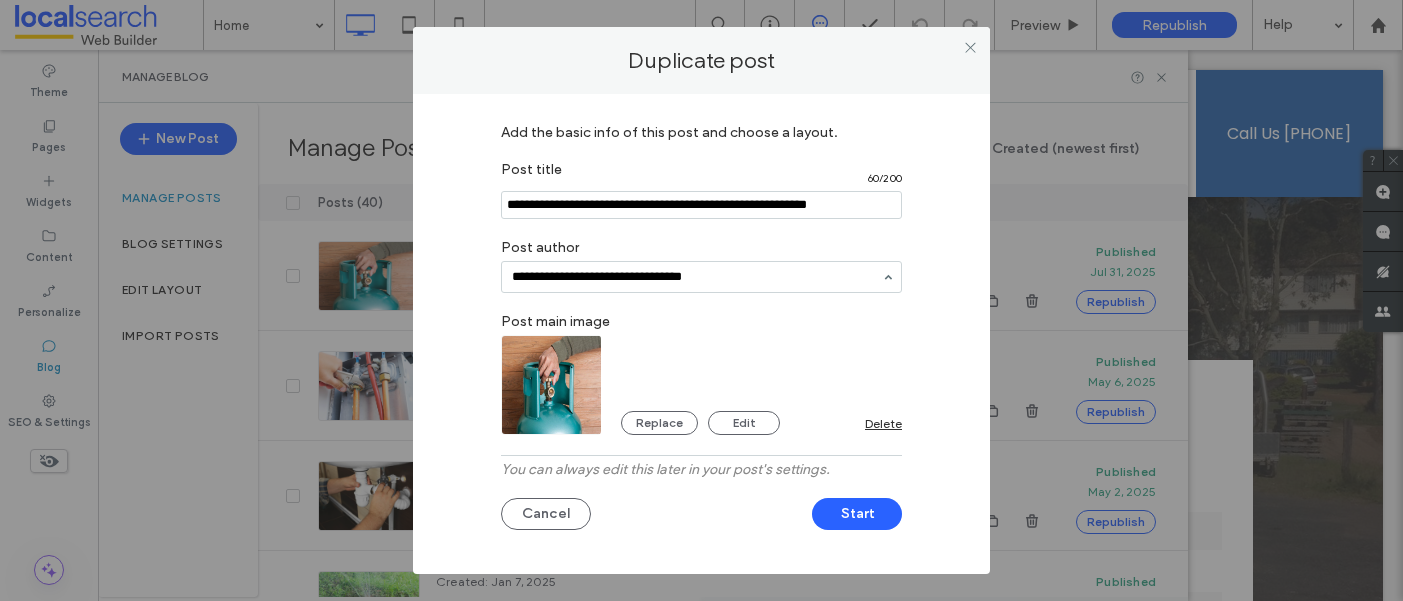 type on "**********" 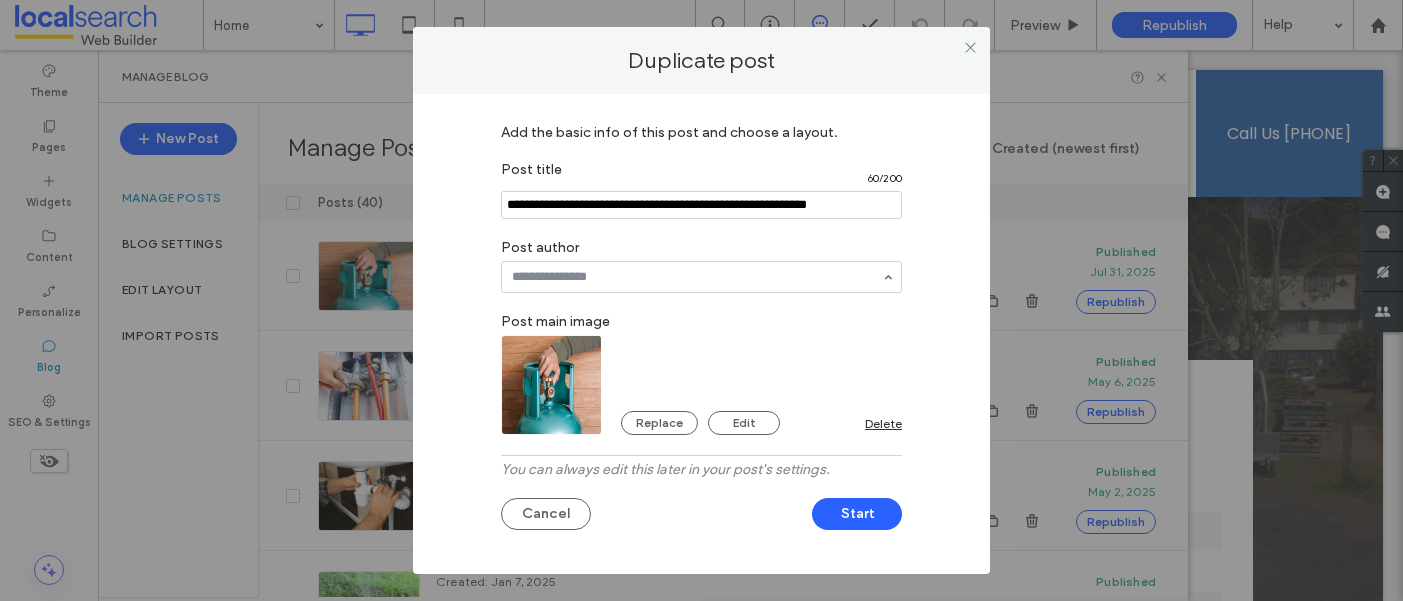 click on "Post author" at bounding box center [701, 245] 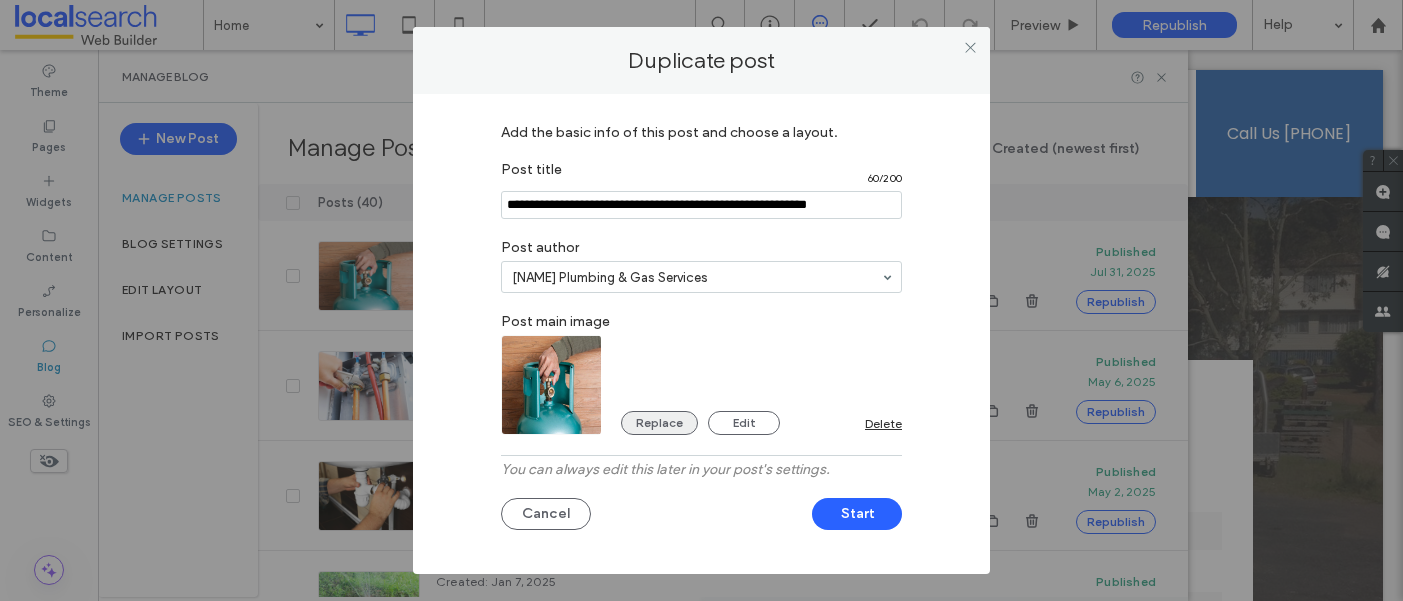 click on "Replace" at bounding box center [659, 423] 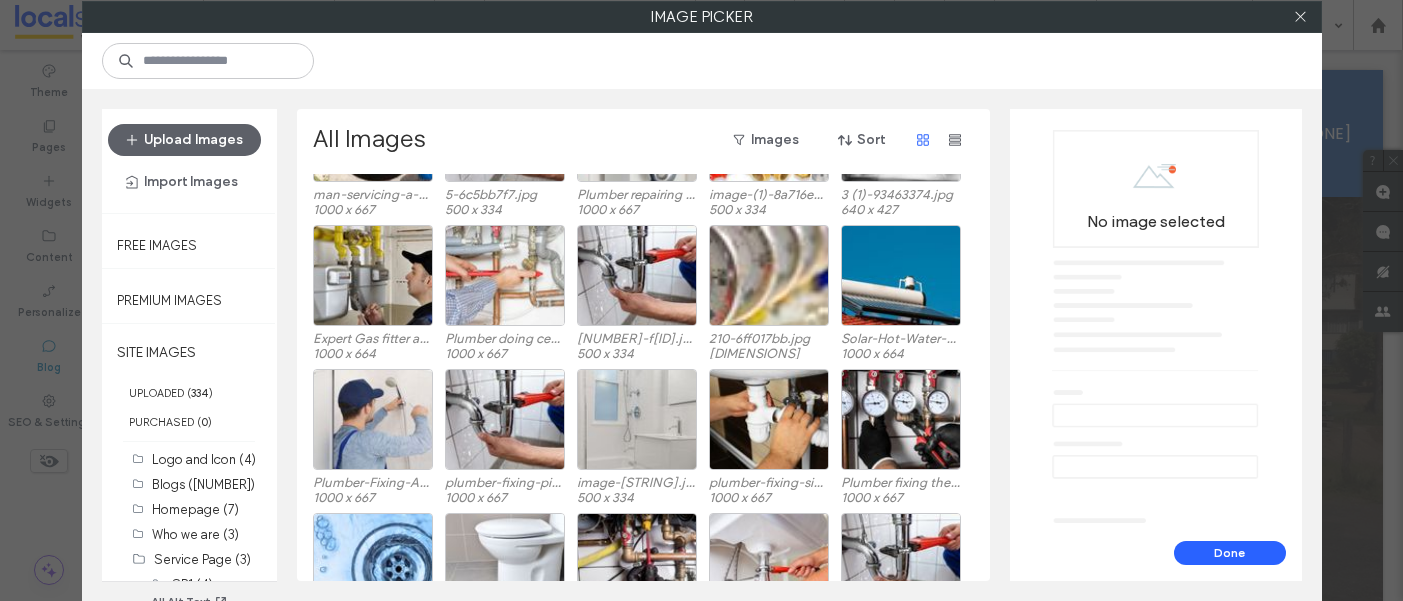 scroll, scrollTop: 941, scrollLeft: 0, axis: vertical 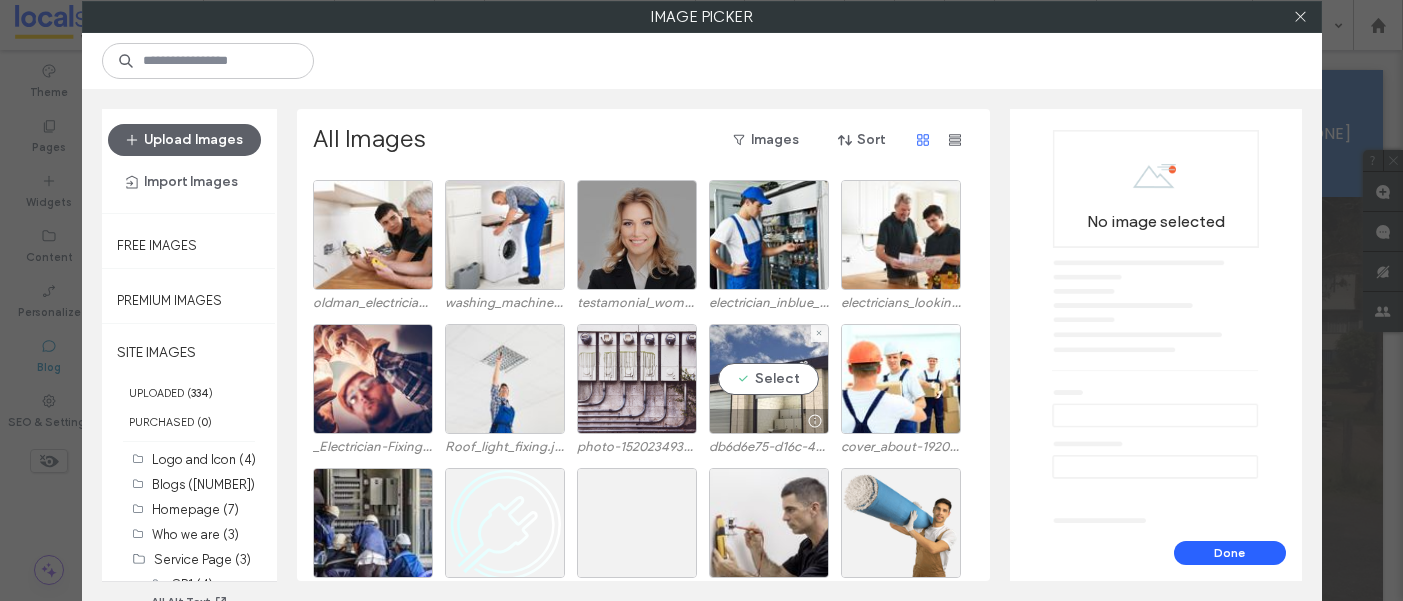 click on "Select" at bounding box center (769, 379) 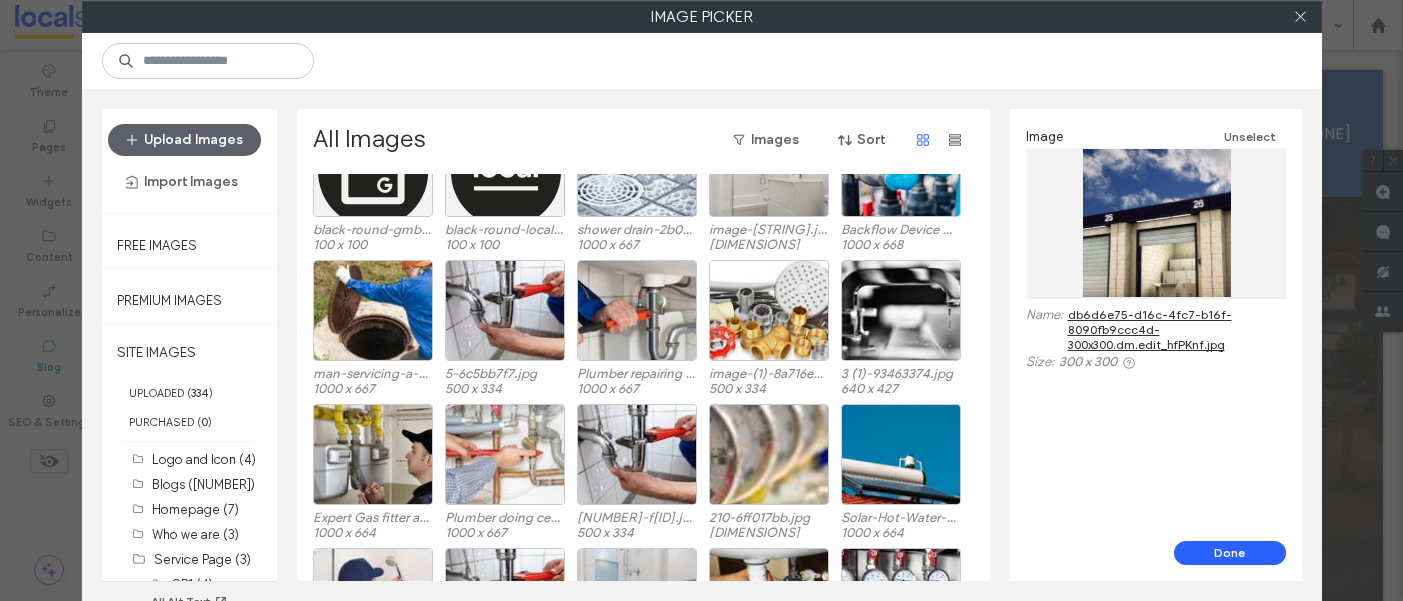 scroll, scrollTop: 698, scrollLeft: 0, axis: vertical 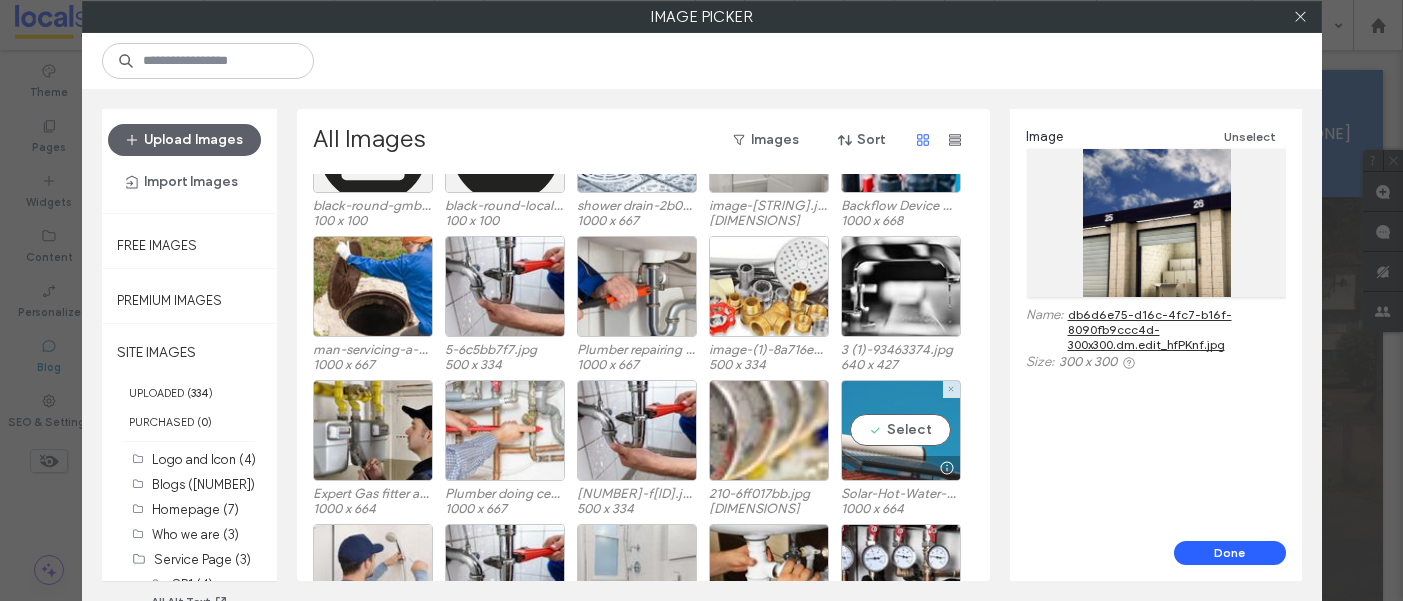 click on "Select" at bounding box center (901, 430) 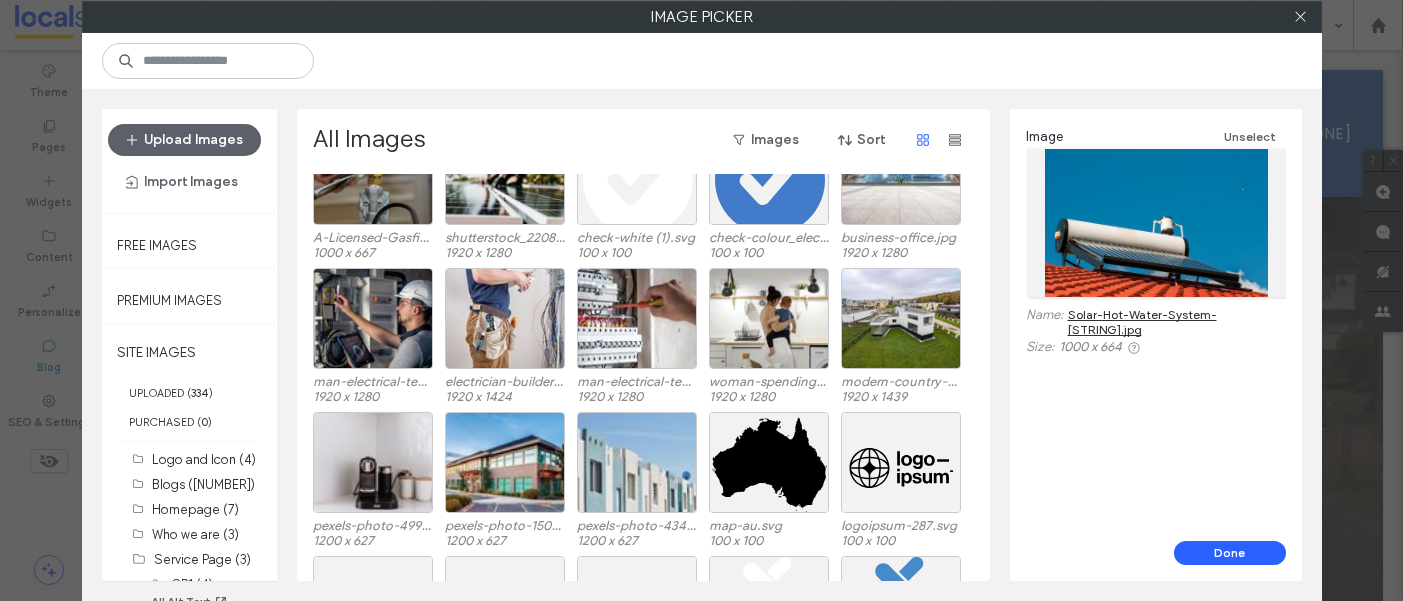 scroll, scrollTop: 4425, scrollLeft: 0, axis: vertical 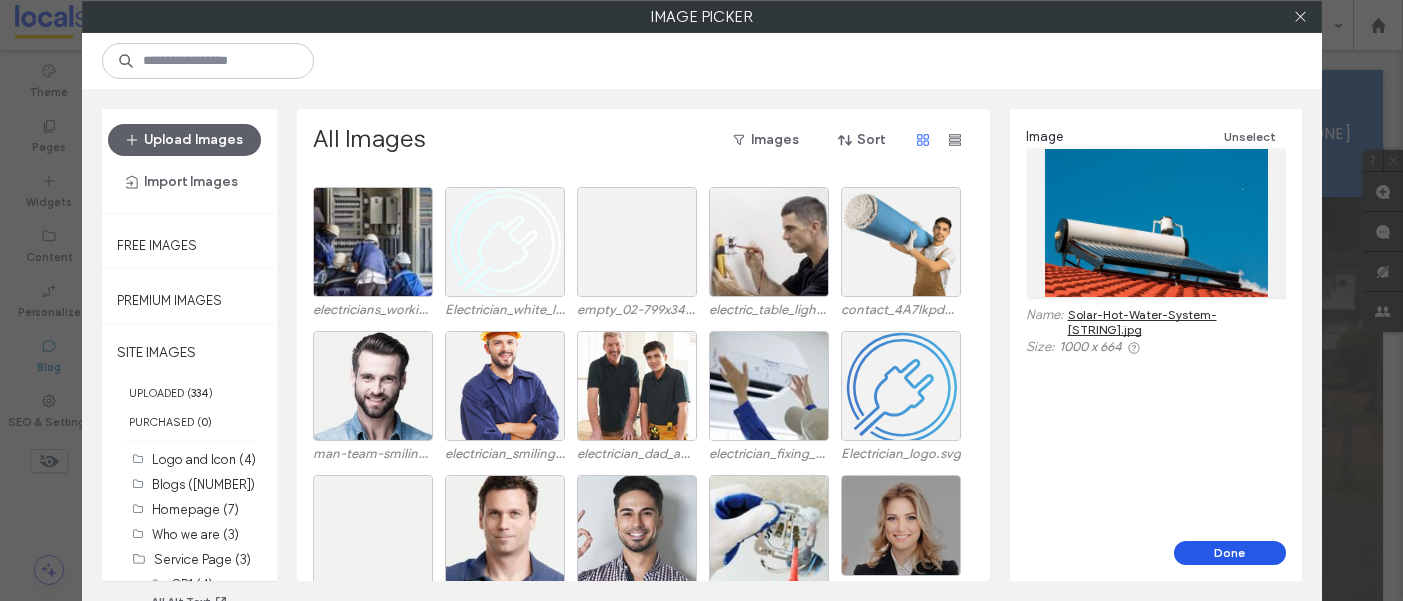 click on "Done" at bounding box center (1230, 553) 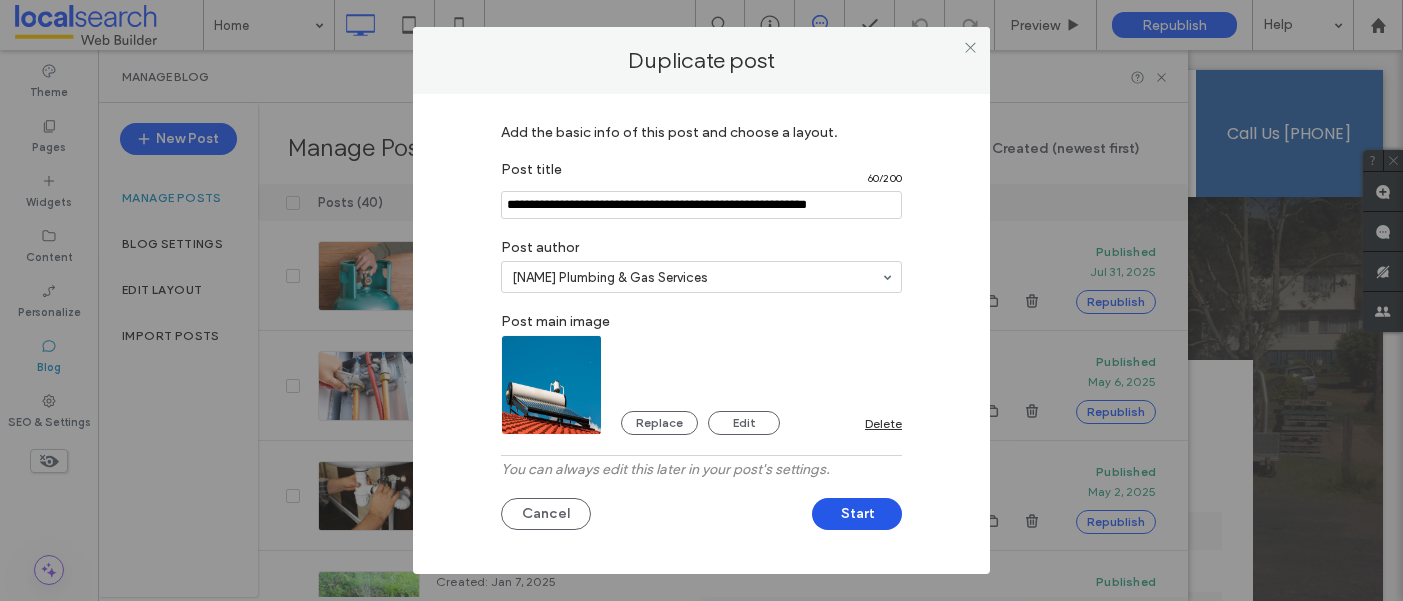 click on "Start" at bounding box center (857, 514) 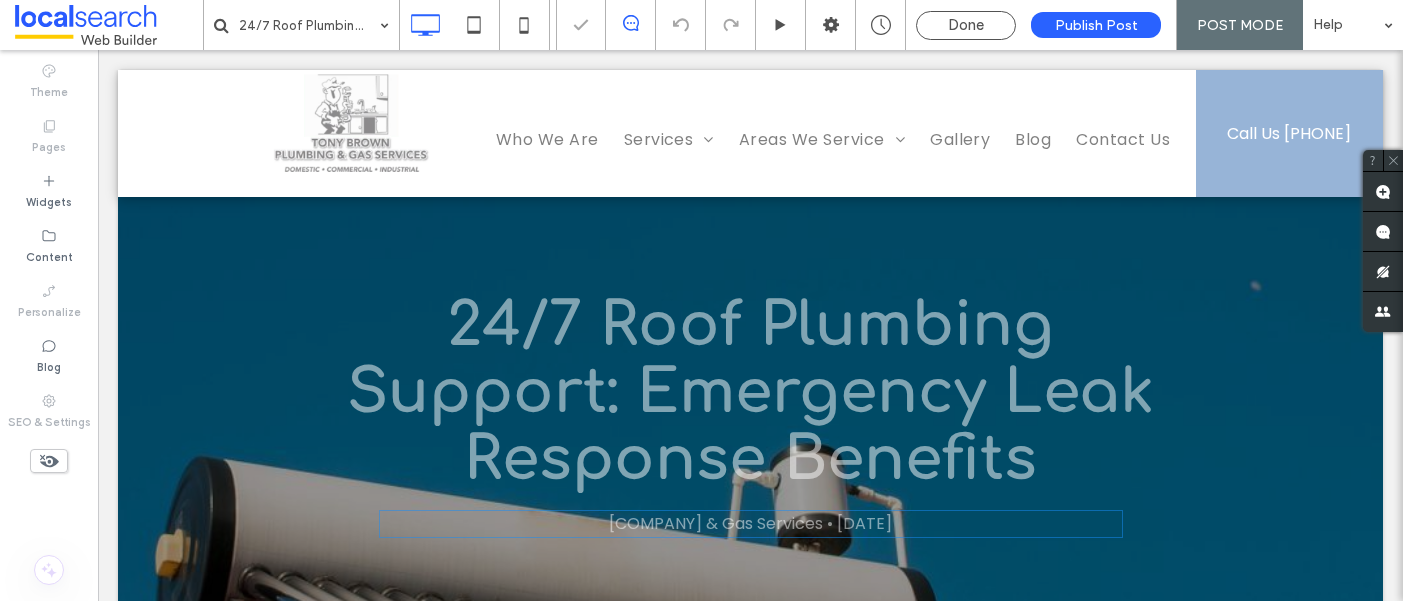 scroll, scrollTop: 0, scrollLeft: 0, axis: both 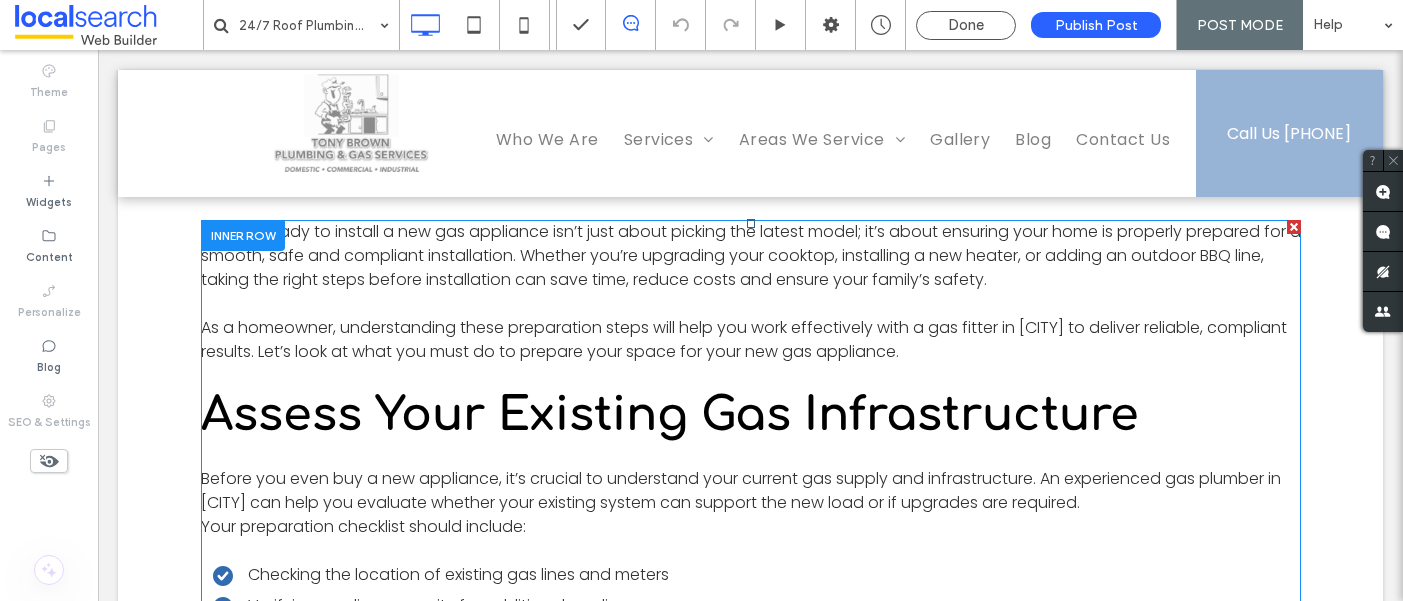 click on "Getting ready to install a new gas appliance isn’t just about picking the latest model; it’s about ensuring your home is properly prepared for a smooth, safe and compliant installation. Whether you’re upgrading your cooktop, installing a new heater, or adding an outdoor BBQ line, taking the right steps before installation can save time, reduce costs and ensure your family’s safety." at bounding box center (751, 255) 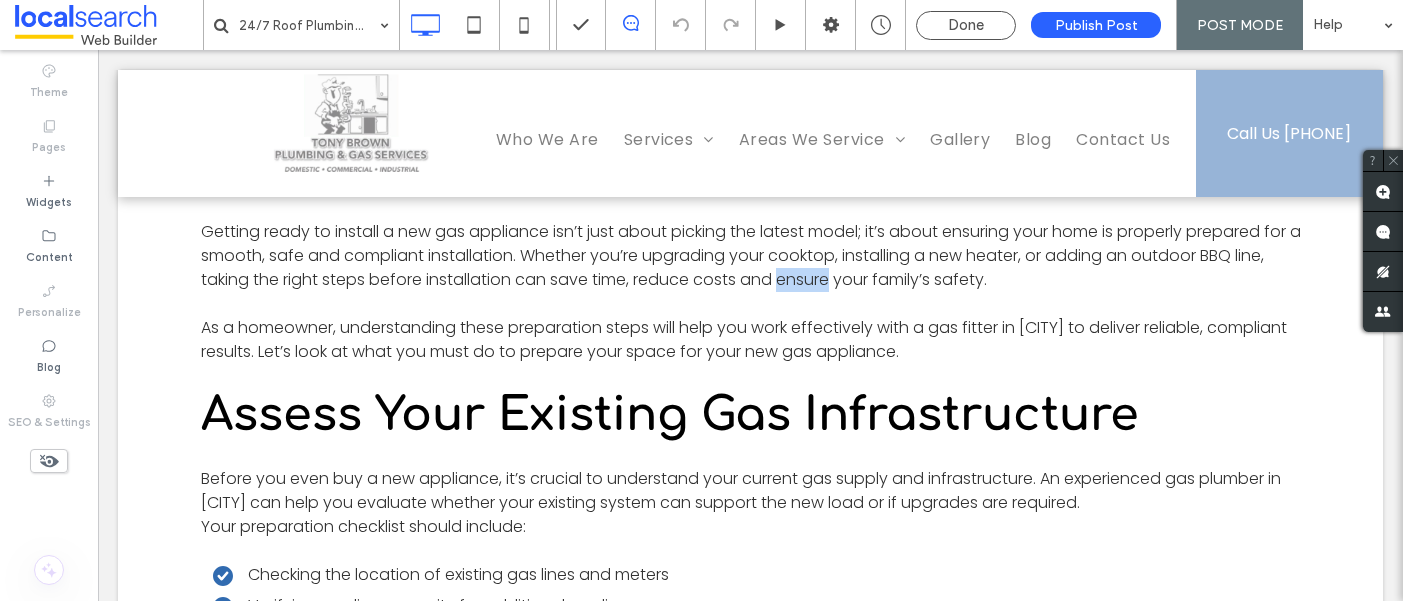 click on "Getting ready to install a new gas appliance isn’t just about picking the latest model; it’s about ensuring your home is properly prepared for a smooth, safe and compliant installation. Whether you’re upgrading your cooktop, installing a new heater, or adding an outdoor BBQ line, taking the right steps before installation can save time, reduce costs and ensure your family’s safety." at bounding box center [751, 255] 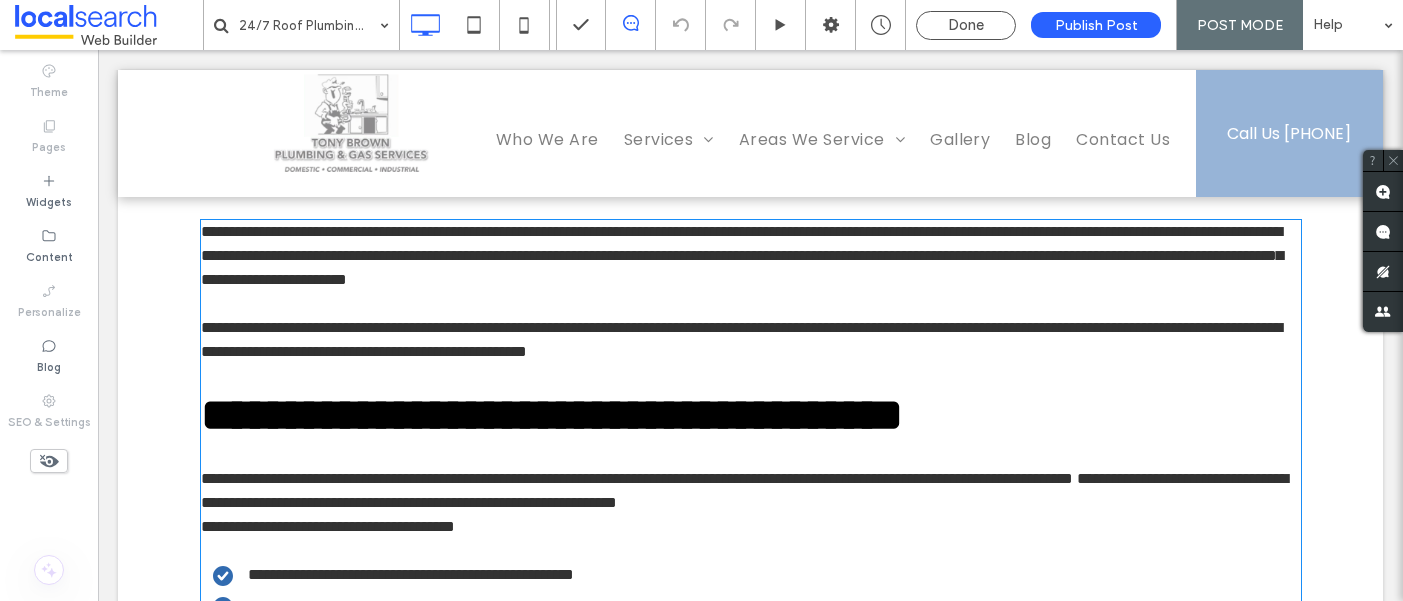 type on "*******" 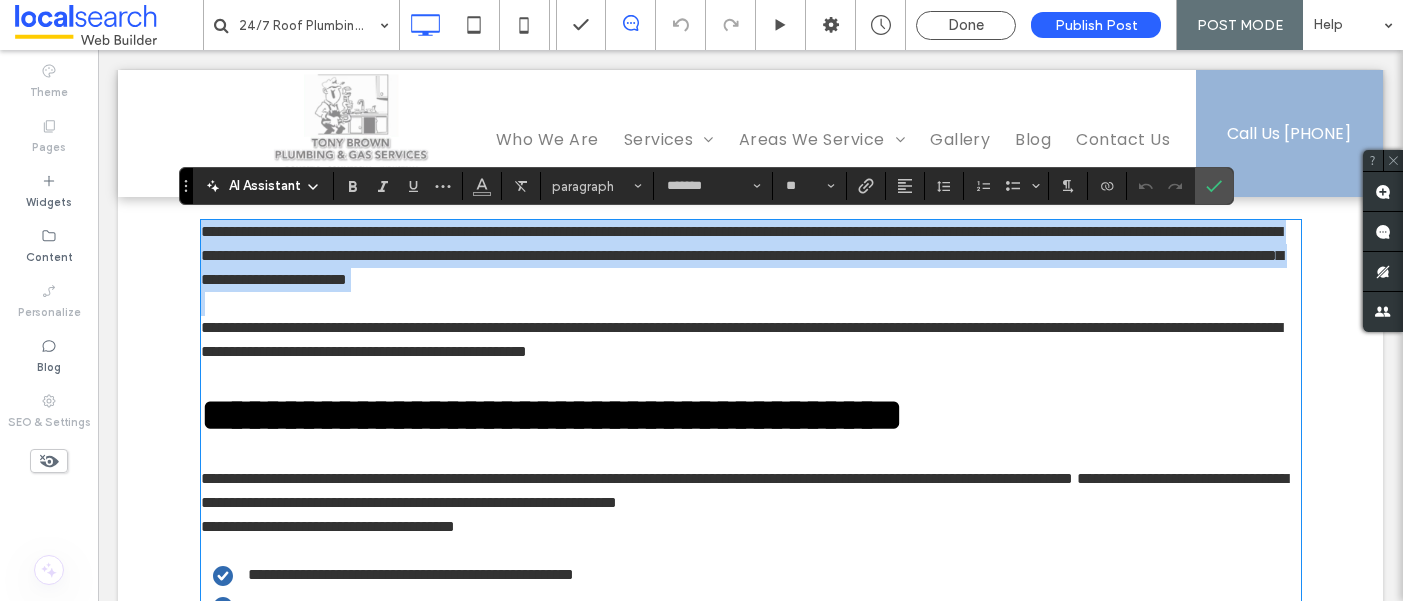 click on "**********" at bounding box center (742, 255) 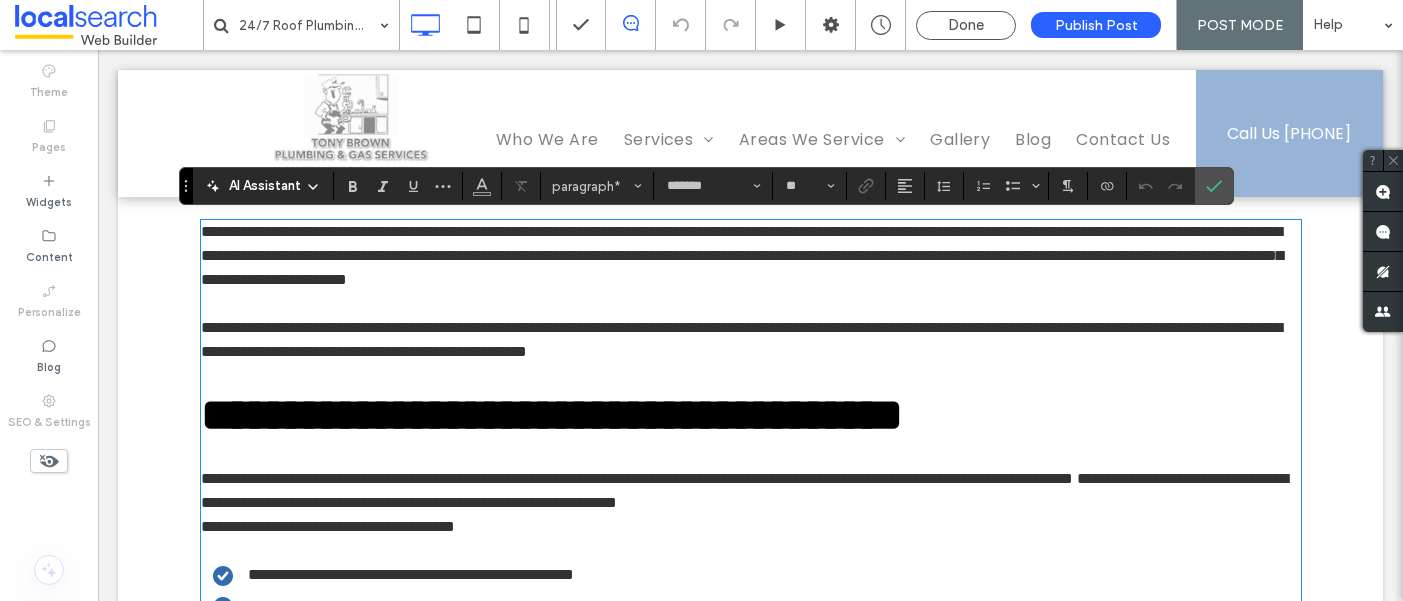 click on "**********" at bounding box center (741, 339) 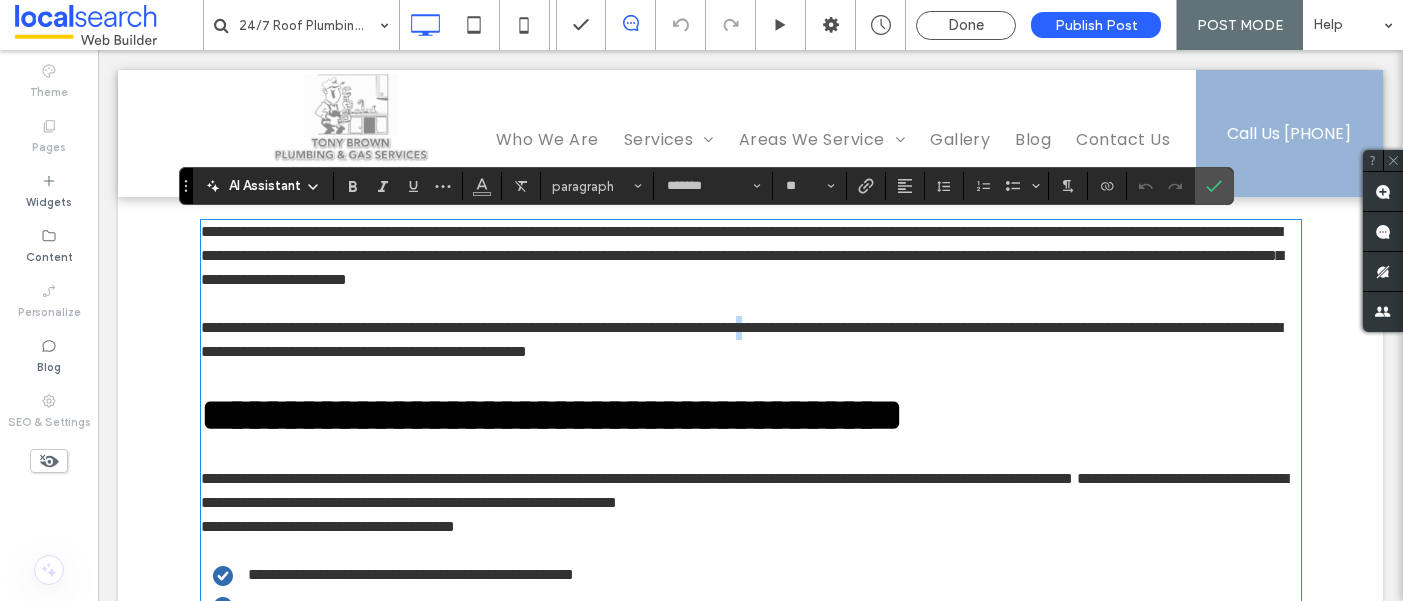click on "**********" at bounding box center (741, 339) 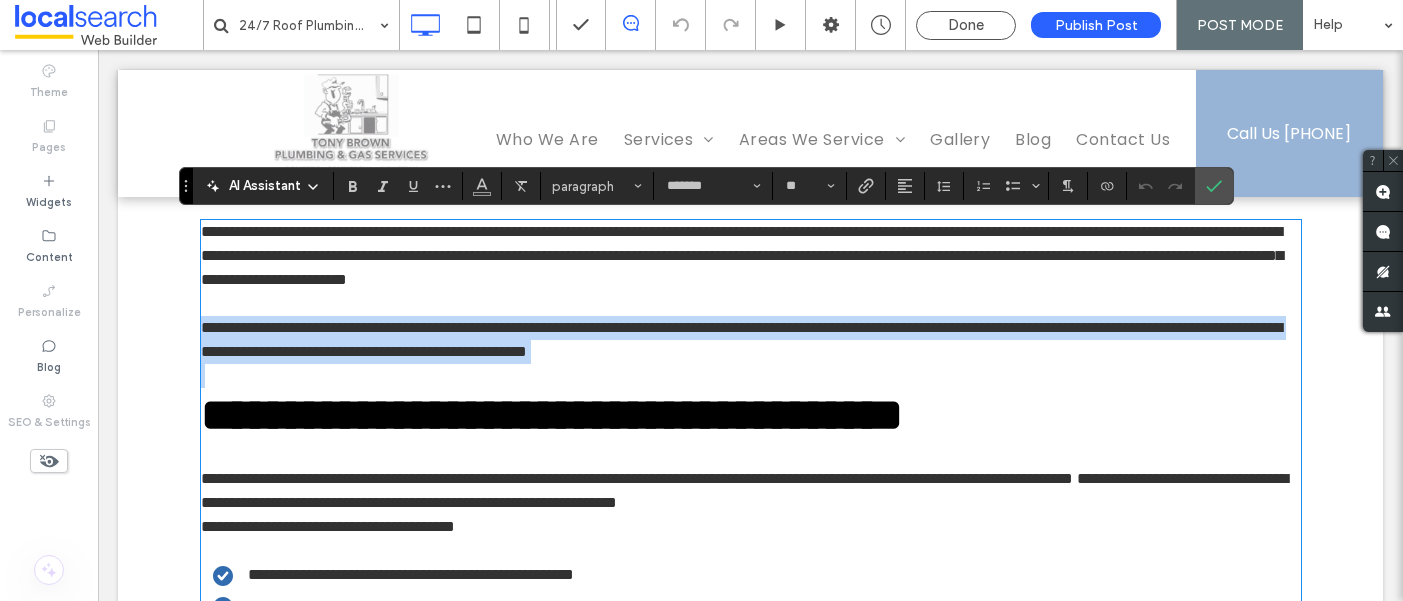 click on "**********" at bounding box center (741, 339) 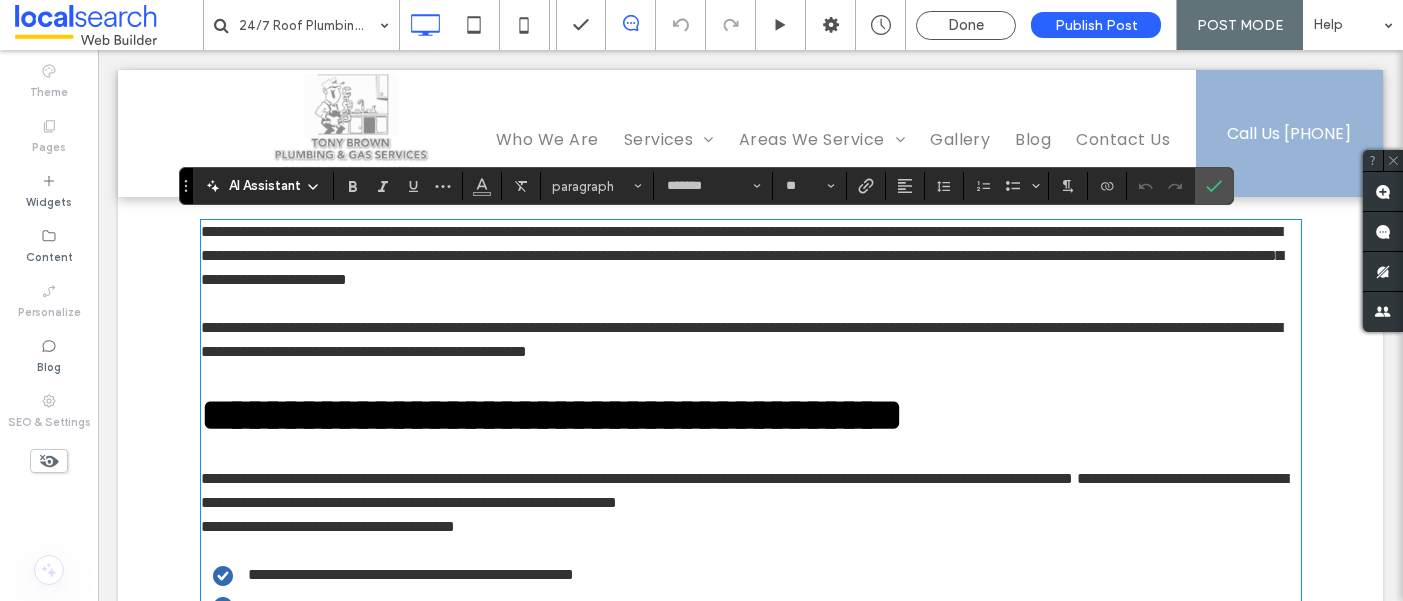 click at bounding box center [751, 304] 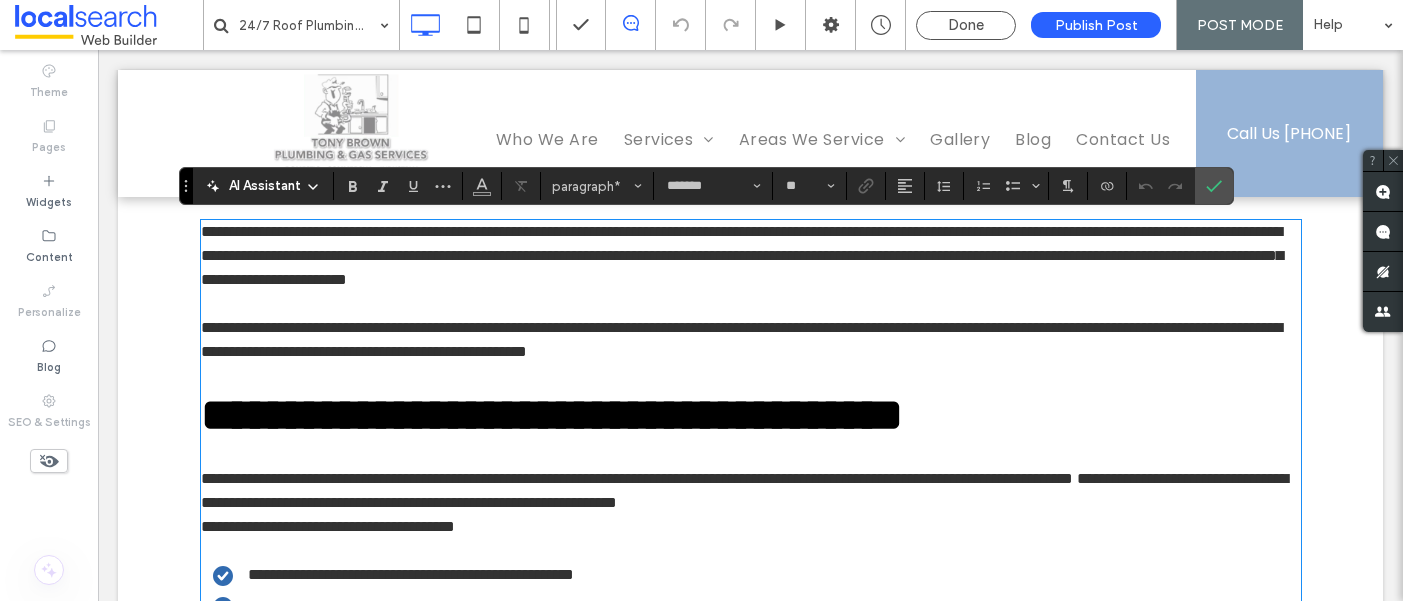 click on "**********" at bounding box center (742, 255) 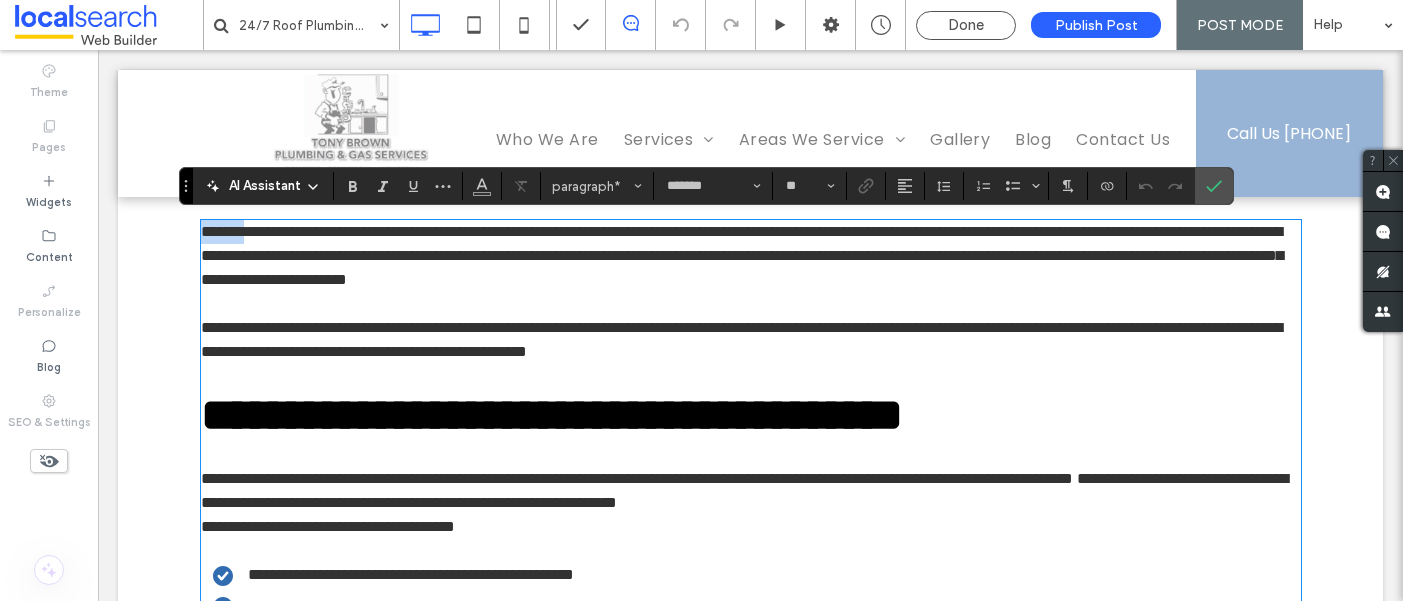 click on "**********" at bounding box center [742, 255] 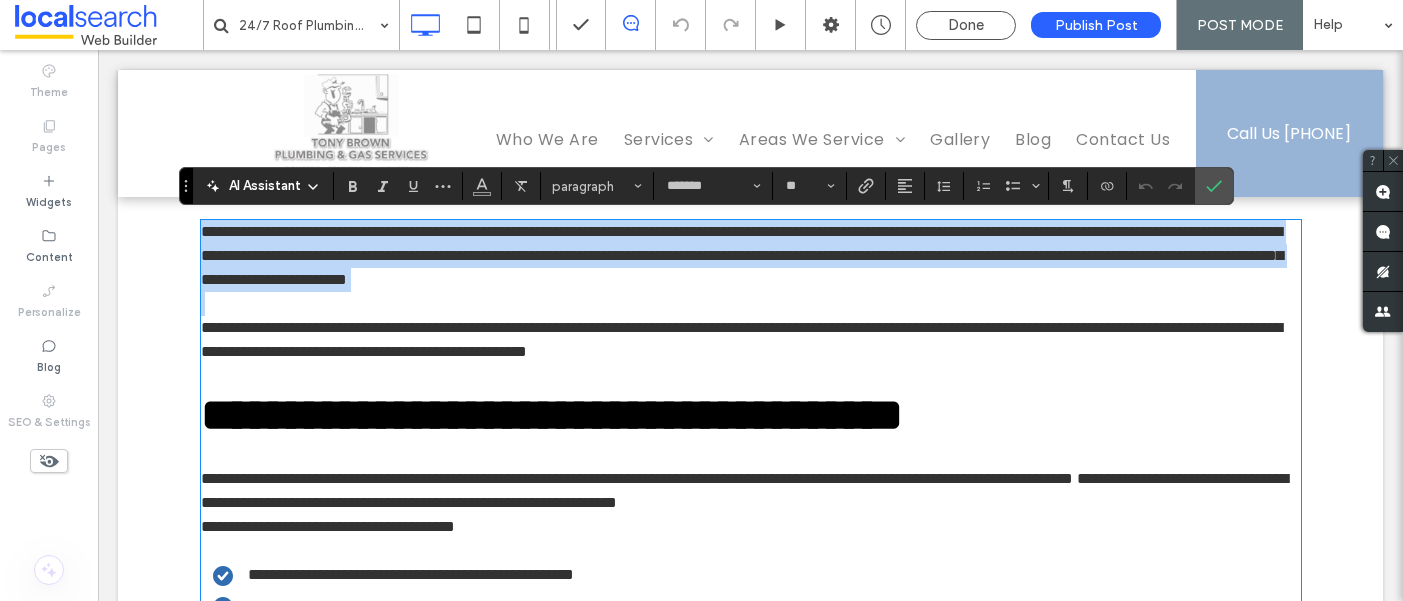 click on "**********" at bounding box center [742, 255] 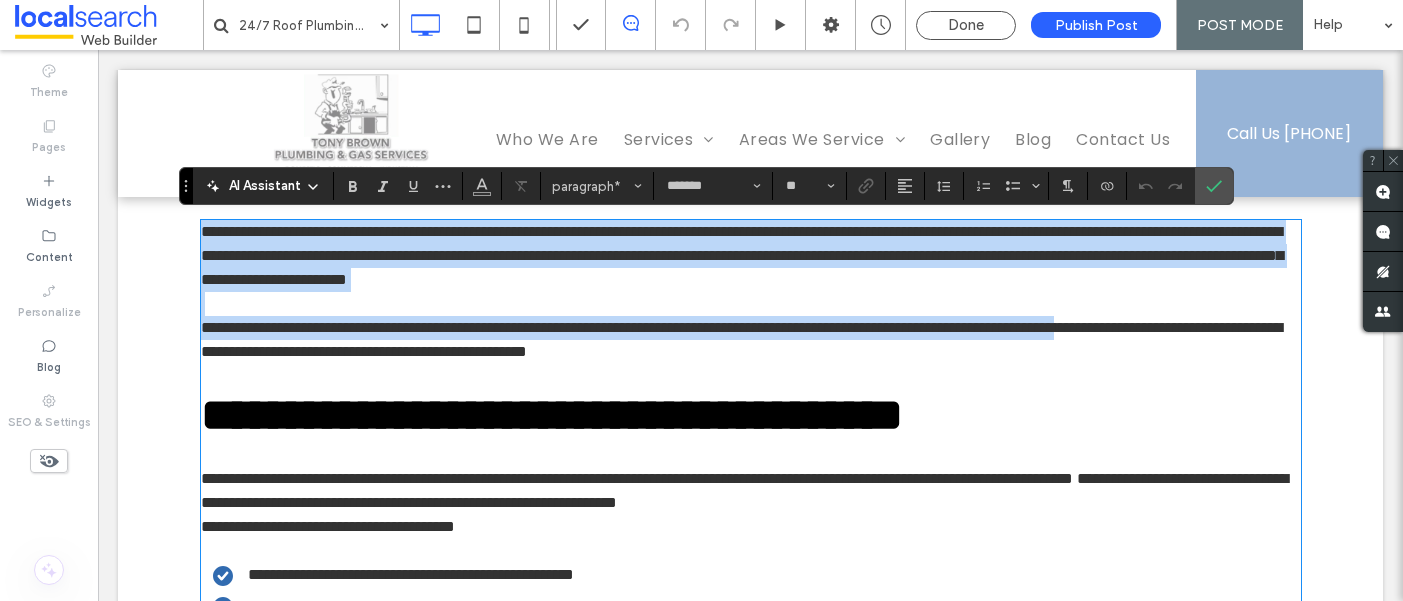 type 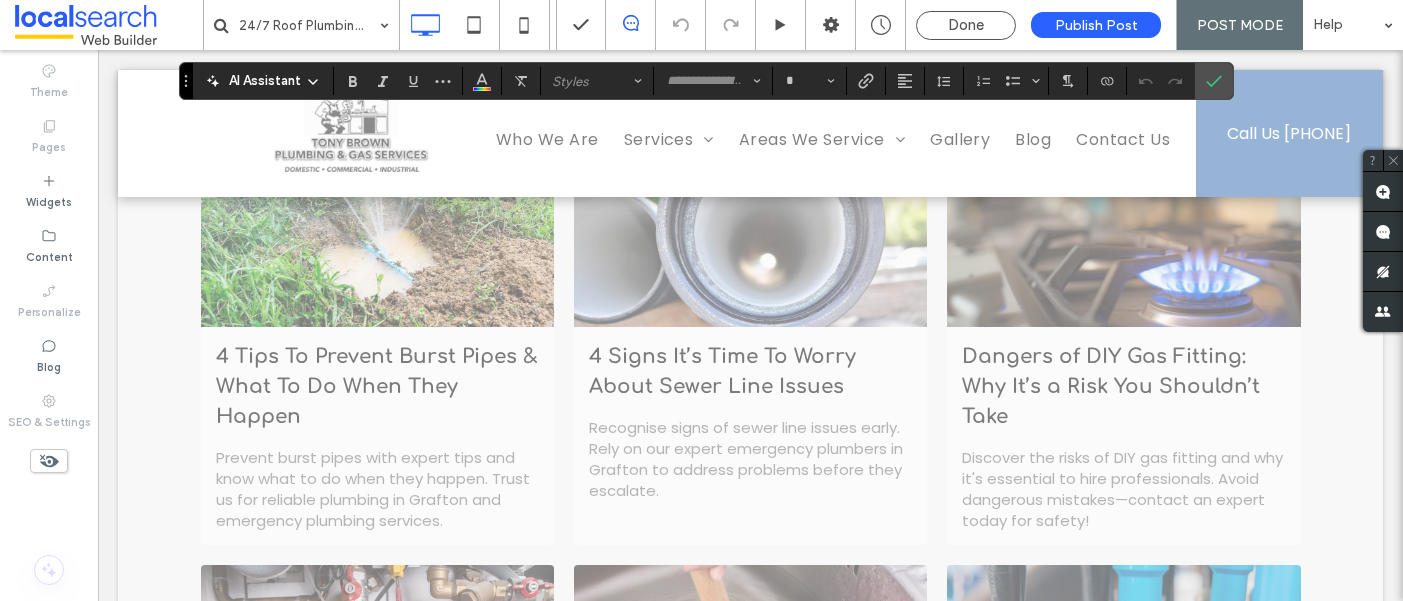 scroll, scrollTop: 5335, scrollLeft: 0, axis: vertical 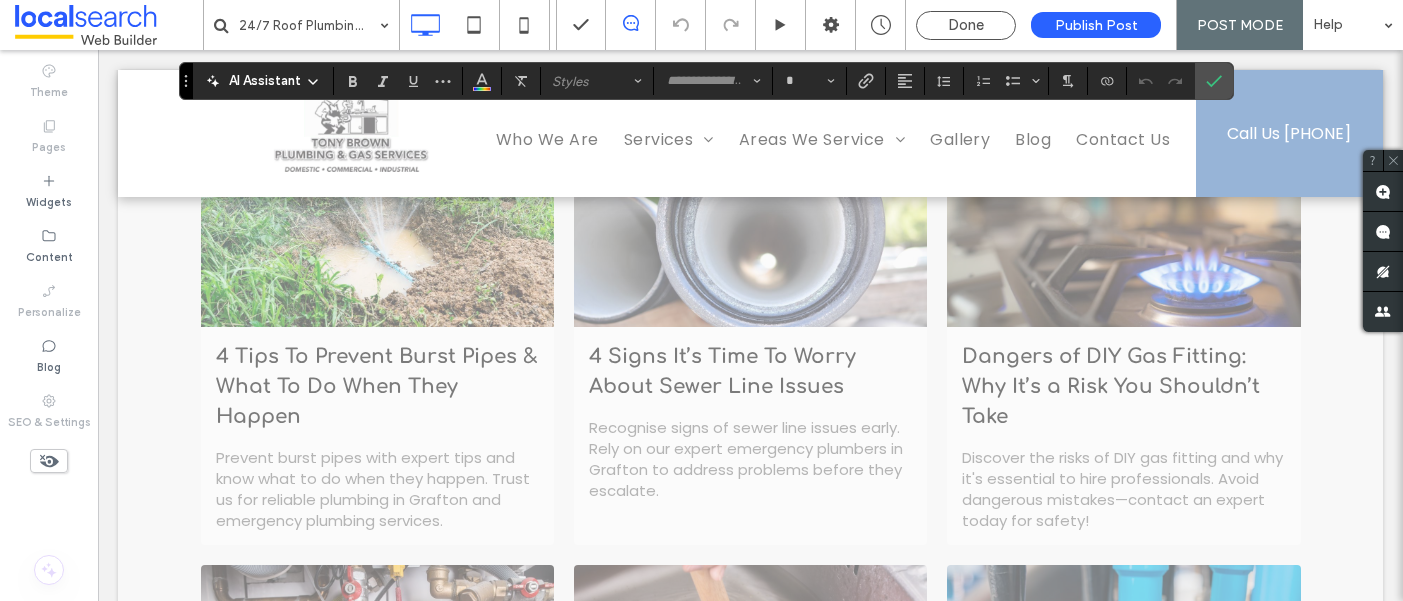 drag, startPoint x: 204, startPoint y: 231, endPoint x: 487, endPoint y: 368, distance: 314.41693 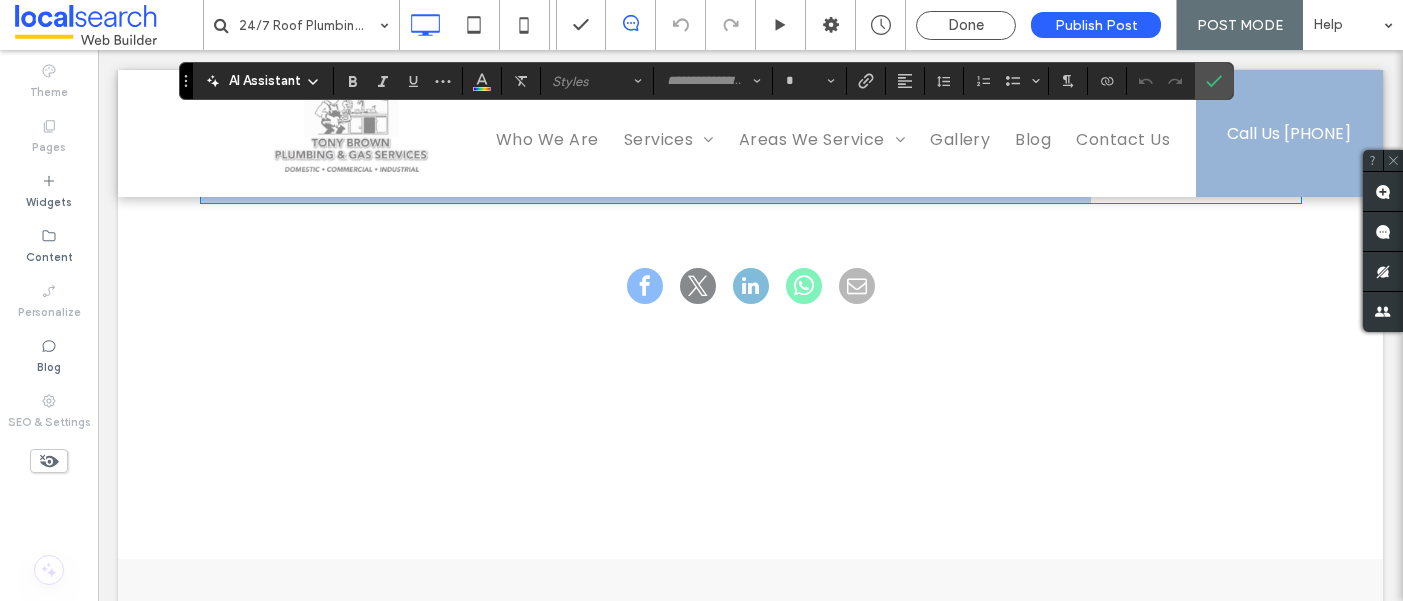 scroll, scrollTop: 4357, scrollLeft: 0, axis: vertical 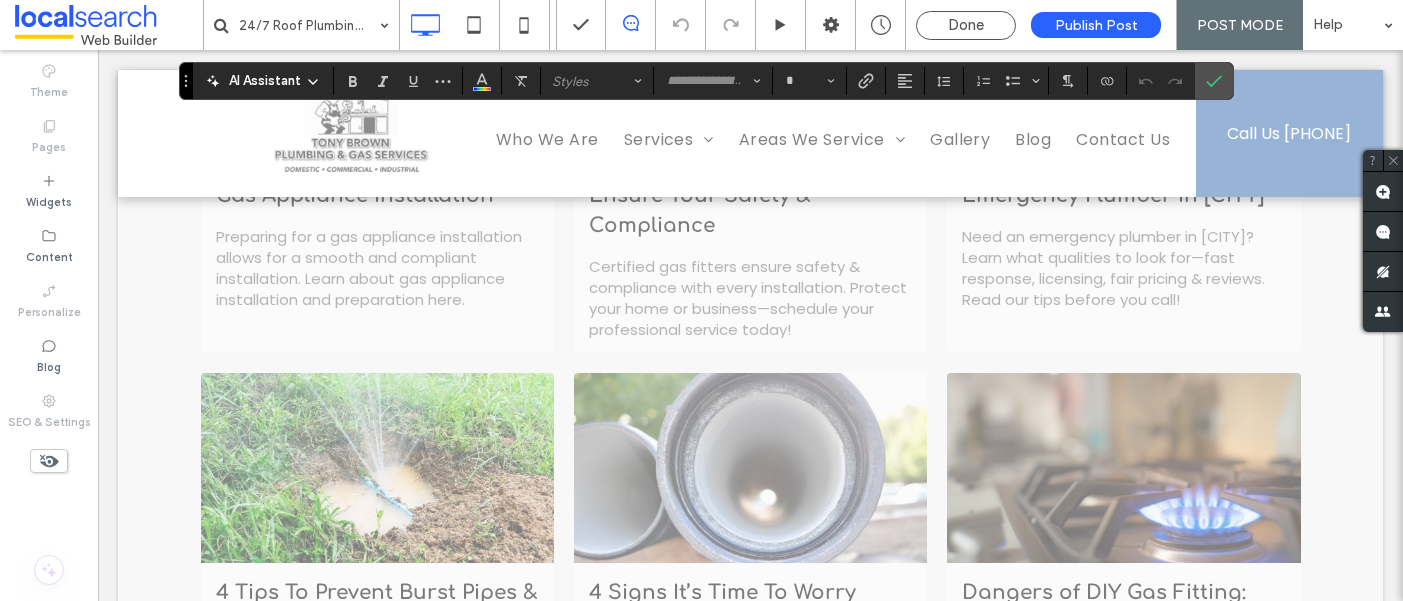 type on "*******" 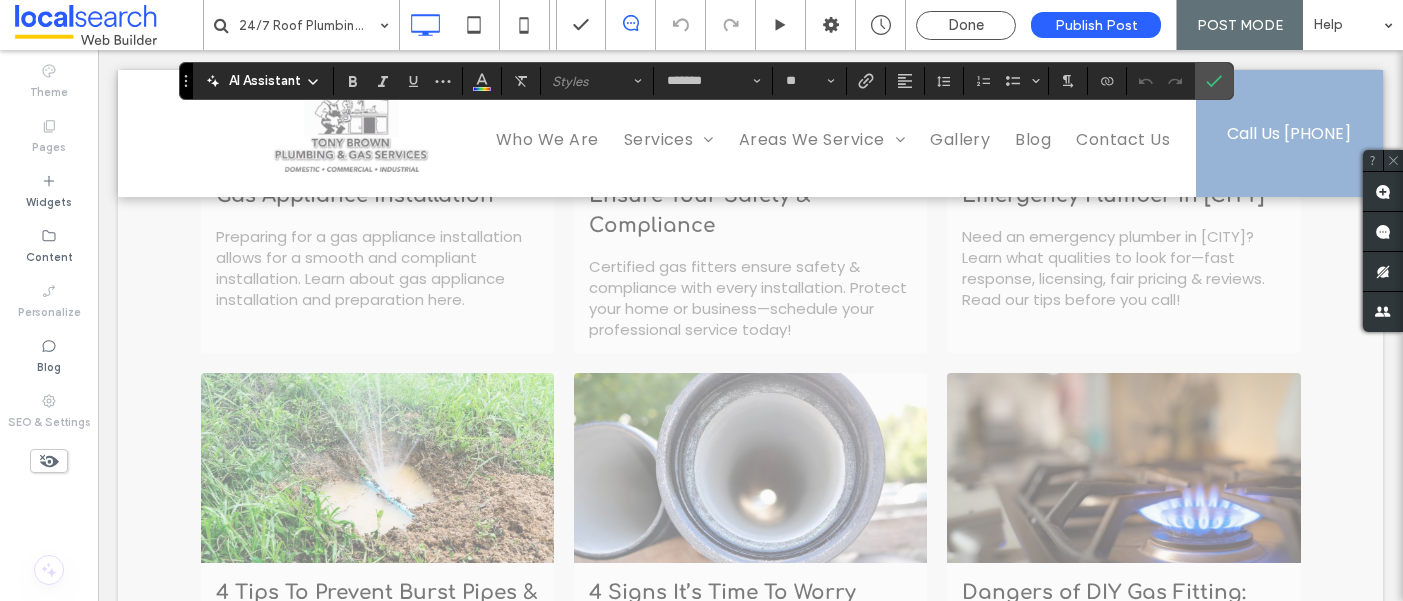 scroll, scrollTop: 3854, scrollLeft: 0, axis: vertical 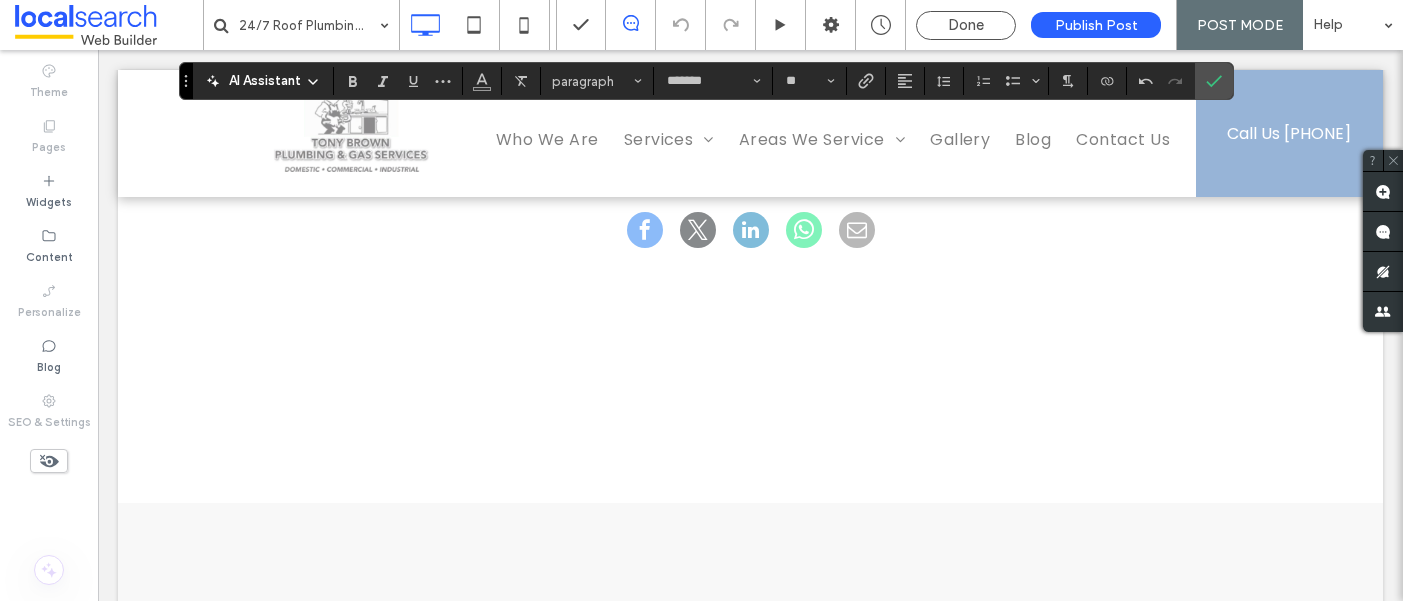 drag, startPoint x: 1162, startPoint y: 478, endPoint x: 1086, endPoint y: 475, distance: 76.05919 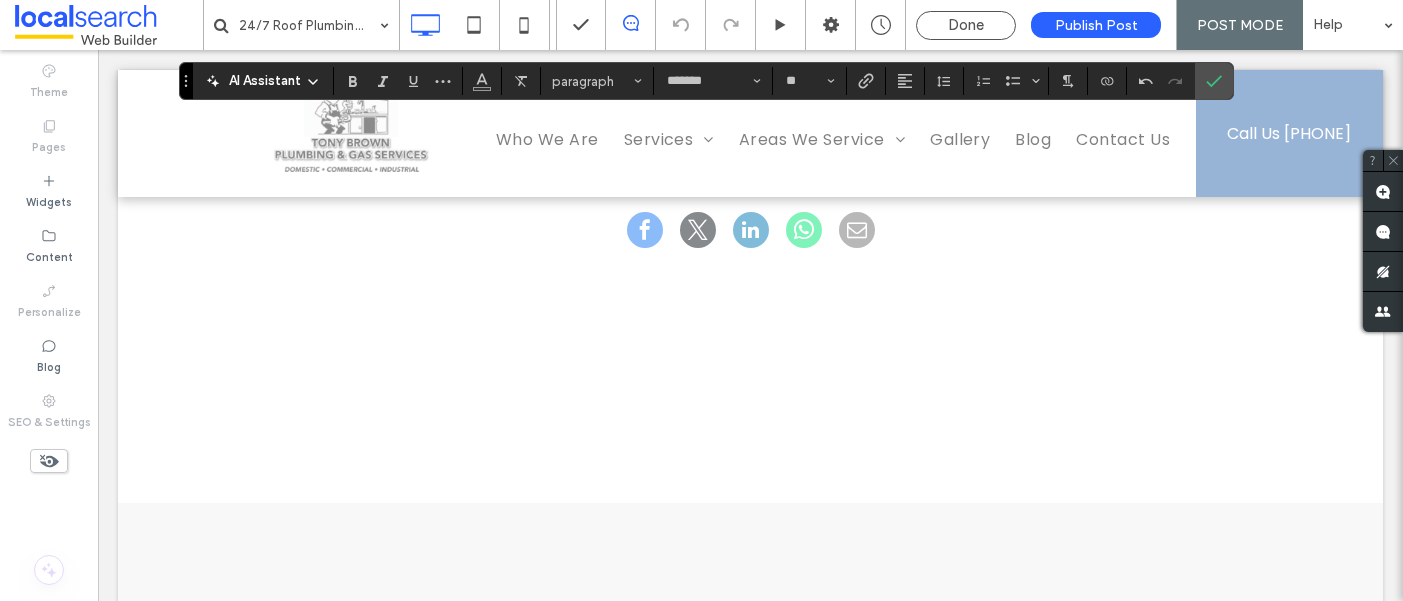 drag, startPoint x: 1226, startPoint y: 475, endPoint x: 244, endPoint y: 497, distance: 982.2464 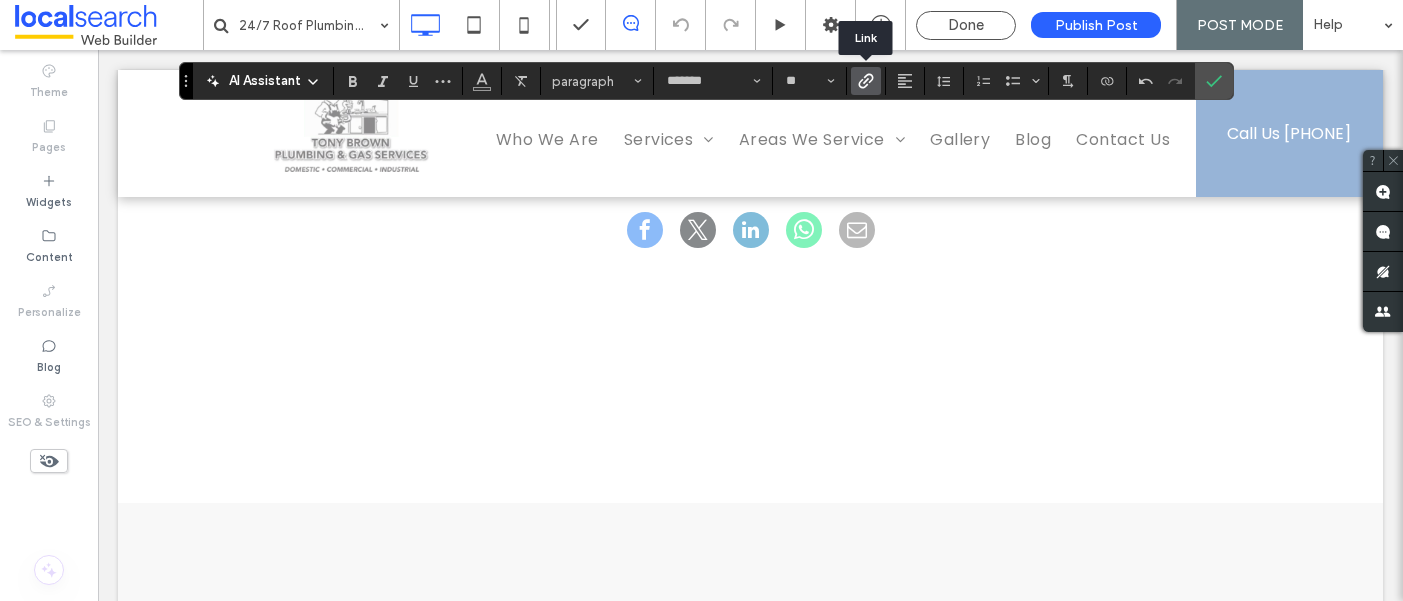 click 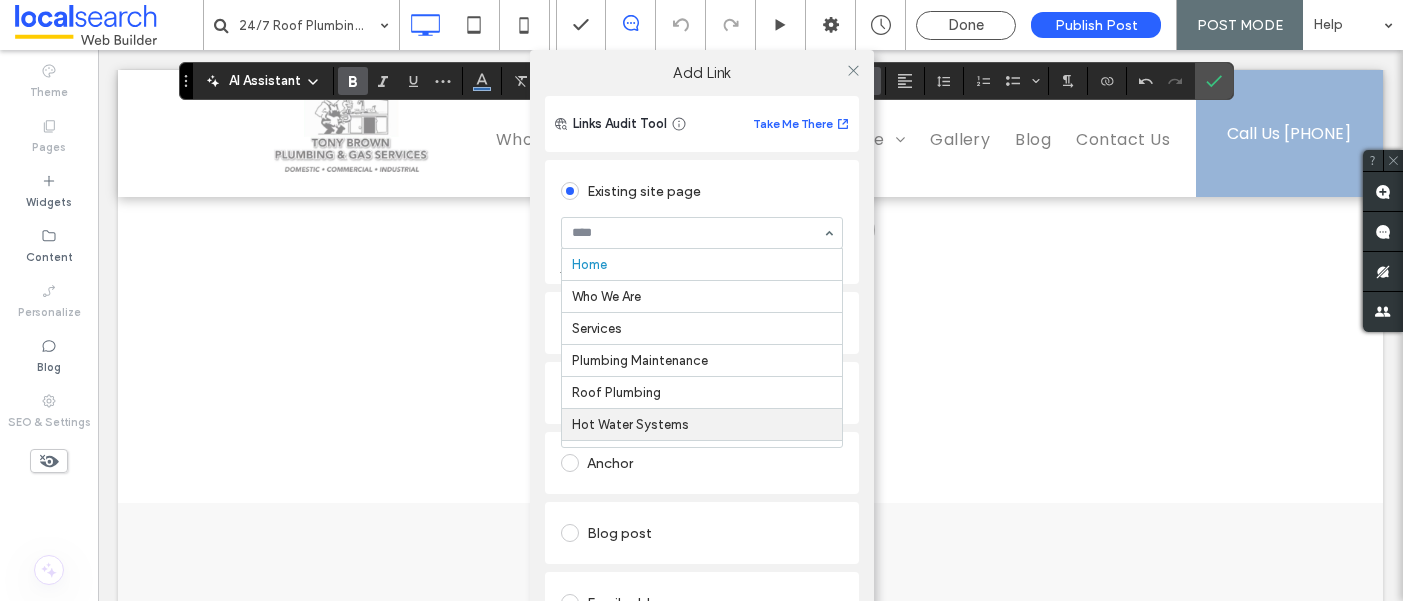 scroll, scrollTop: 494, scrollLeft: 0, axis: vertical 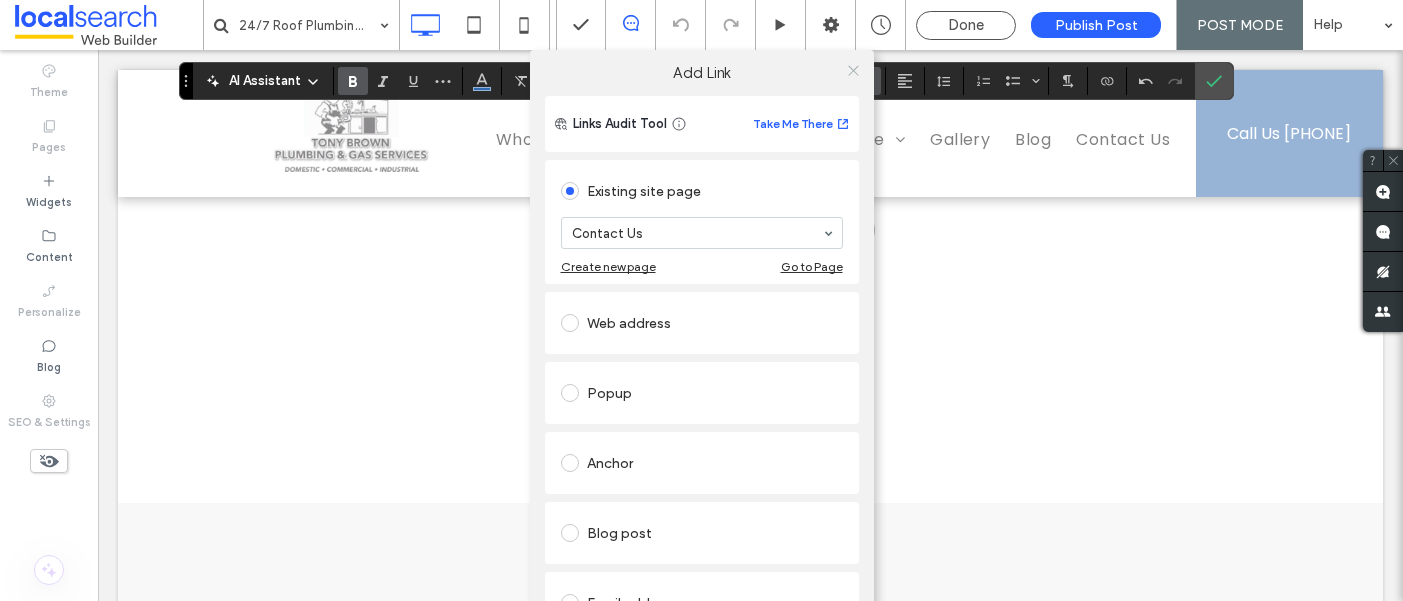 click 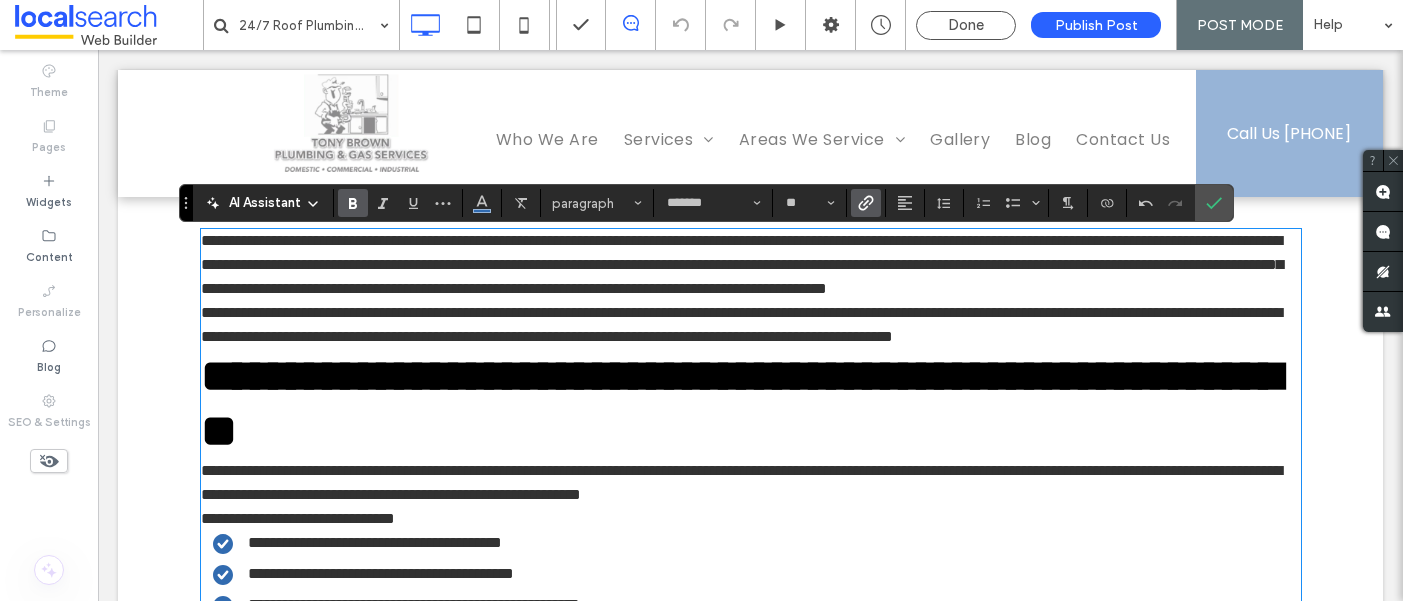 scroll, scrollTop: 521, scrollLeft: 0, axis: vertical 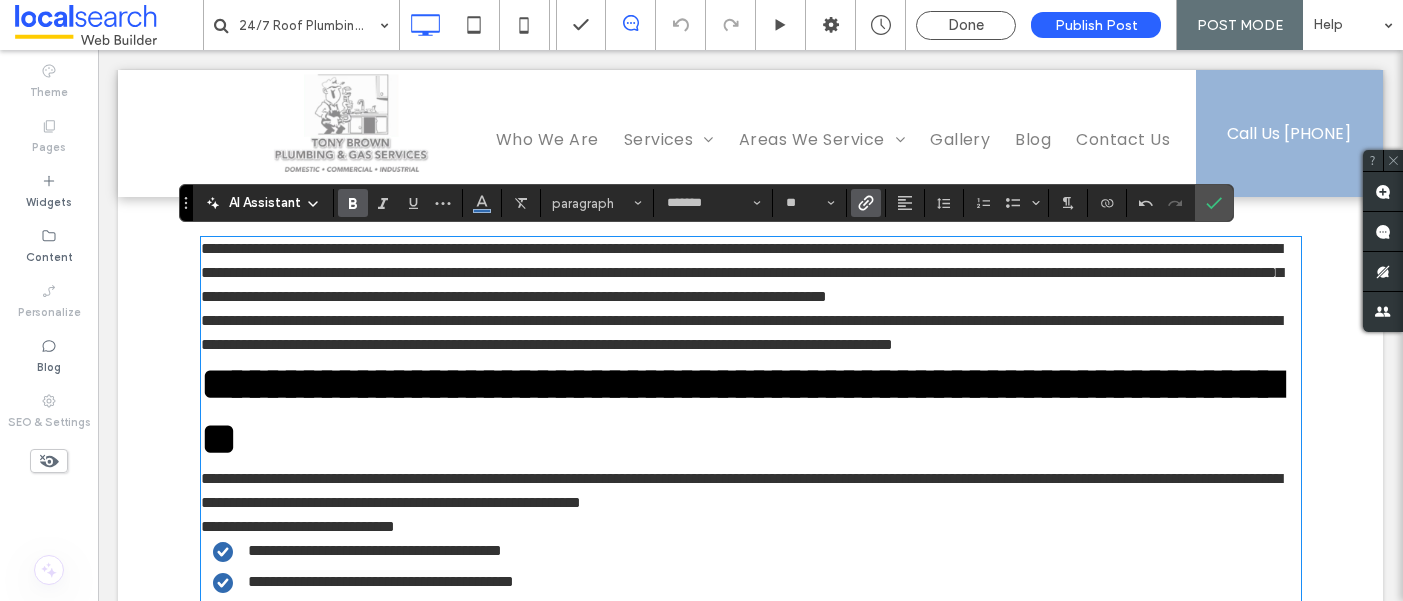click on "**********" at bounding box center (751, 273) 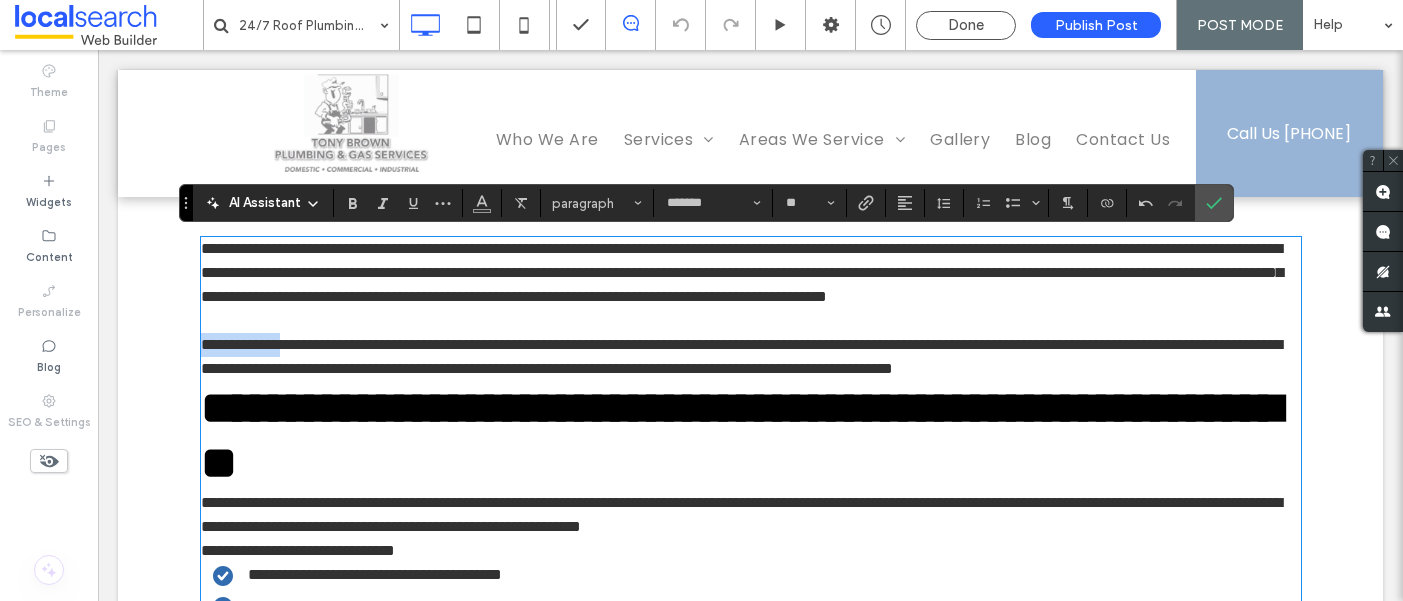 drag, startPoint x: 314, startPoint y: 371, endPoint x: 200, endPoint y: 368, distance: 114.03947 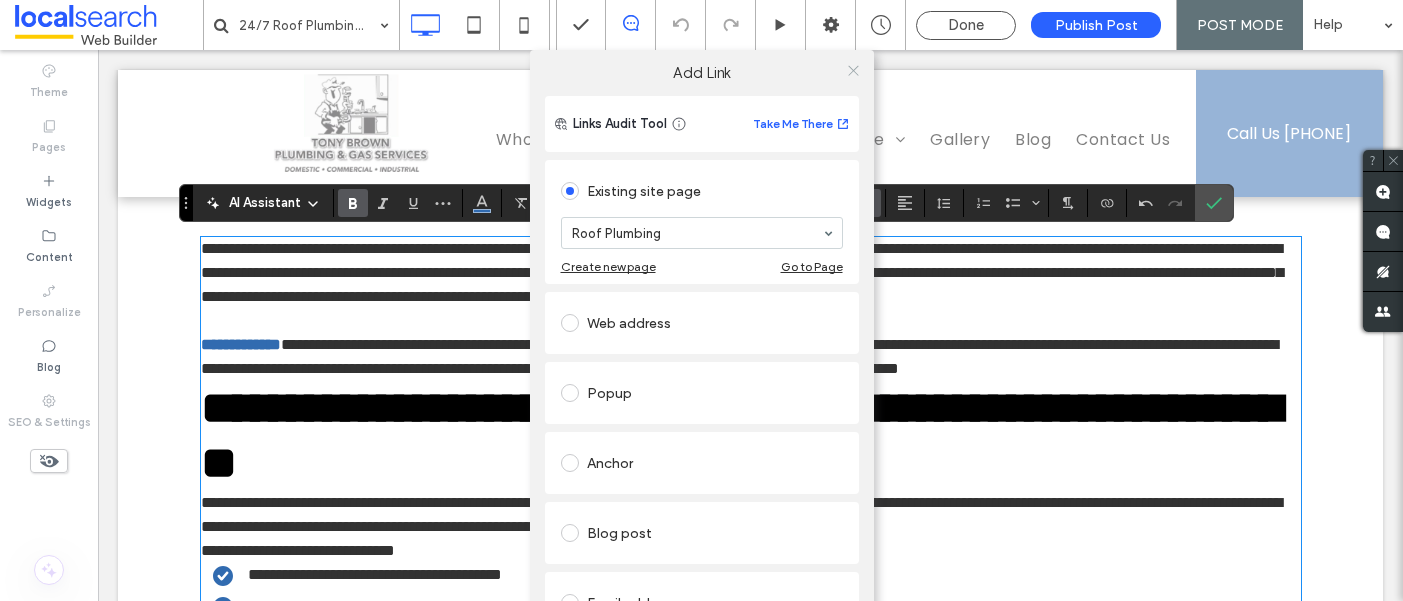click 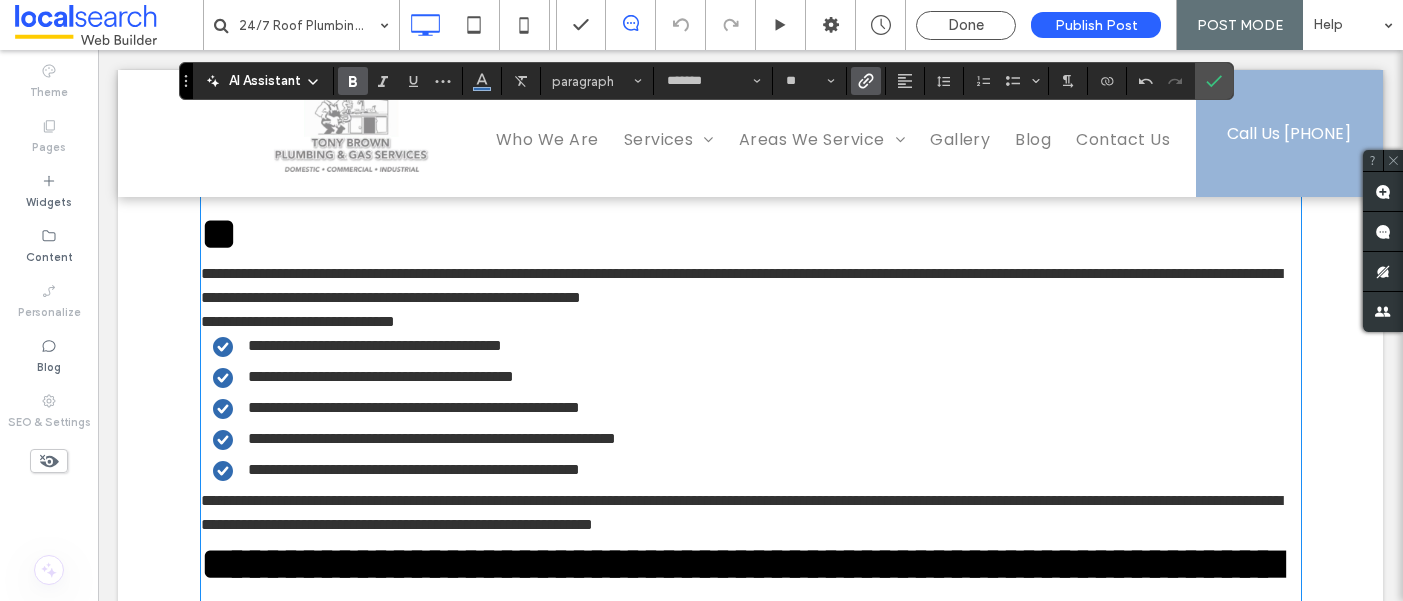 scroll, scrollTop: 757, scrollLeft: 0, axis: vertical 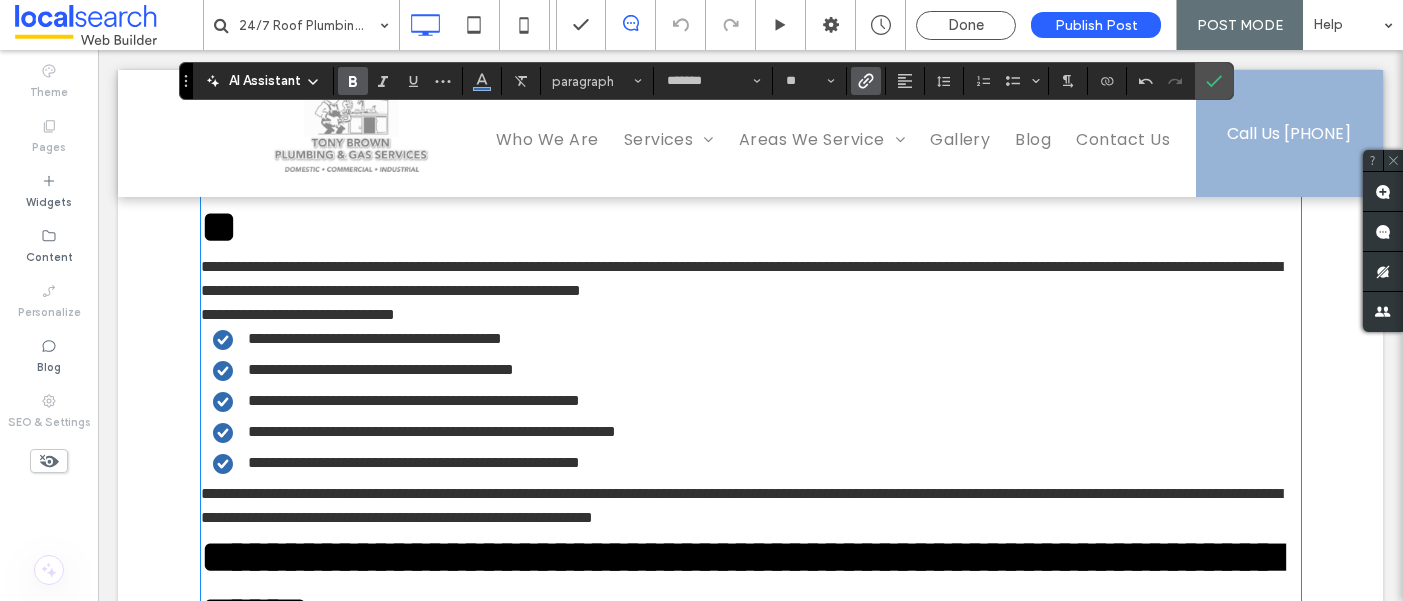 click on "**********" at bounding box center (751, 279) 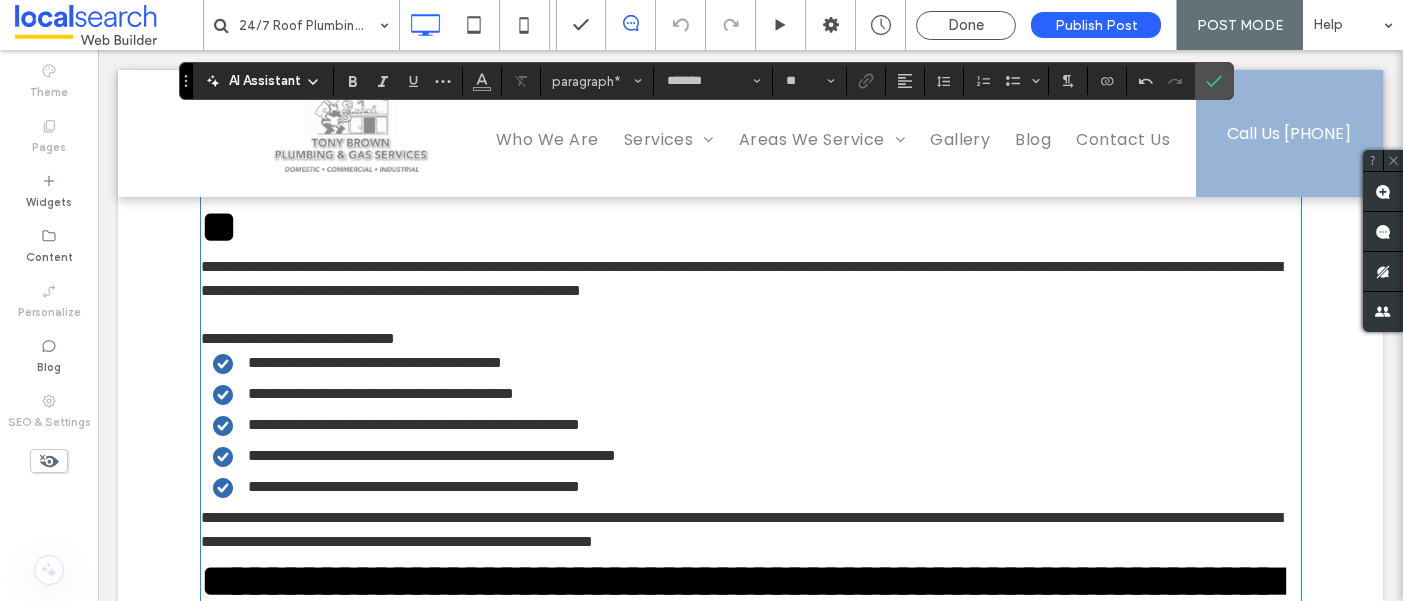 click on "**********" at bounding box center (751, 339) 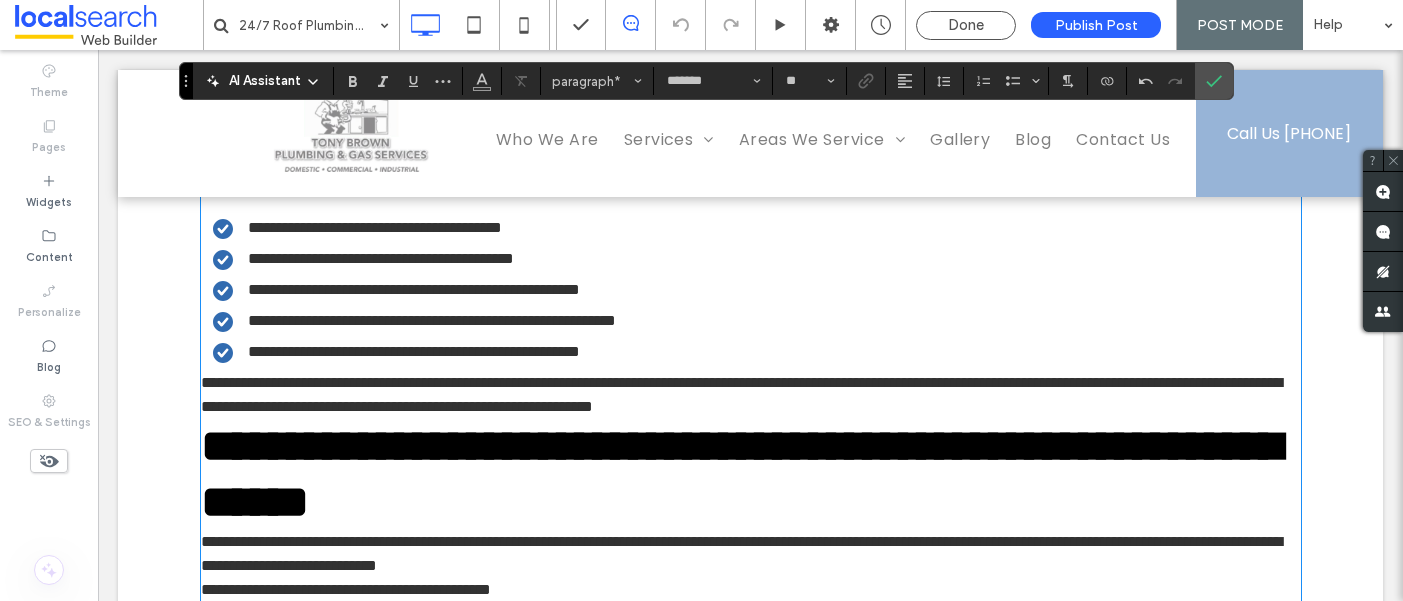 scroll, scrollTop: 919, scrollLeft: 0, axis: vertical 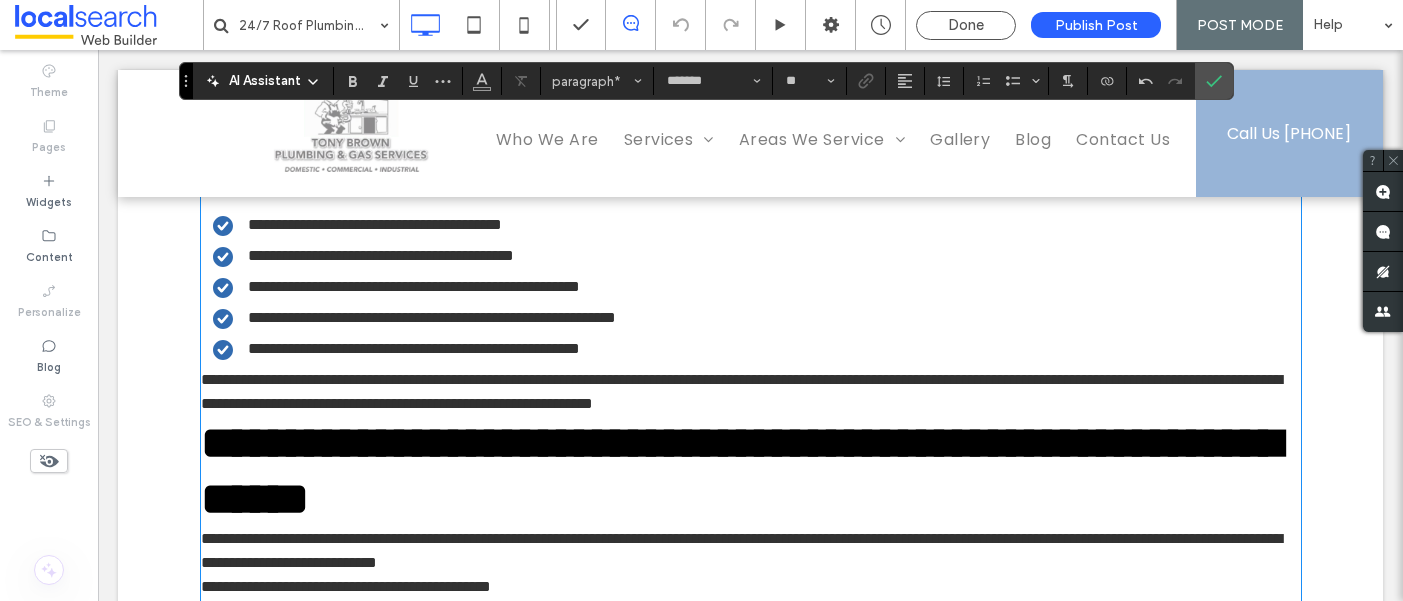 click on "**********" at bounding box center [741, 391] 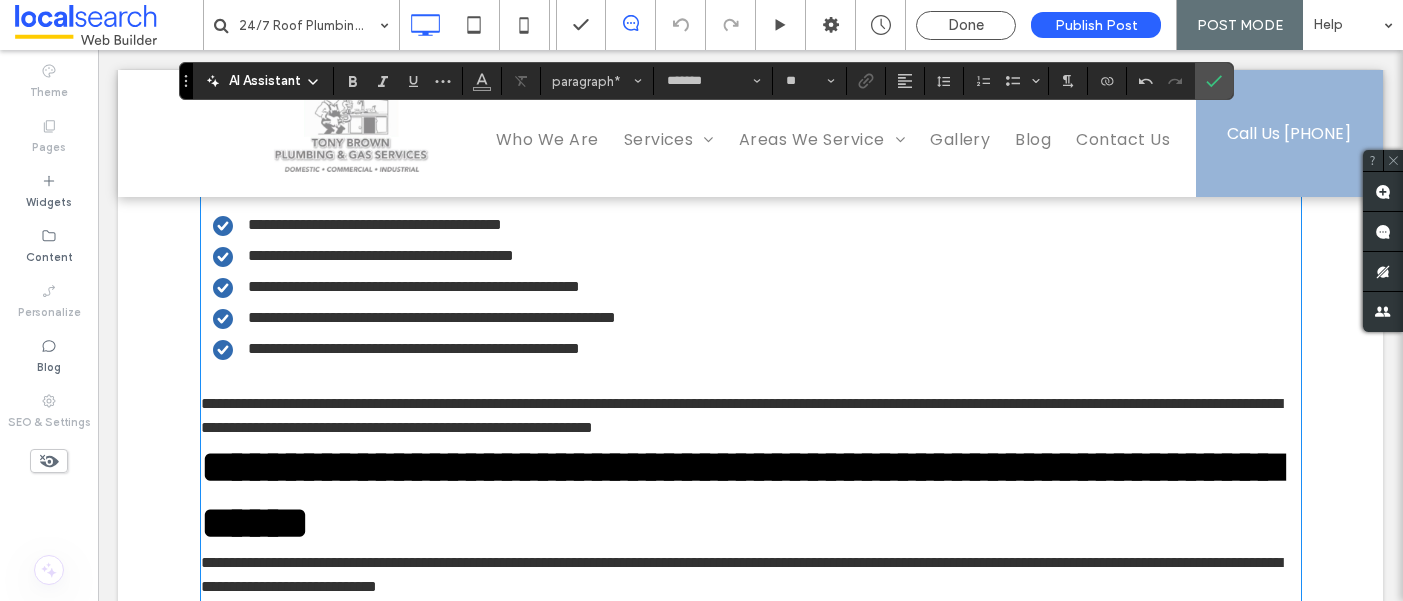 click on "**********" at bounding box center [751, 416] 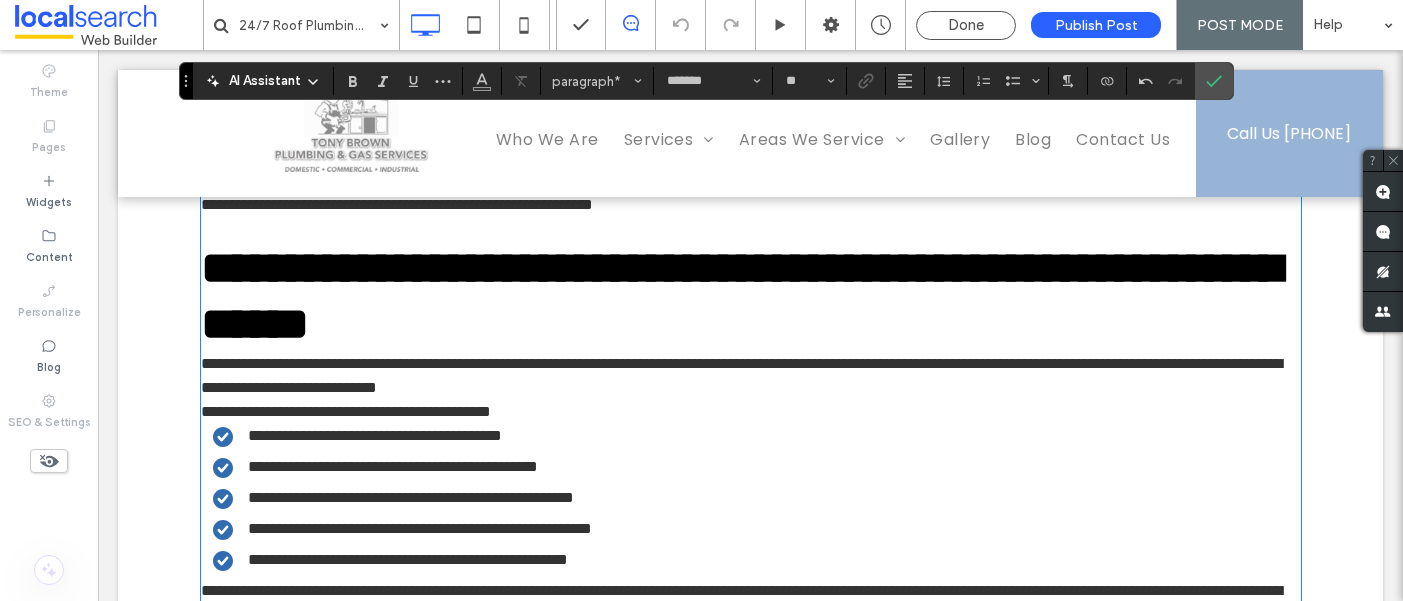 scroll, scrollTop: 1160, scrollLeft: 0, axis: vertical 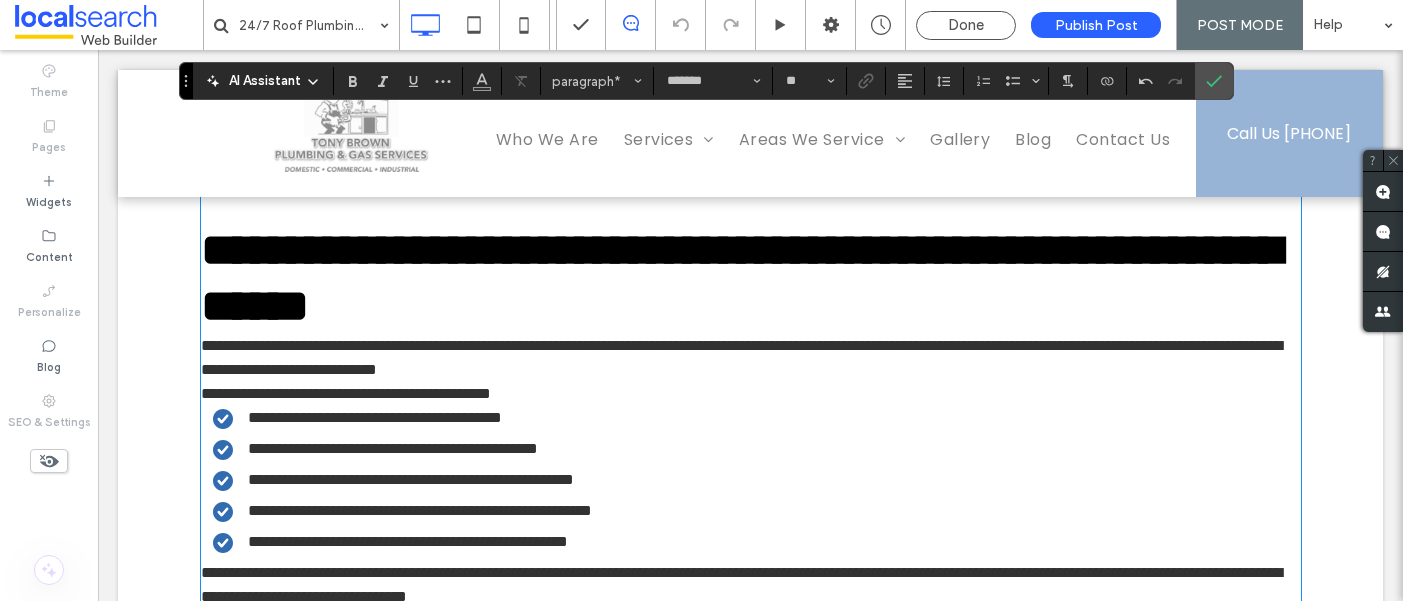 click on "**********" at bounding box center [751, 358] 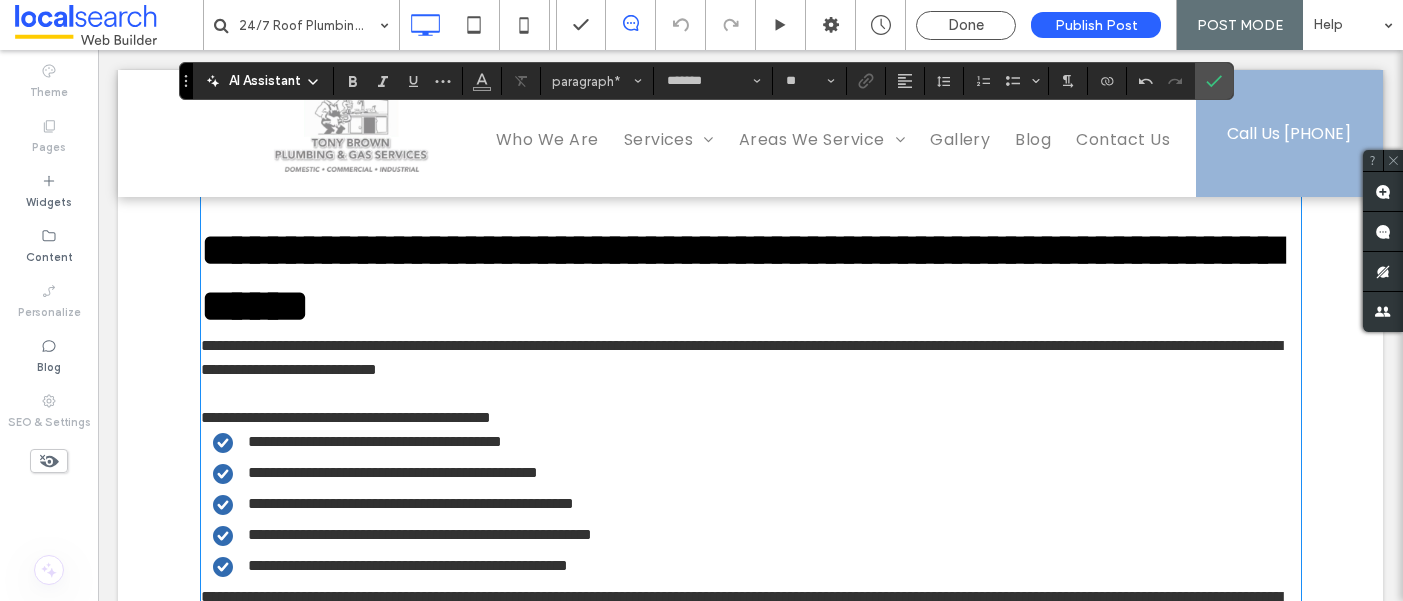 click on "**********" at bounding box center [751, 418] 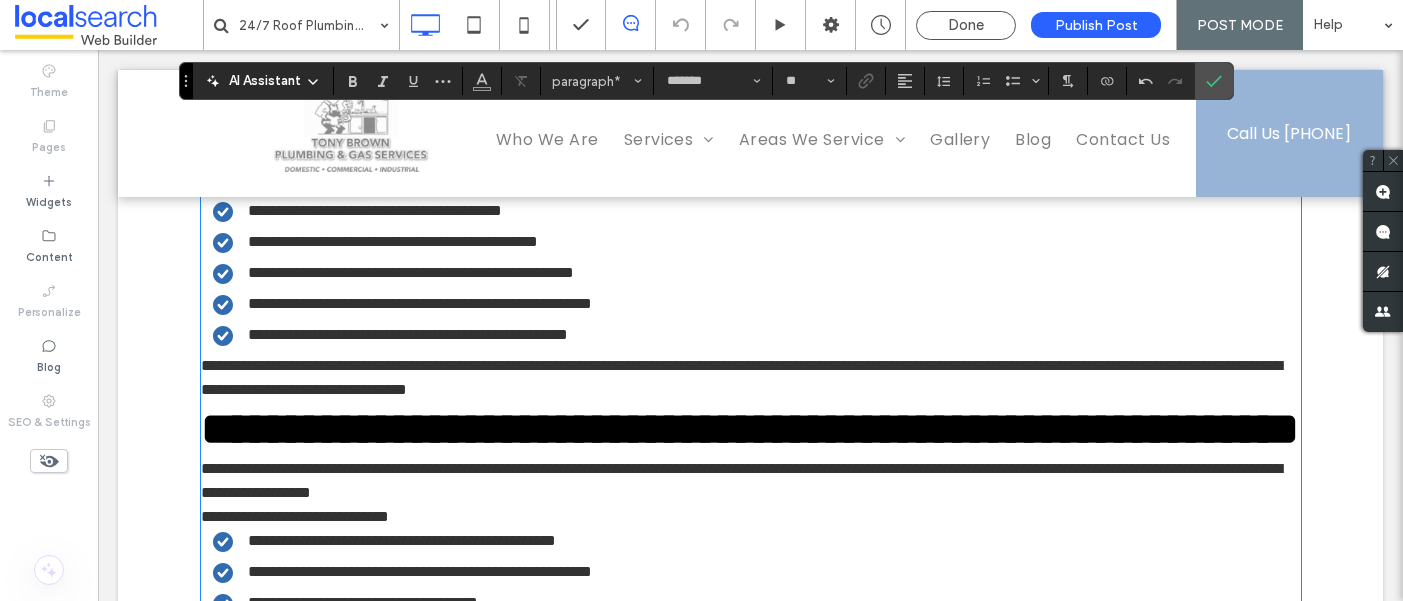 scroll, scrollTop: 1433, scrollLeft: 0, axis: vertical 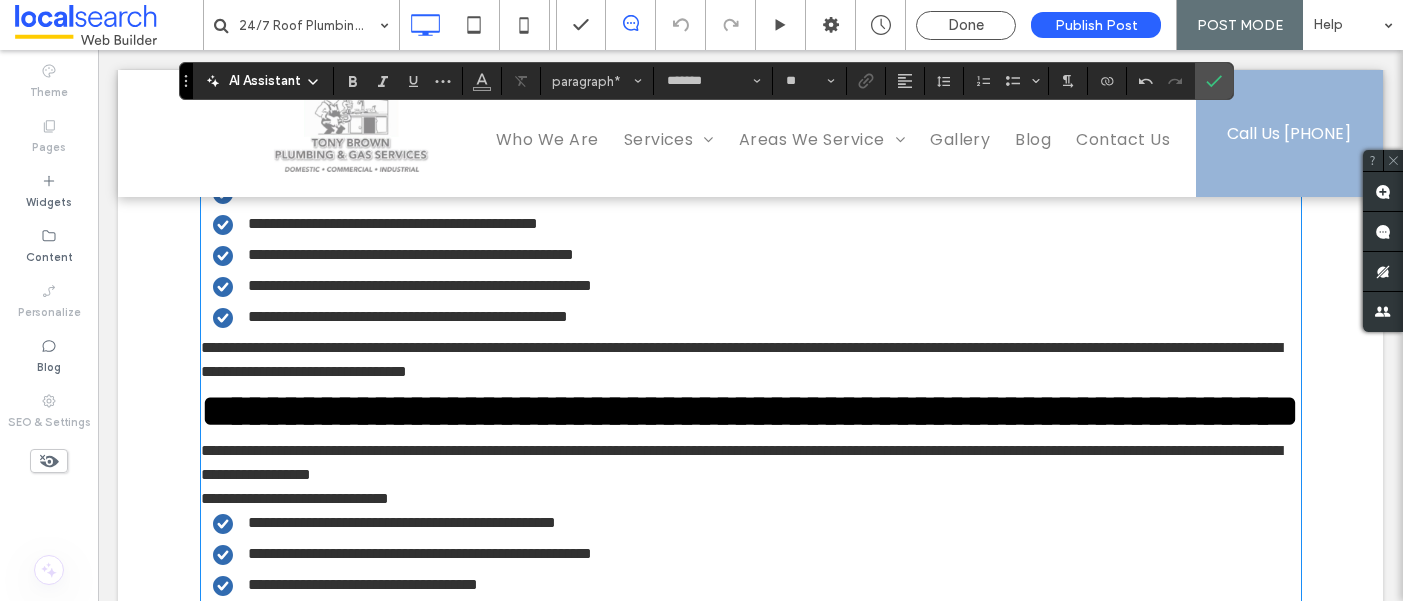click on "**********" at bounding box center [741, 359] 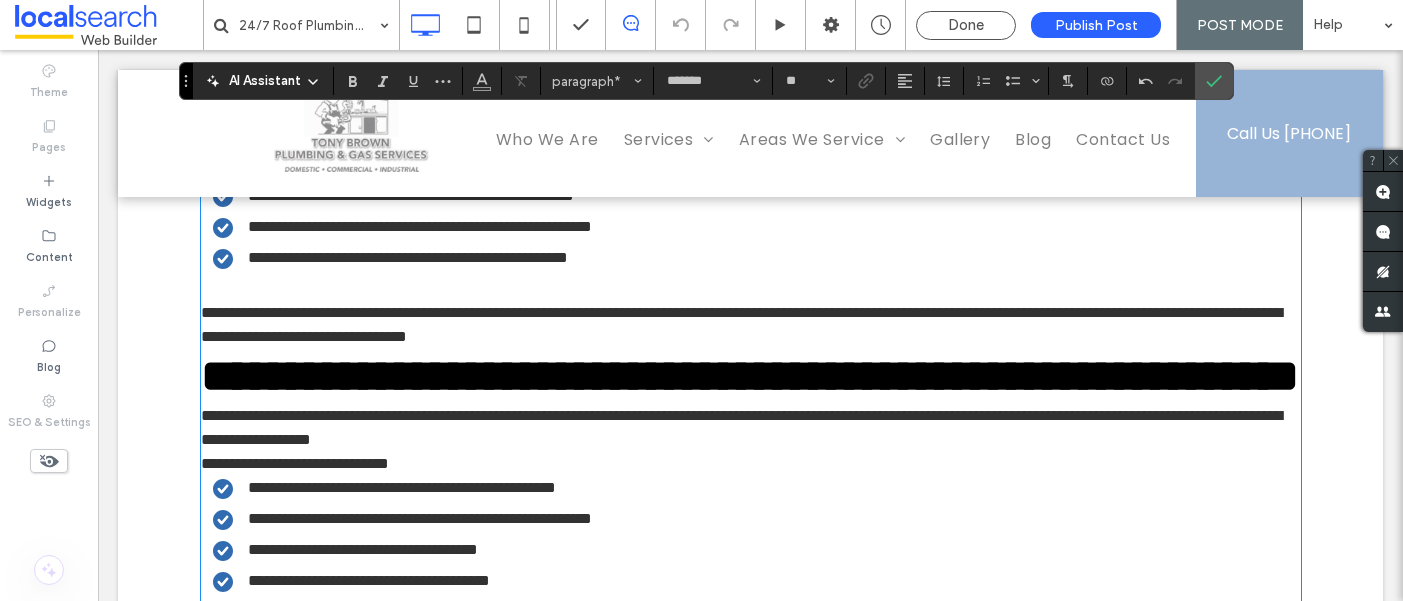 scroll, scrollTop: 1533, scrollLeft: 0, axis: vertical 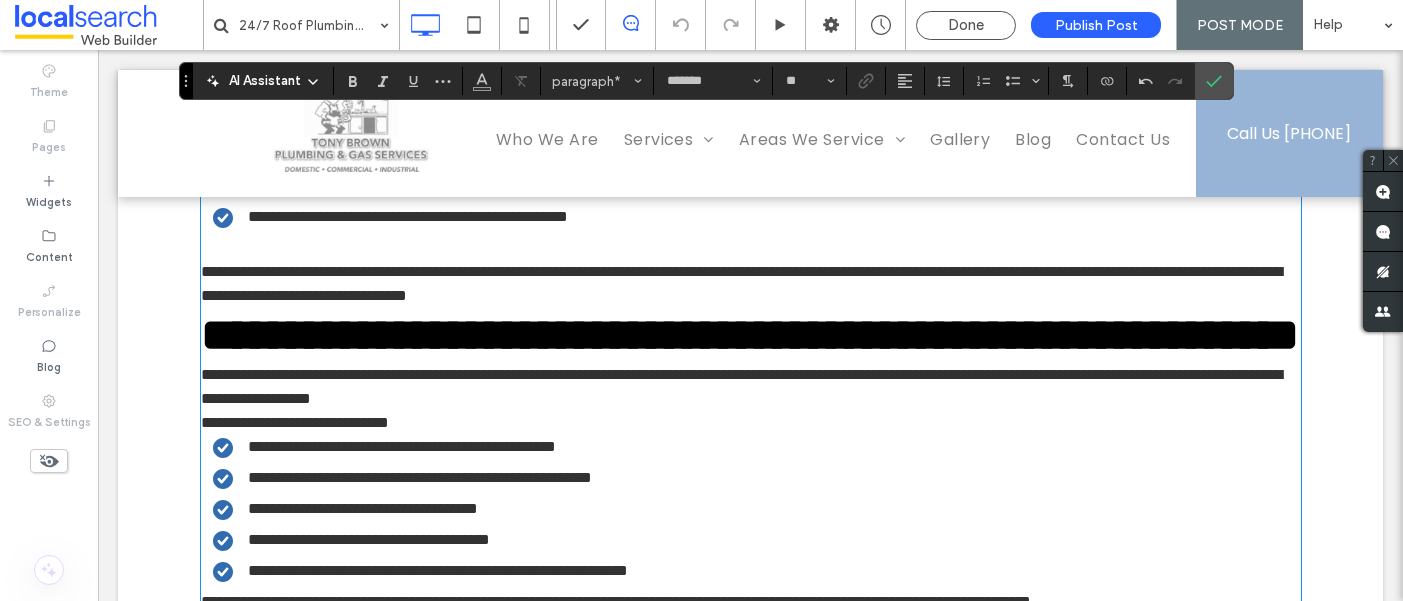 click on "**********" at bounding box center (751, 284) 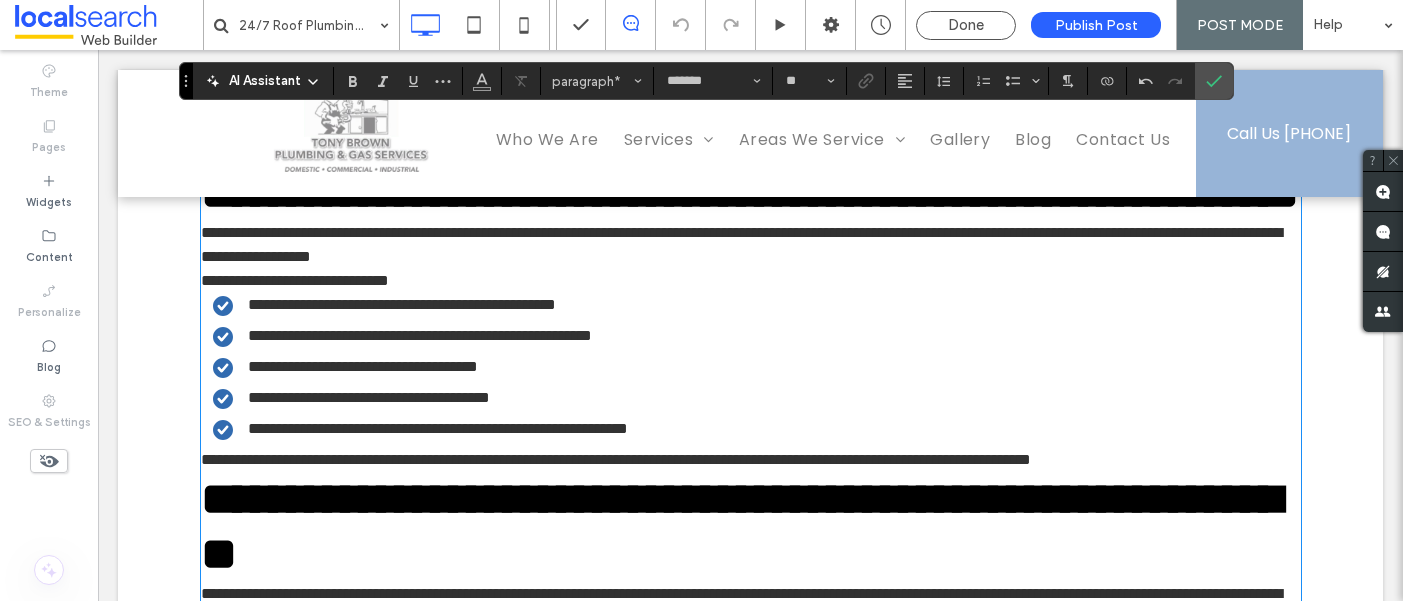 scroll, scrollTop: 1702, scrollLeft: 0, axis: vertical 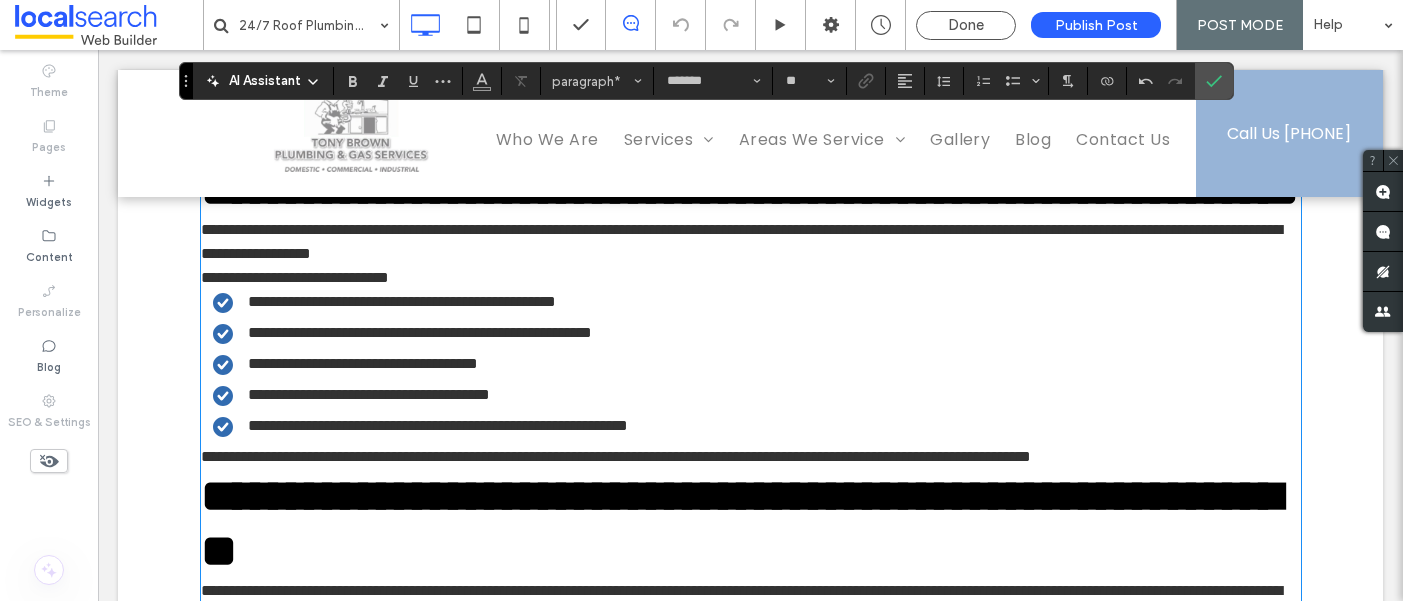 click on "**********" at bounding box center (751, 242) 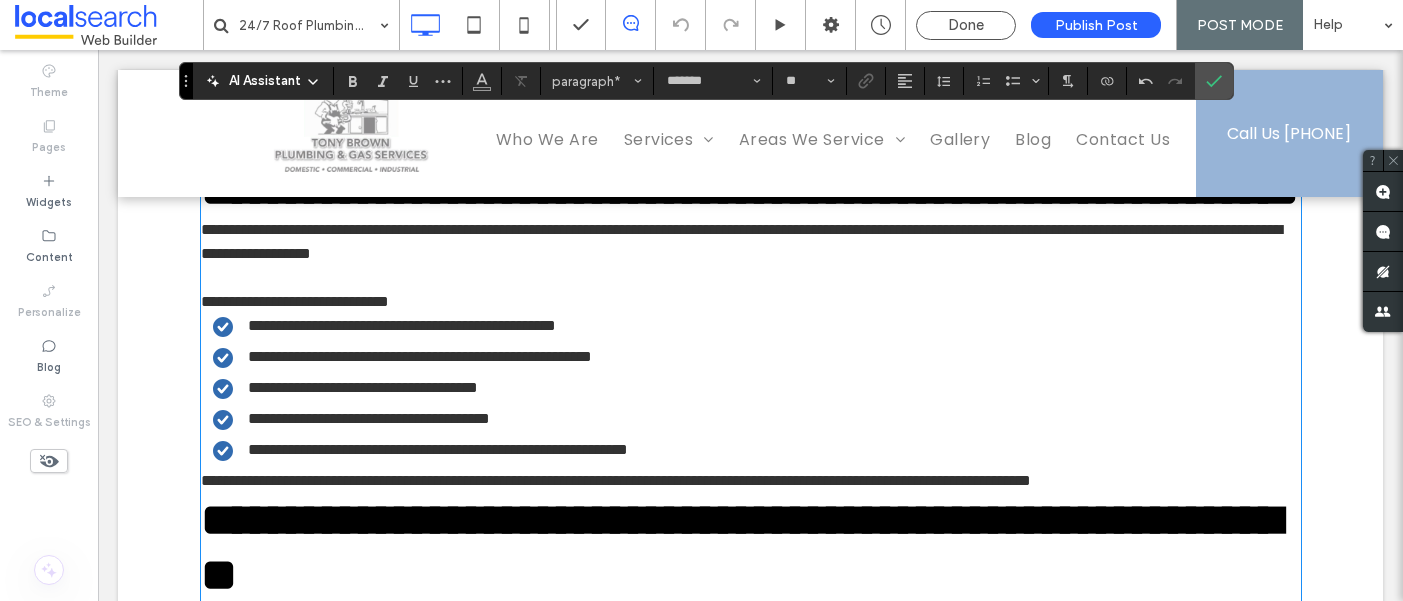 click on "﻿" at bounding box center (751, 278) 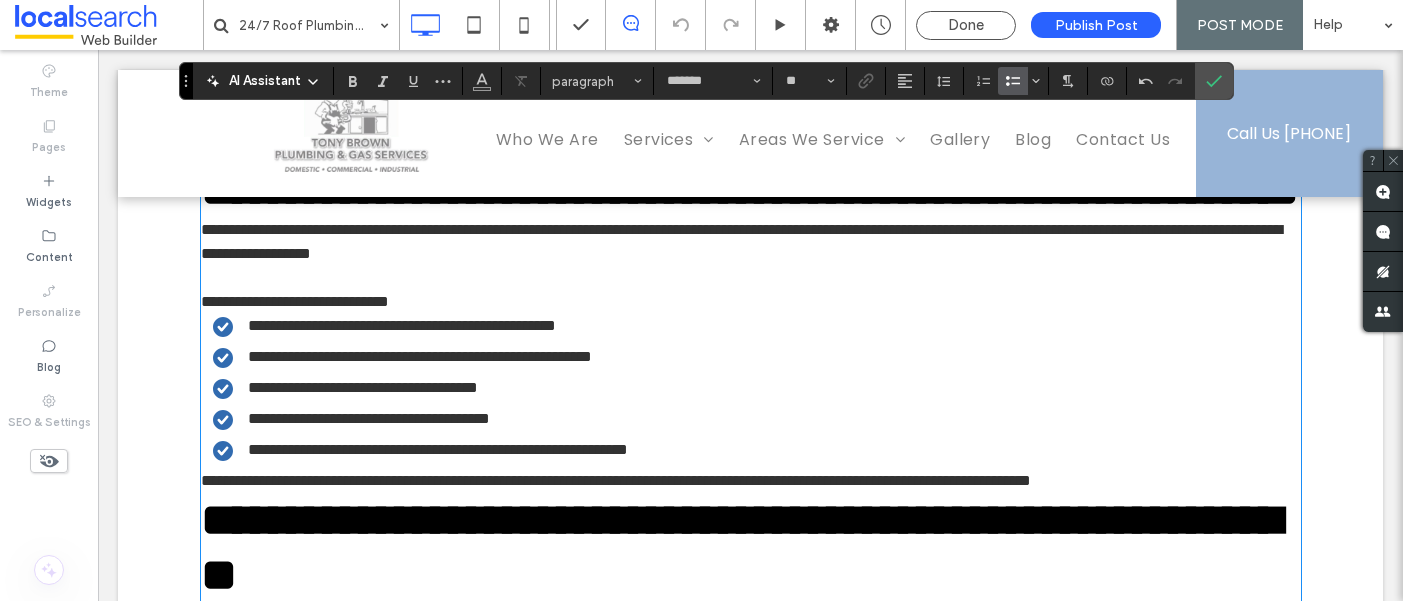 click on "**********" at bounding box center [751, 302] 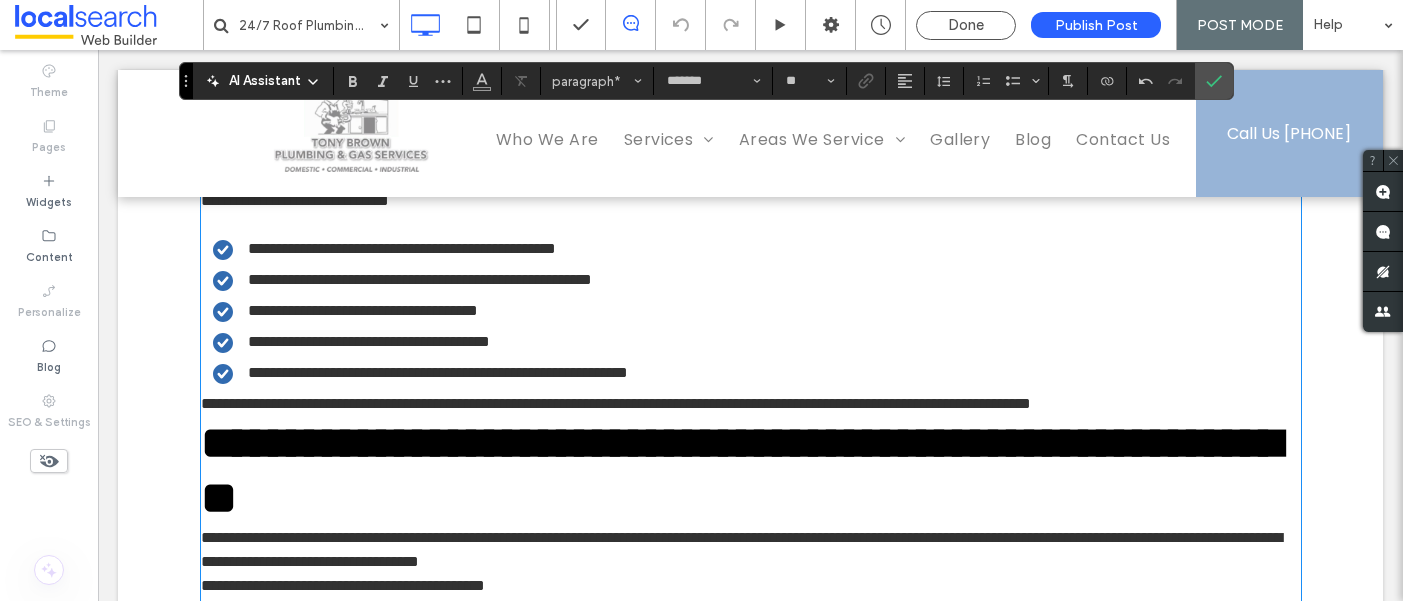 scroll, scrollTop: 1810, scrollLeft: 0, axis: vertical 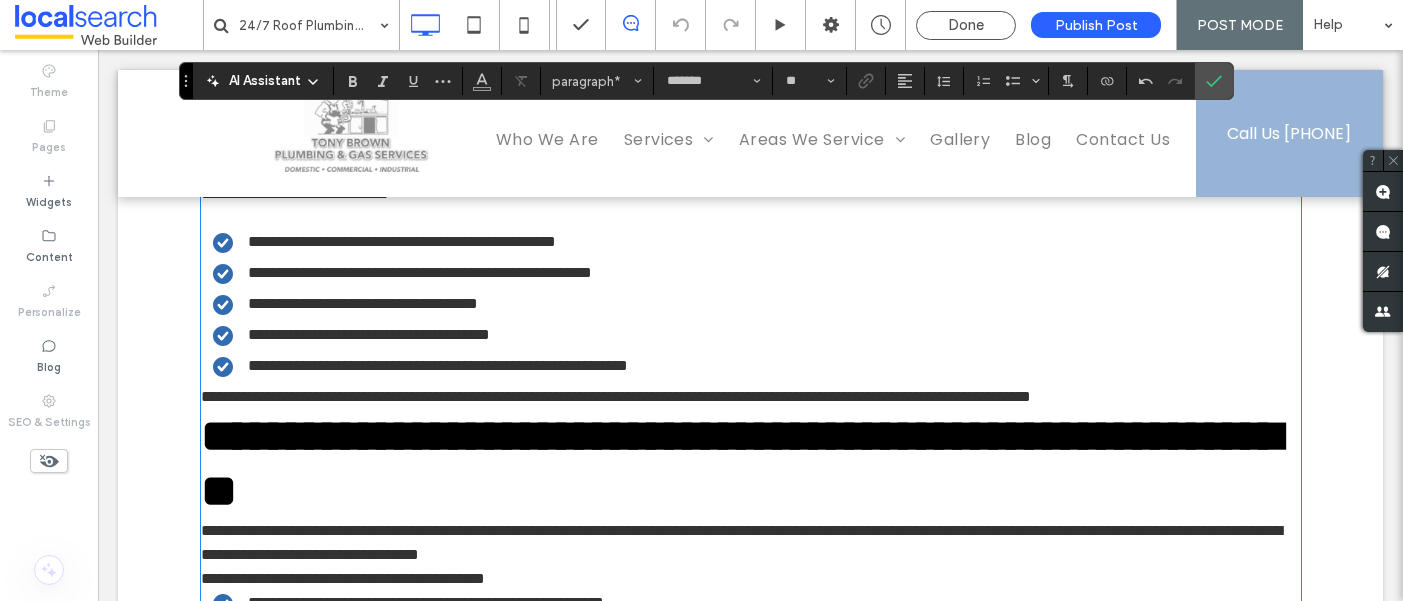 click on "**********" at bounding box center (616, 396) 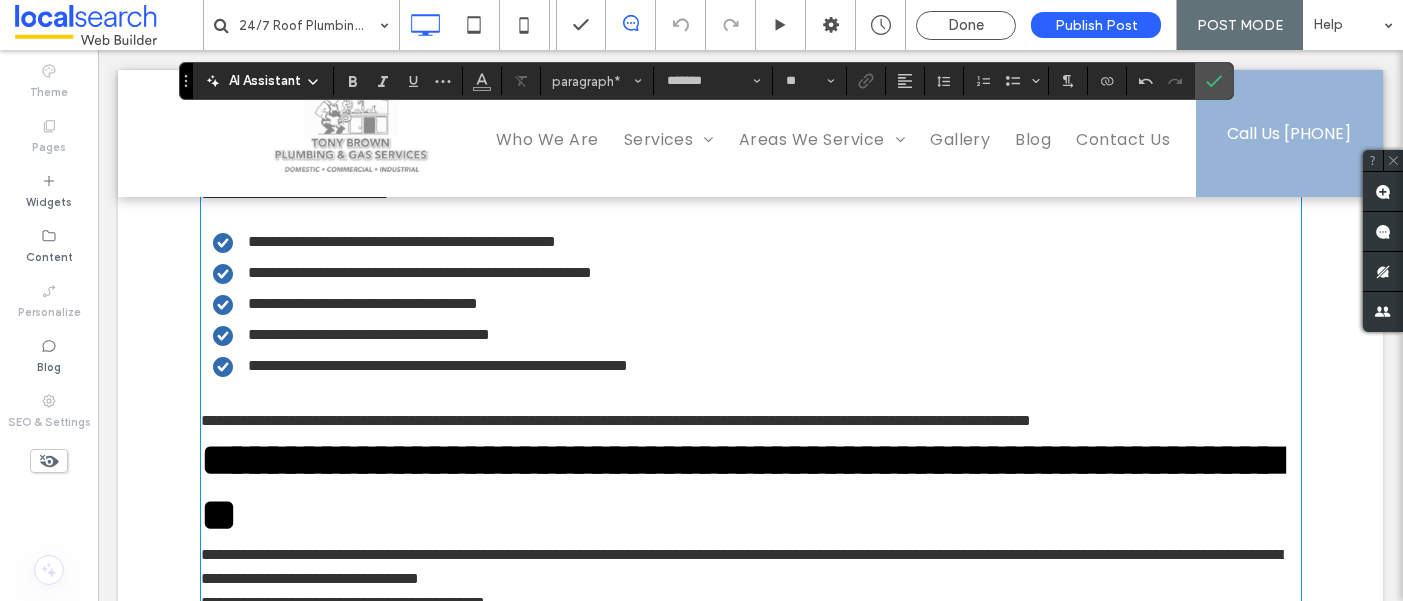 click on "**********" at bounding box center [751, 421] 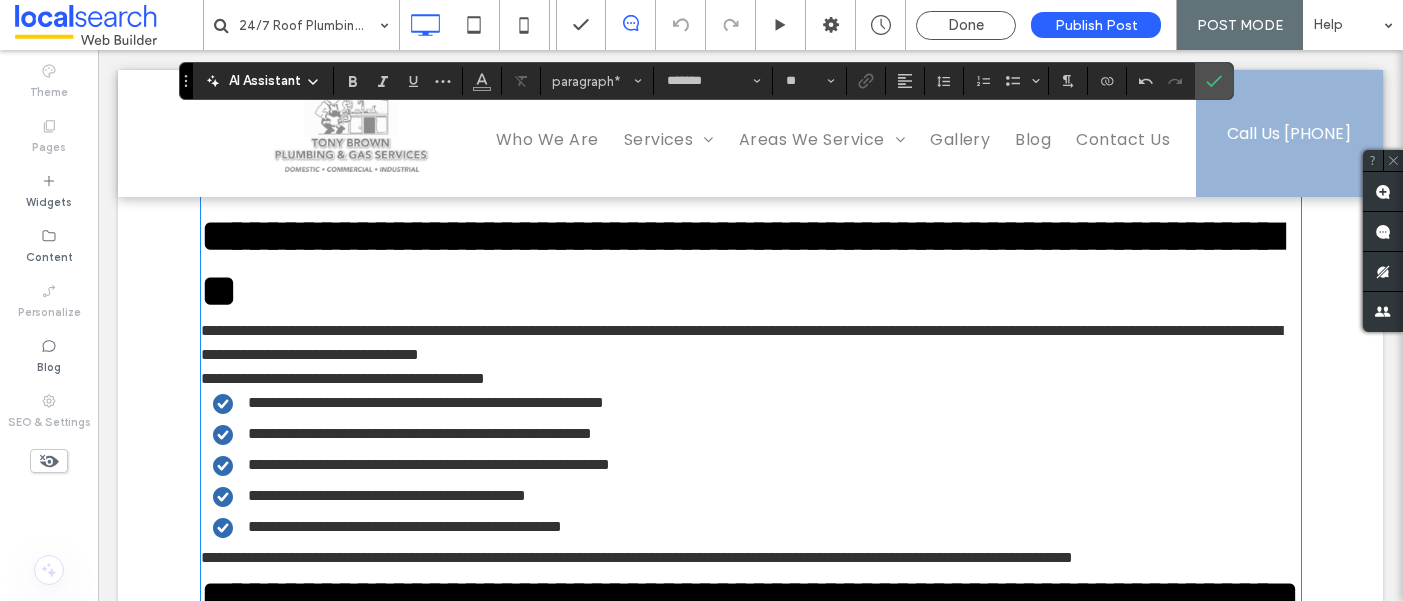 scroll, scrollTop: 2121, scrollLeft: 0, axis: vertical 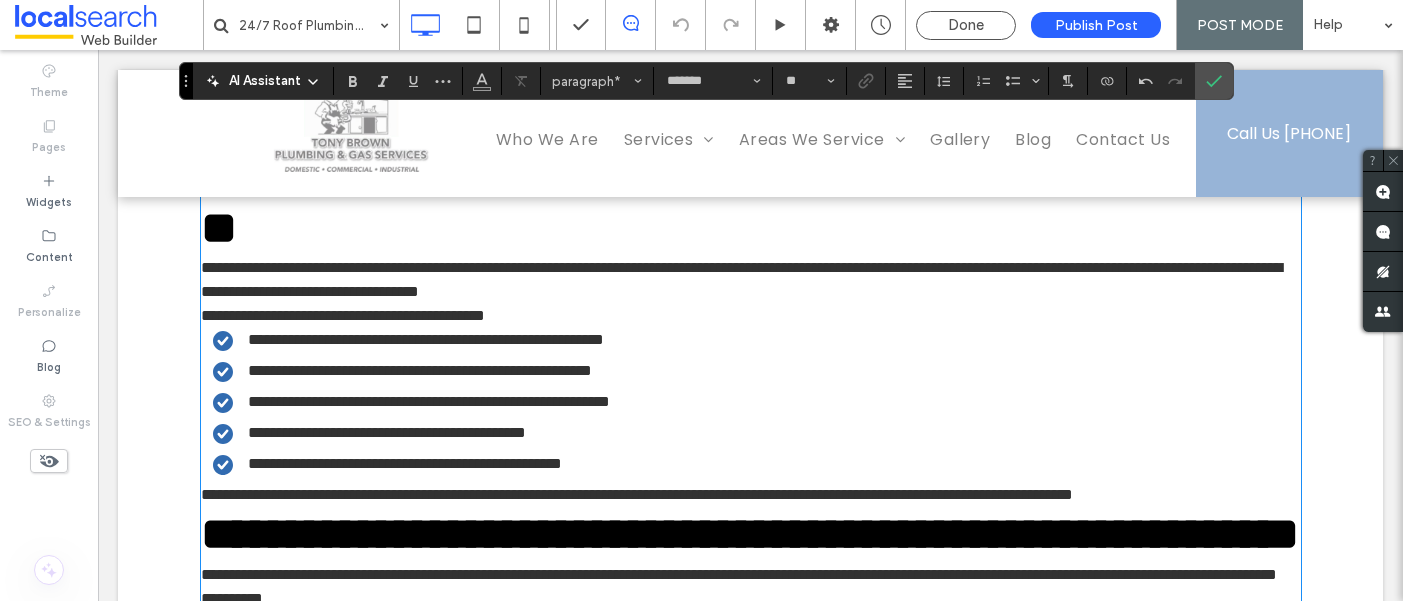 click on "**********" at bounding box center [751, 316] 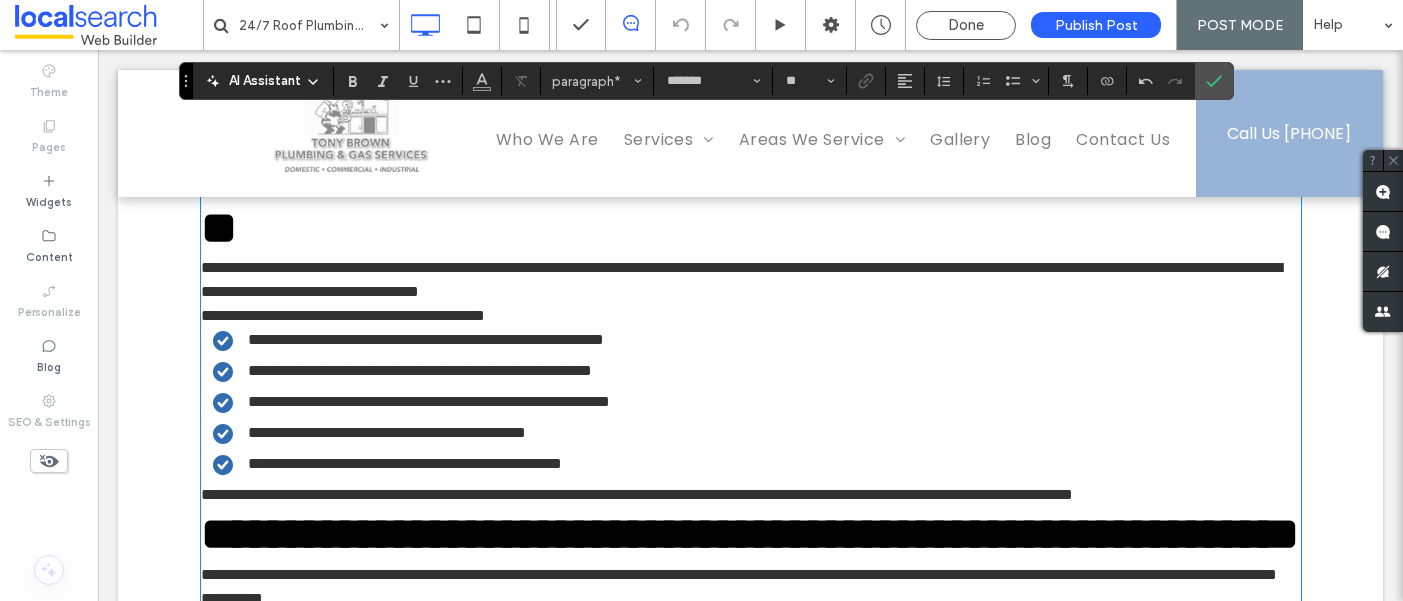 click on "**********" at bounding box center (751, 280) 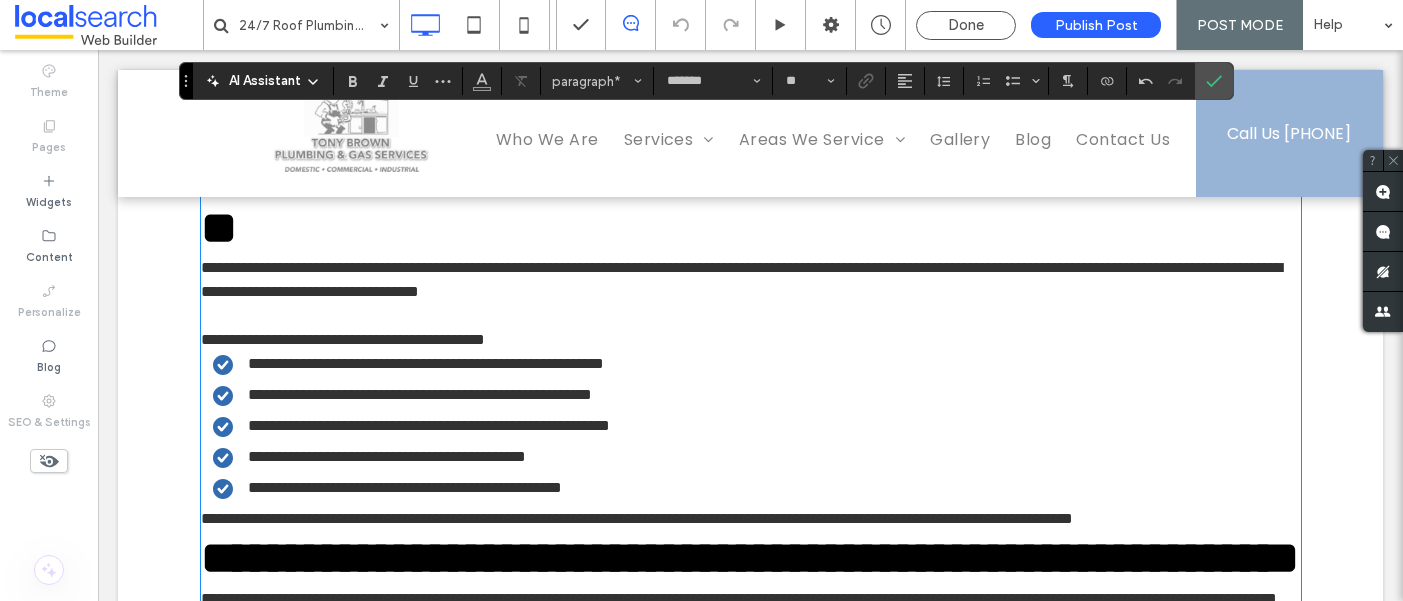 click on "**********" at bounding box center [343, 339] 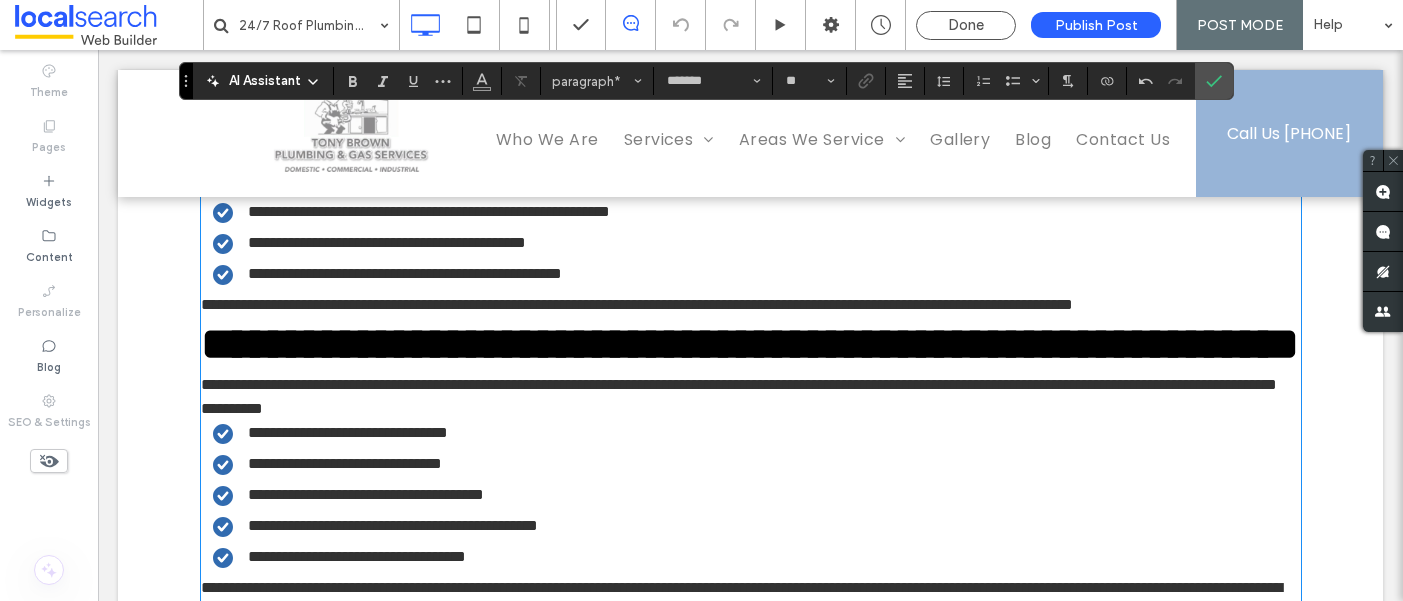 scroll, scrollTop: 2361, scrollLeft: 0, axis: vertical 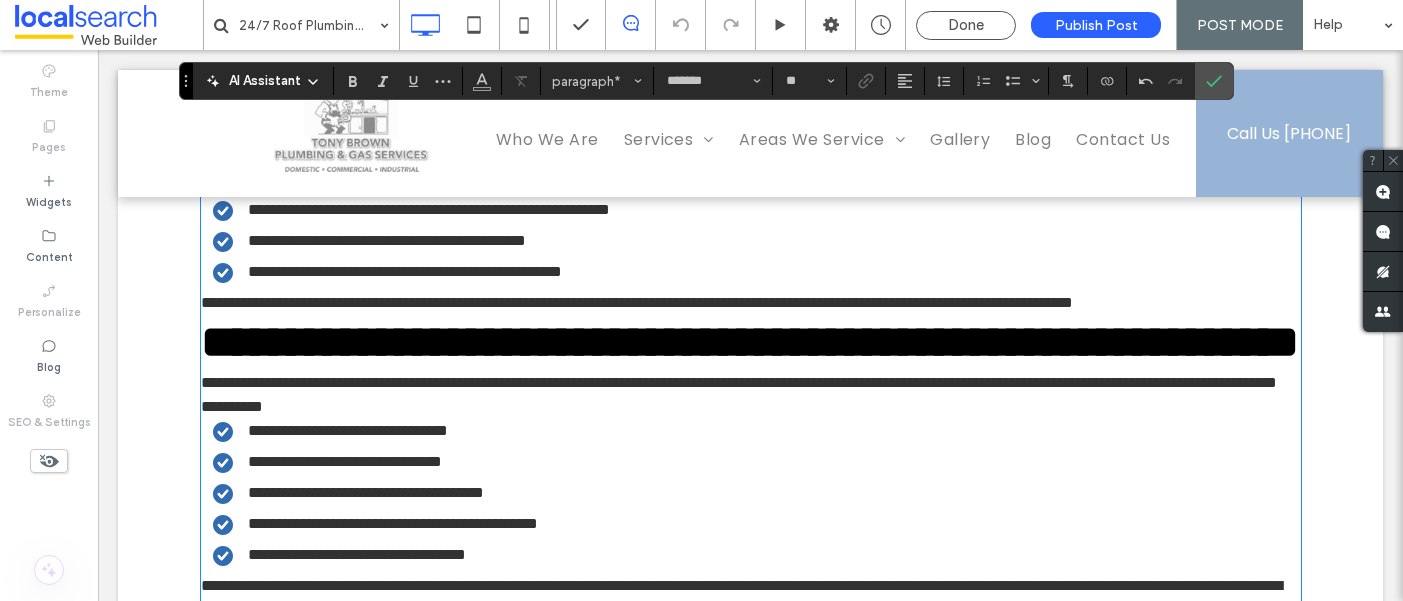 click on "**********" at bounding box center [637, 302] 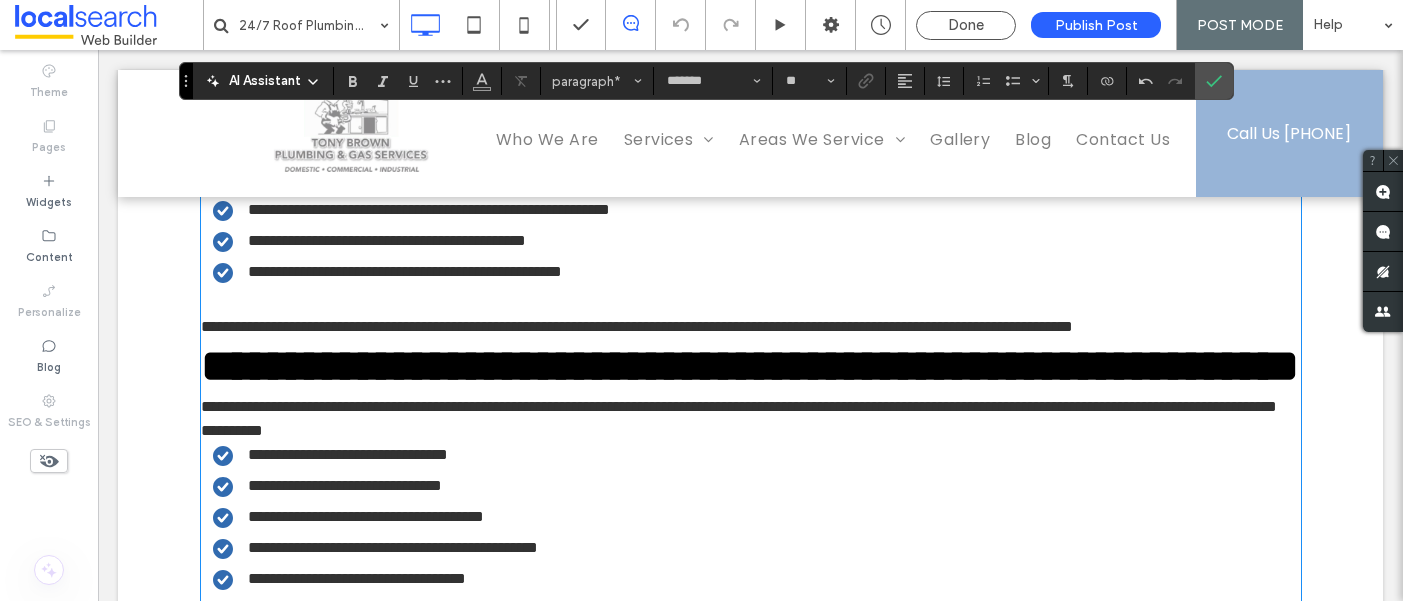click on "**********" at bounding box center (751, 327) 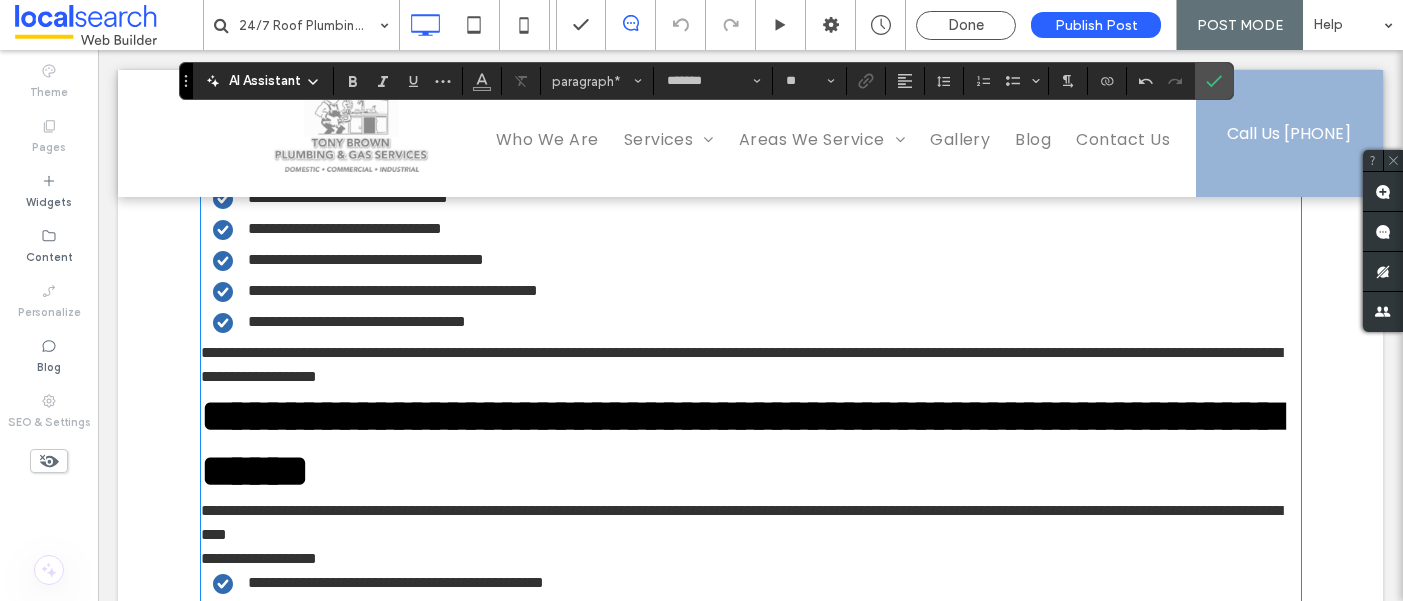 scroll, scrollTop: 2661, scrollLeft: 0, axis: vertical 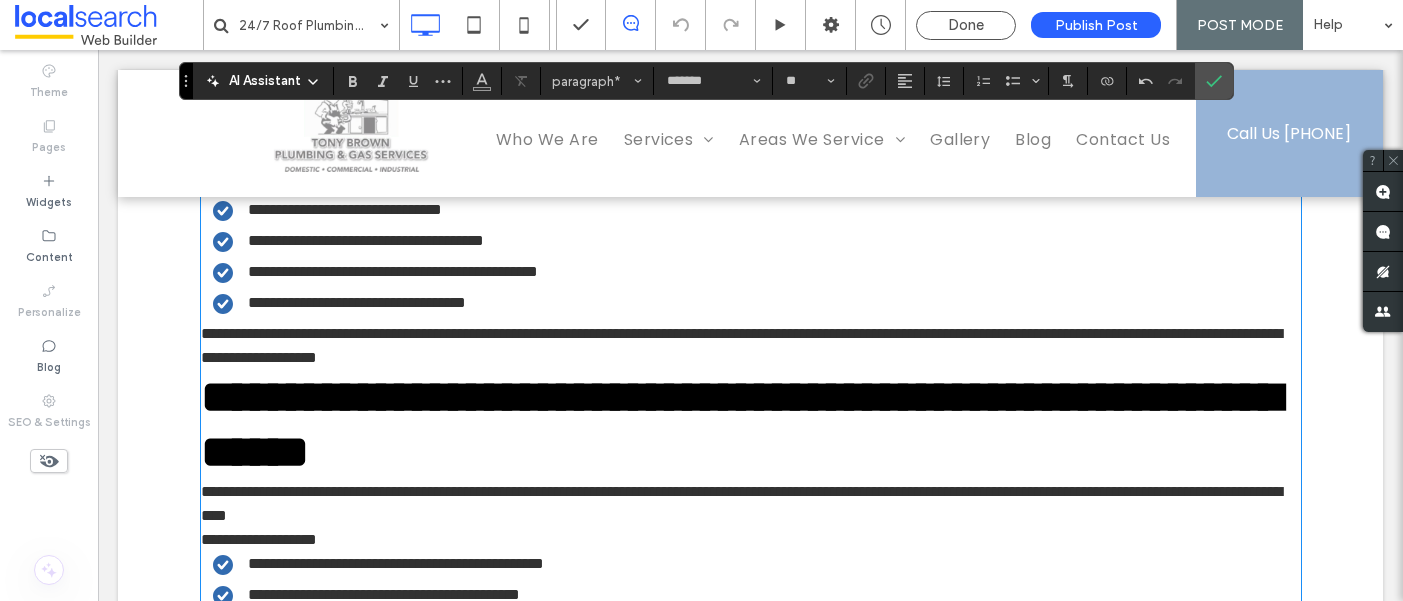 click on "**********" at bounding box center [739, 130] 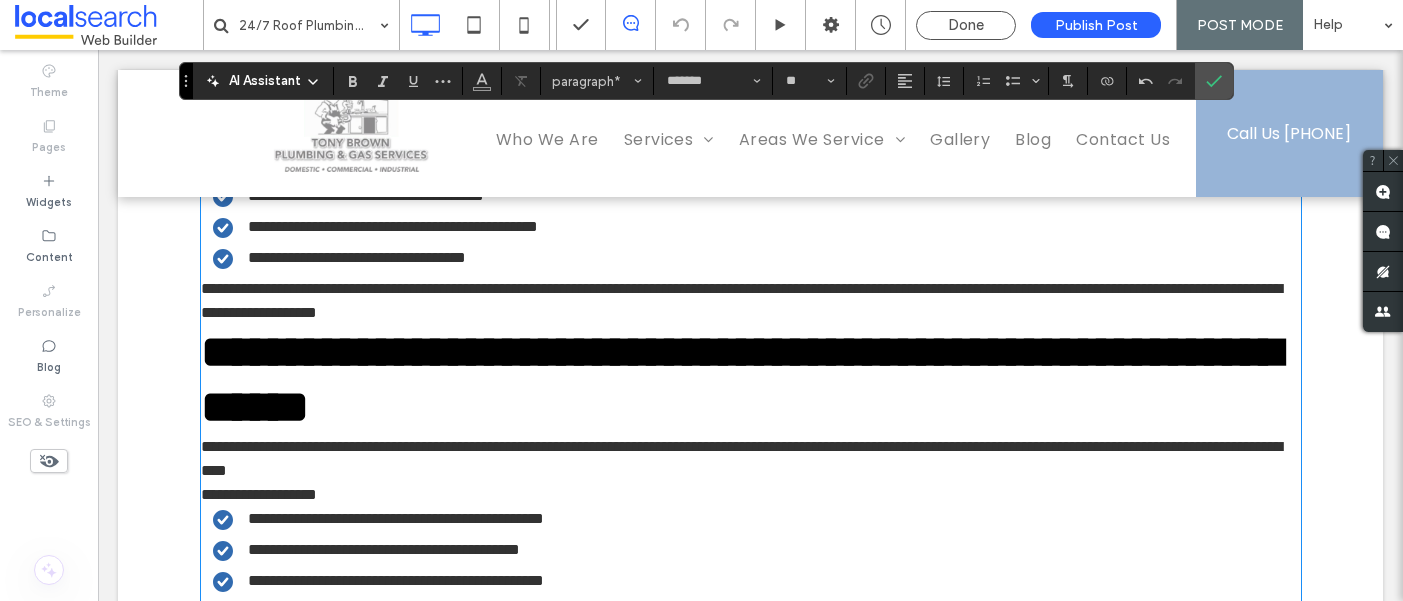 scroll, scrollTop: 2728, scrollLeft: 0, axis: vertical 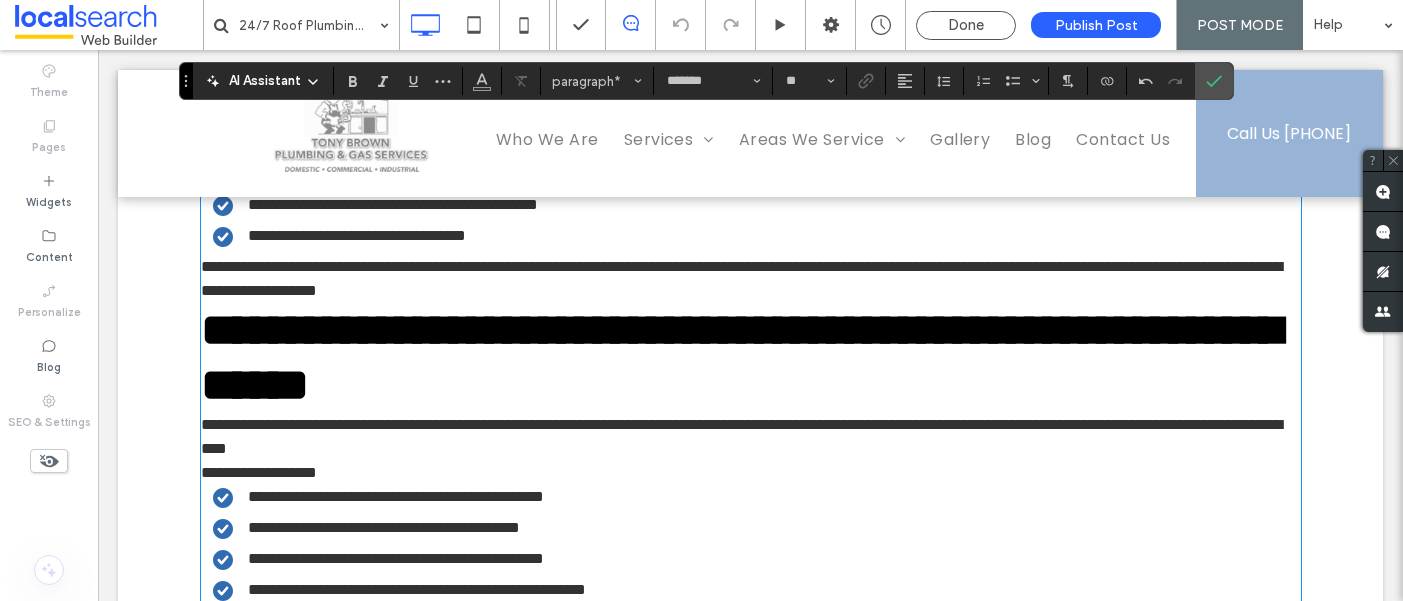click on "**********" at bounding box center [751, 64] 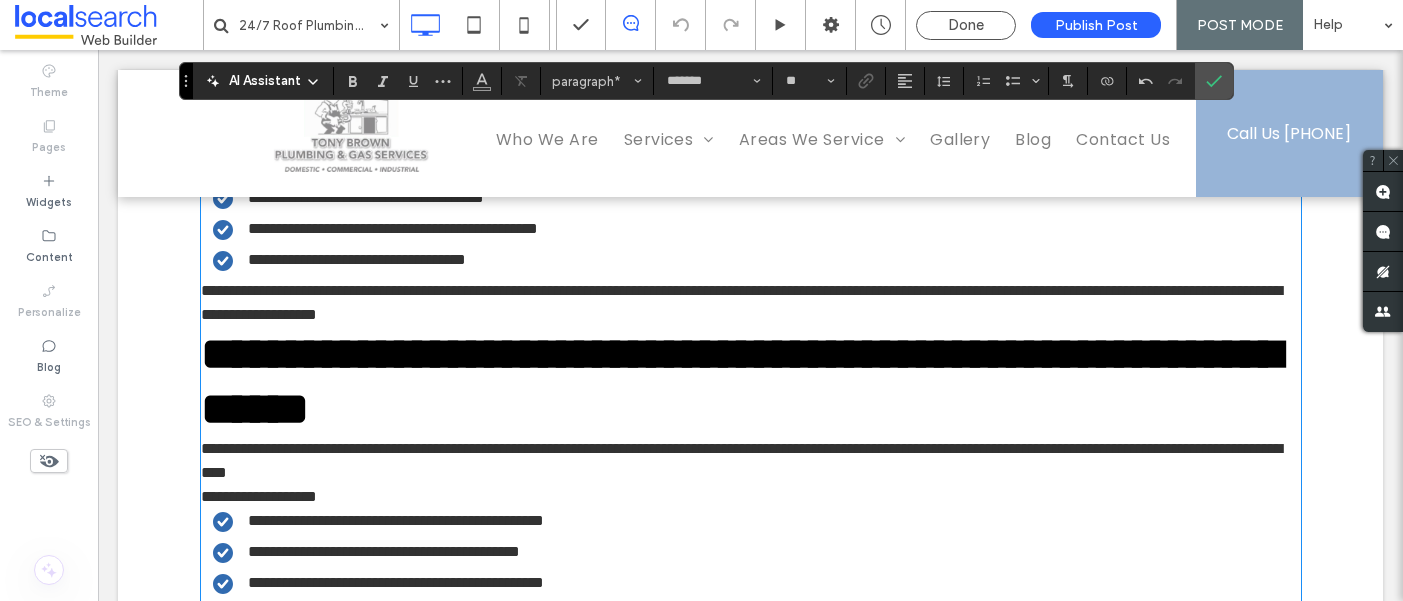 click on "**********" at bounding box center (751, 112) 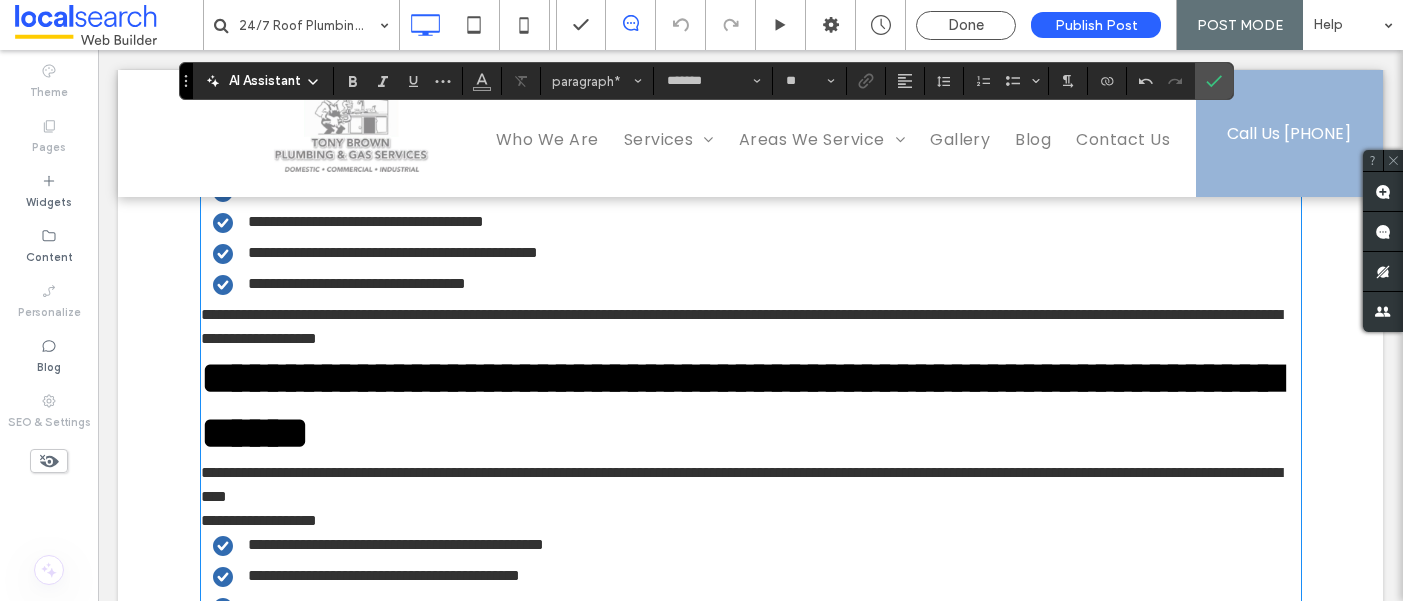 click on "**********" at bounding box center [741, 326] 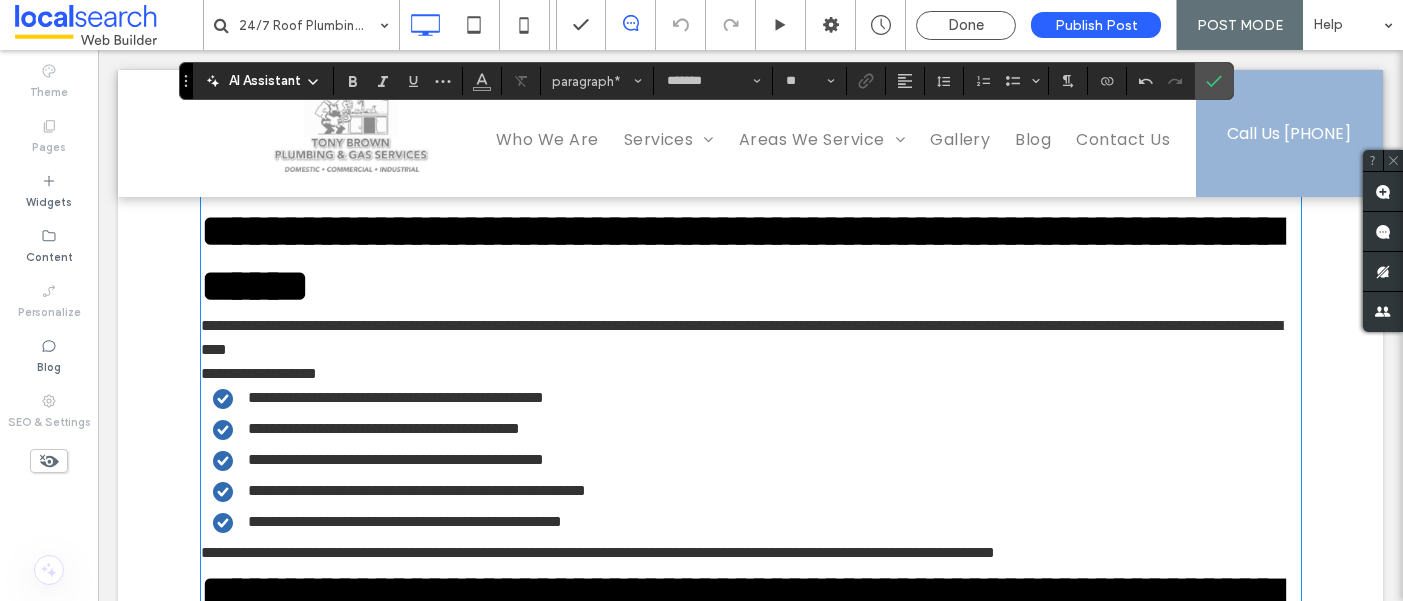 scroll, scrollTop: 2900, scrollLeft: 0, axis: vertical 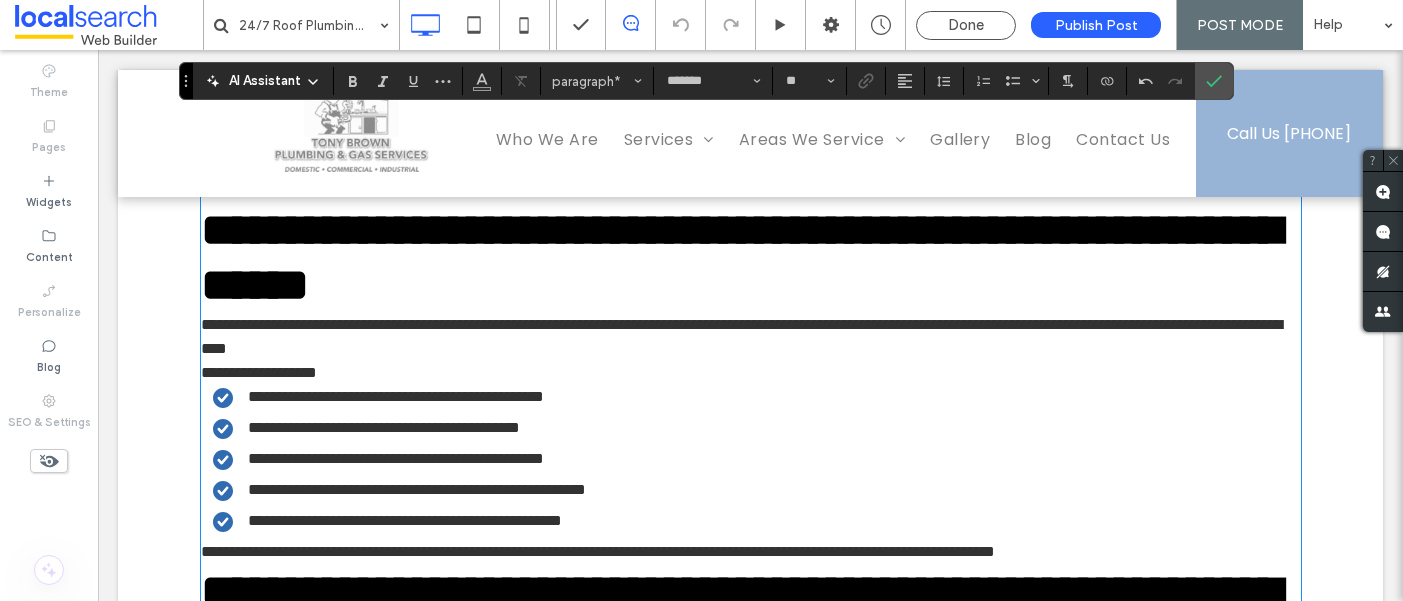 click on "**********" at bounding box center (751, 179) 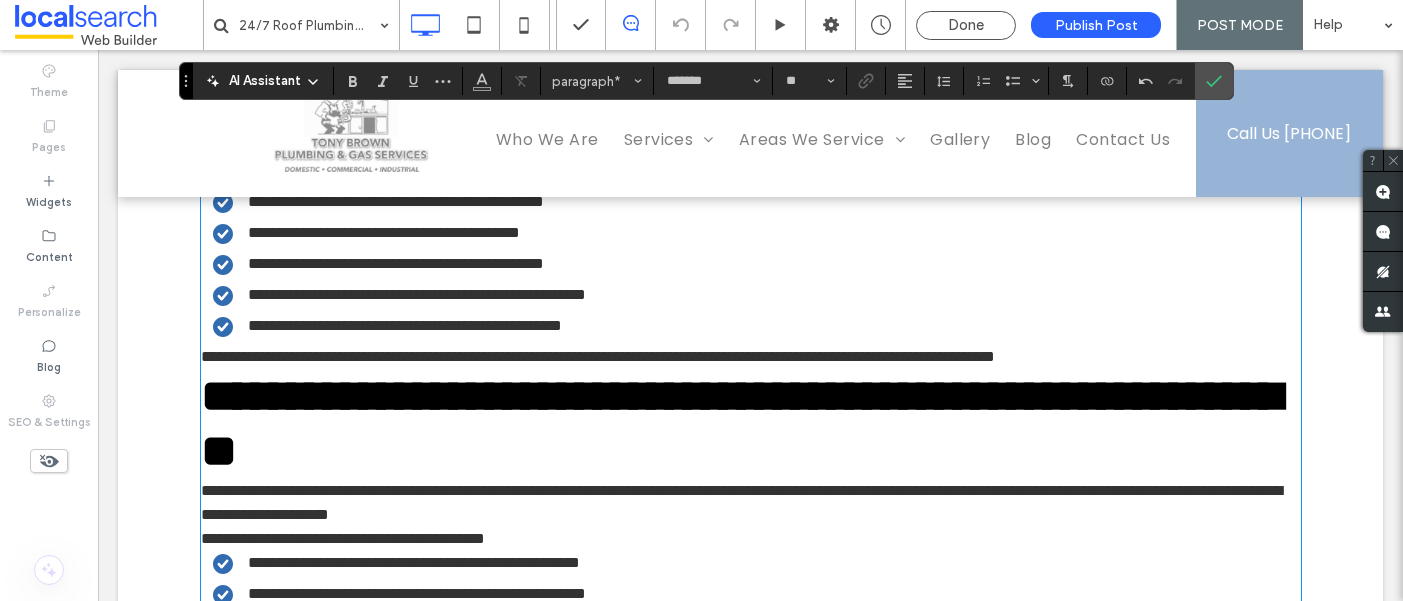 scroll, scrollTop: 3127, scrollLeft: 0, axis: vertical 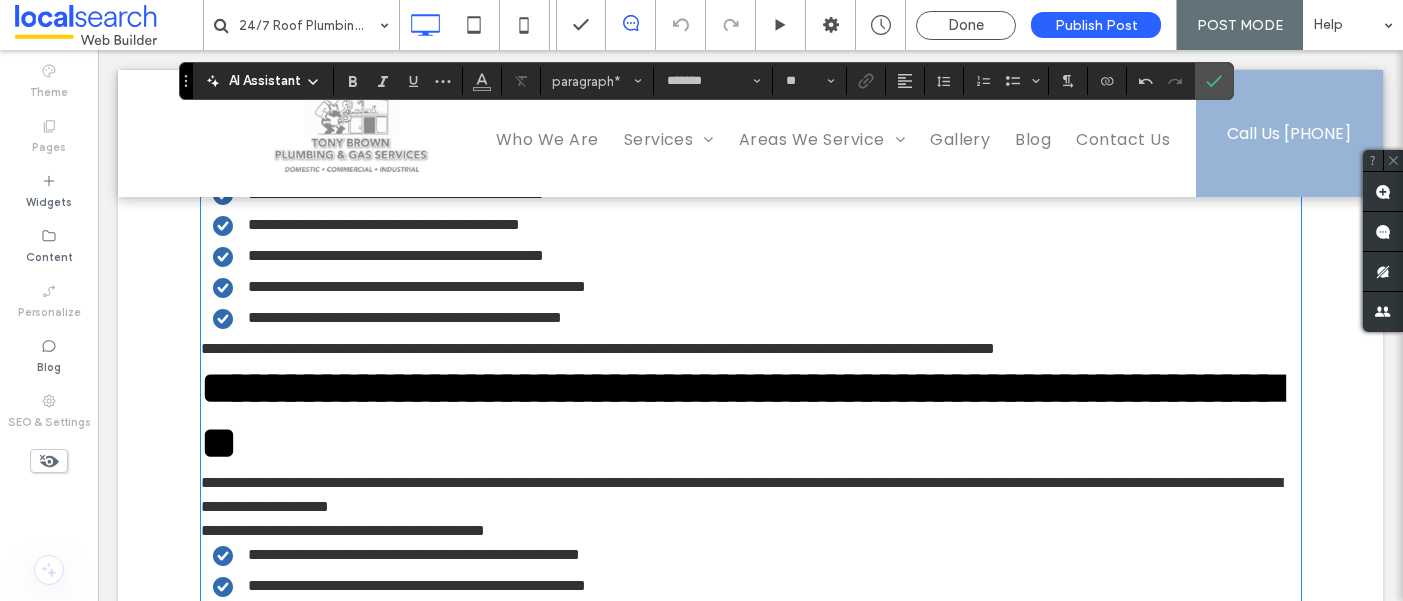 click on "**********" at bounding box center [751, 134] 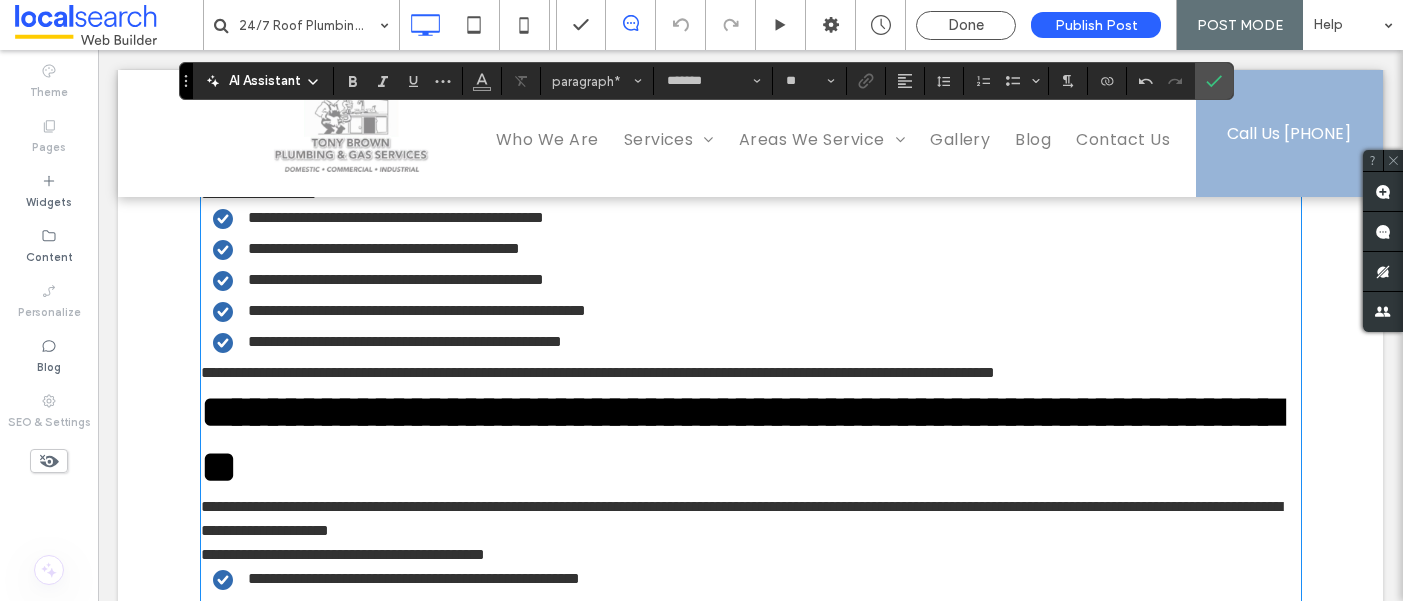 click on "**********" at bounding box center [751, 194] 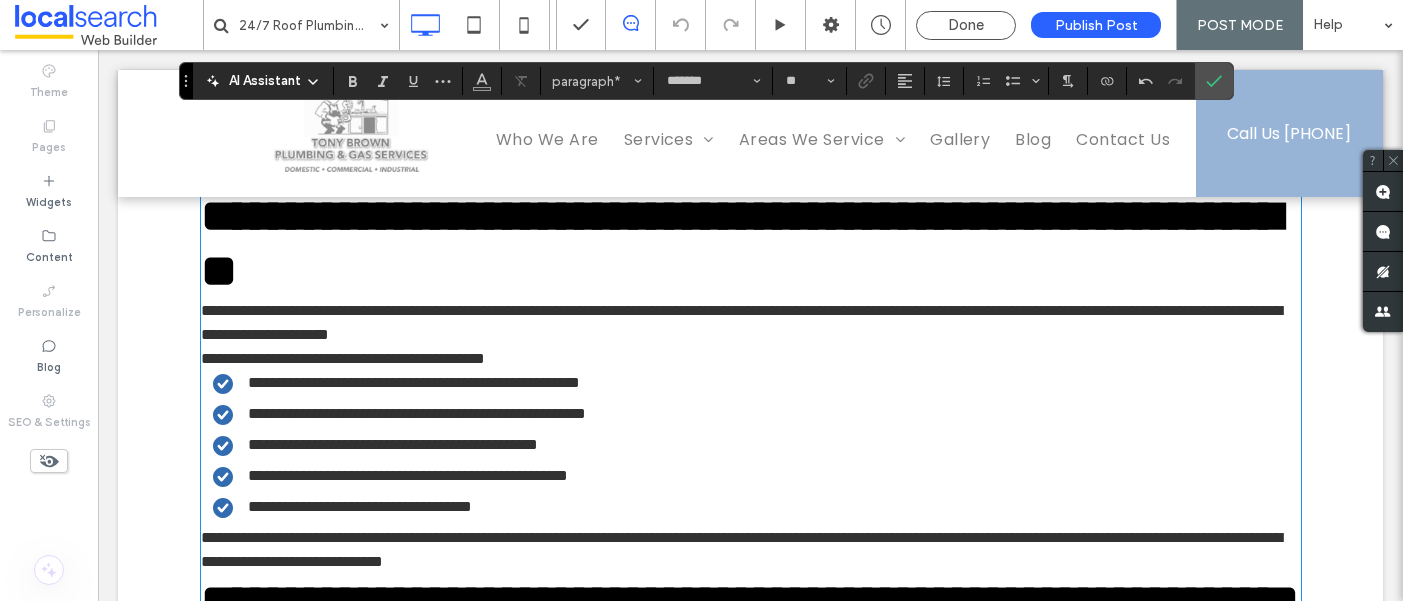 scroll, scrollTop: 3361, scrollLeft: 0, axis: vertical 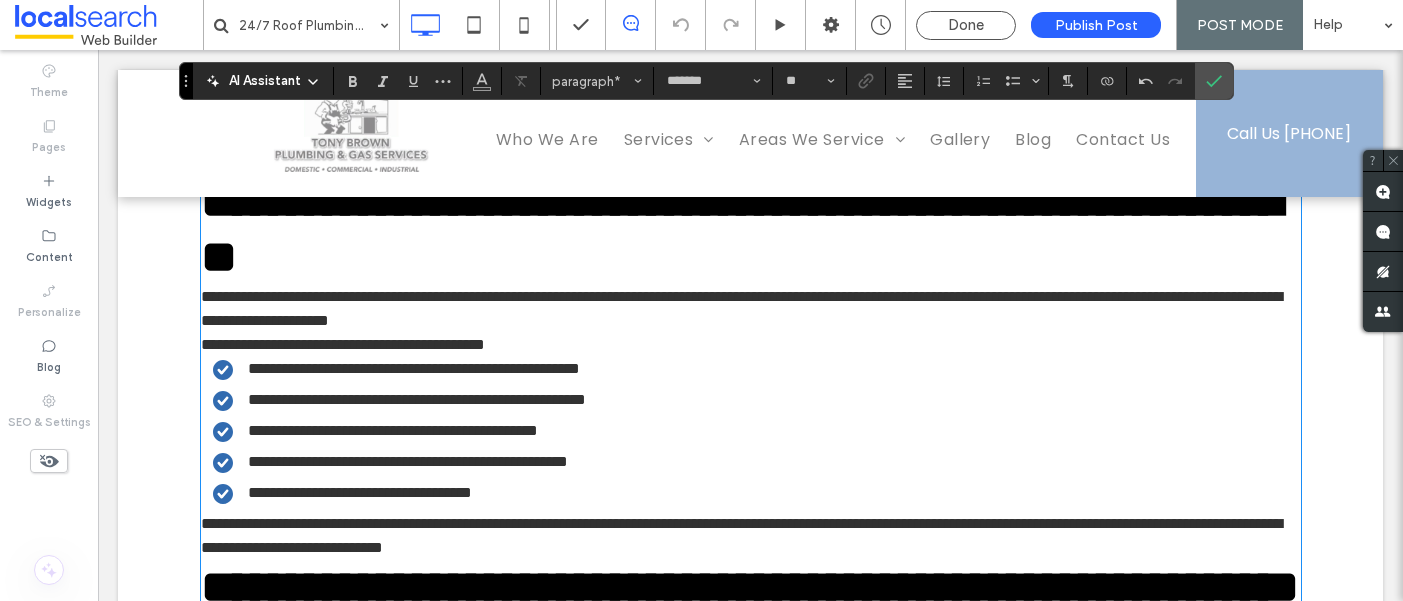 click on "**********" at bounding box center (598, 162) 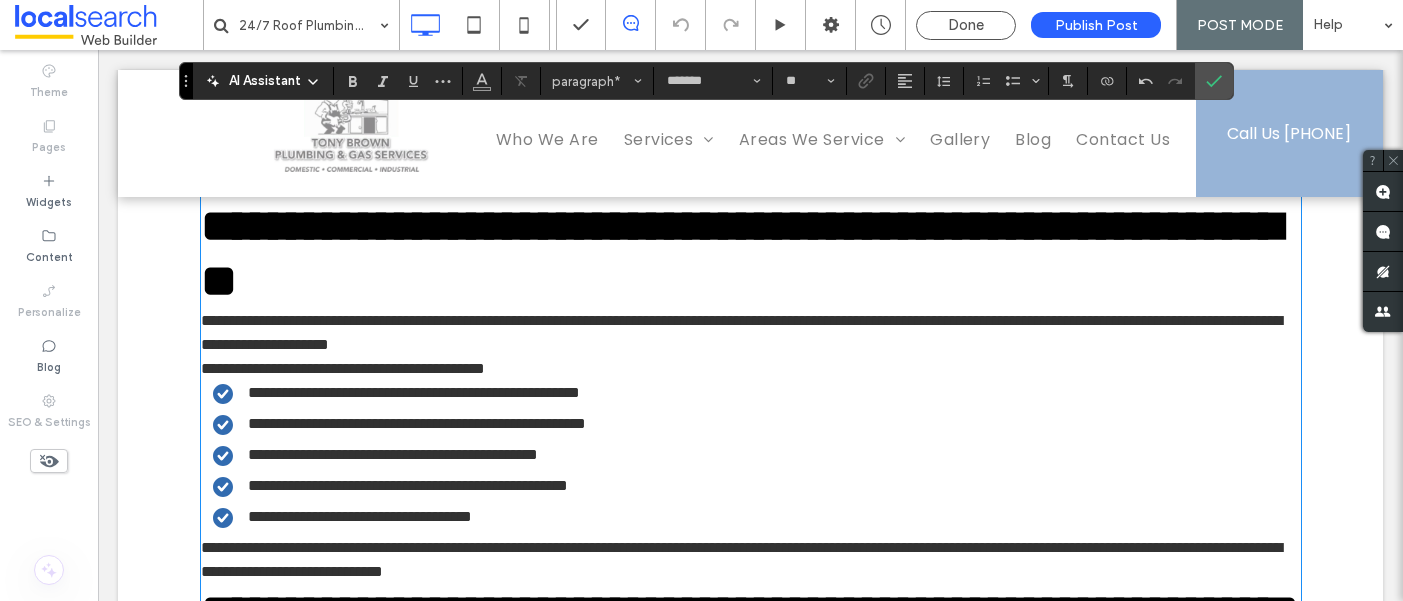 click on "**********" at bounding box center [751, 187] 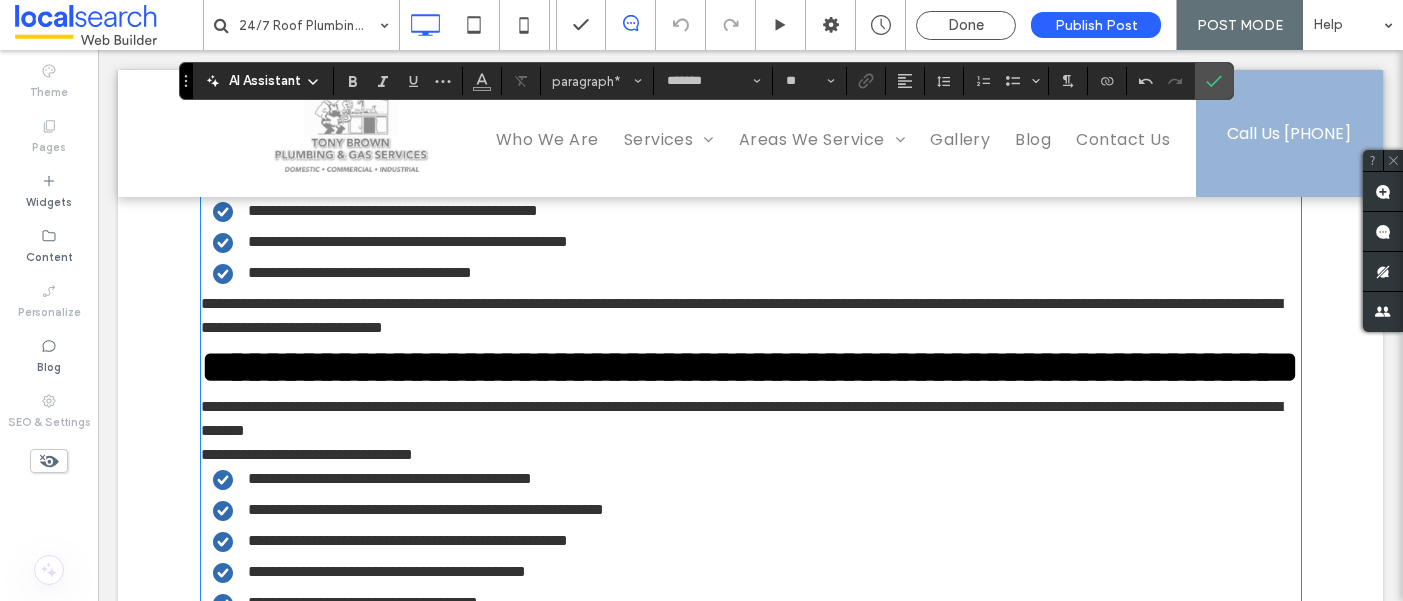 scroll, scrollTop: 3639, scrollLeft: 0, axis: vertical 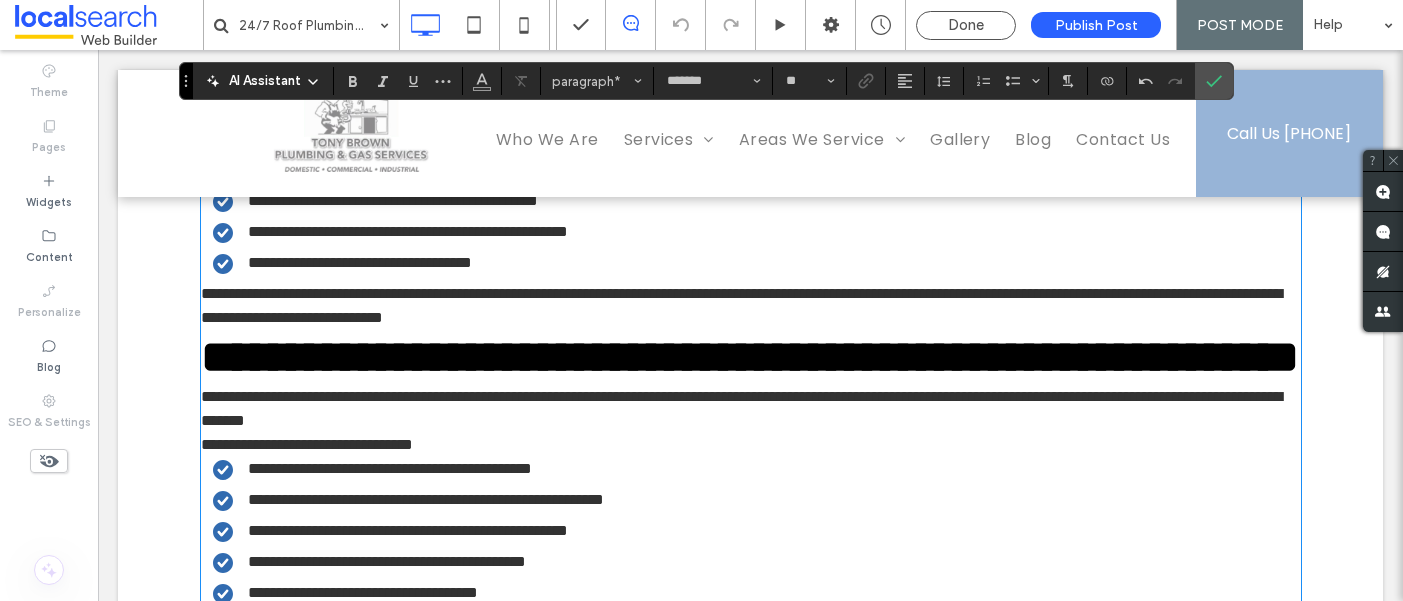 click on "**********" at bounding box center (751, 115) 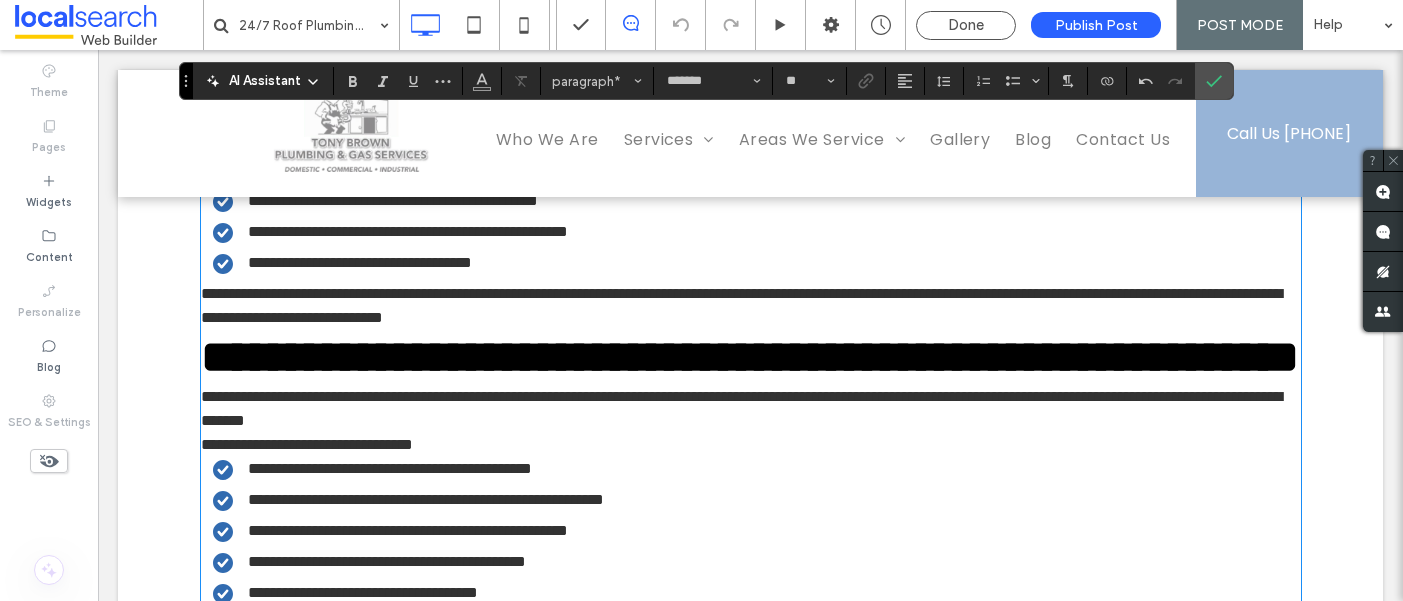 click on "**********" at bounding box center [751, 79] 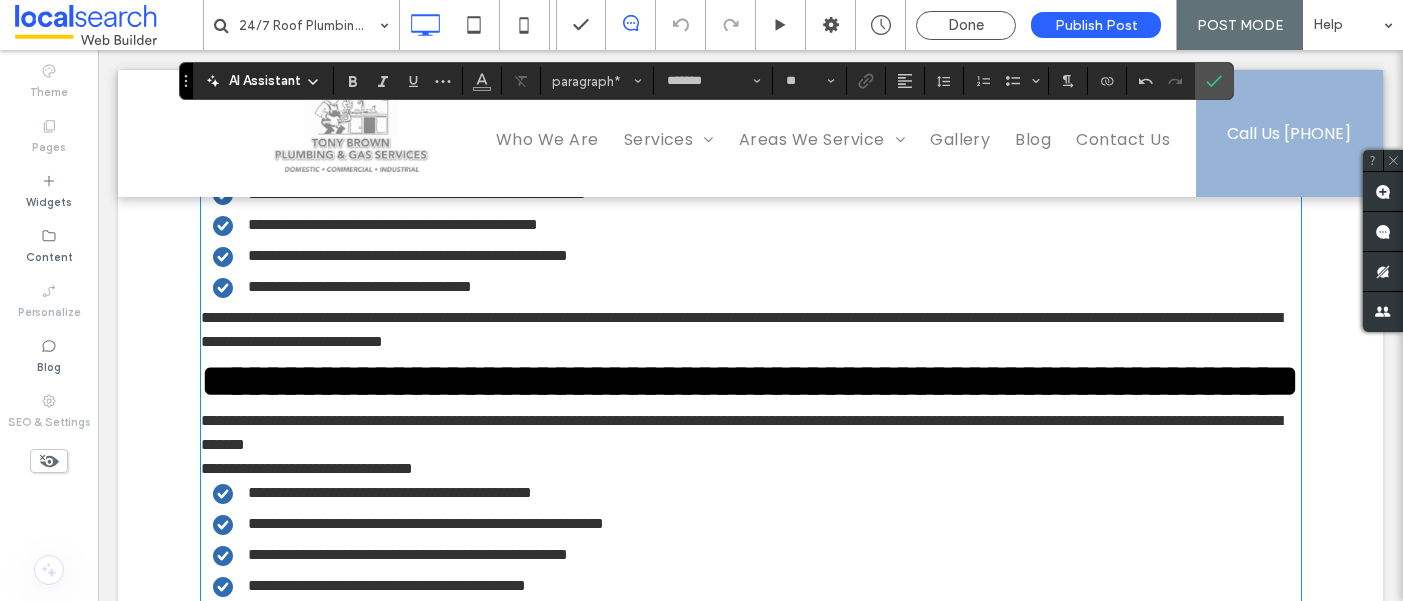 click on "**********" at bounding box center (751, 139) 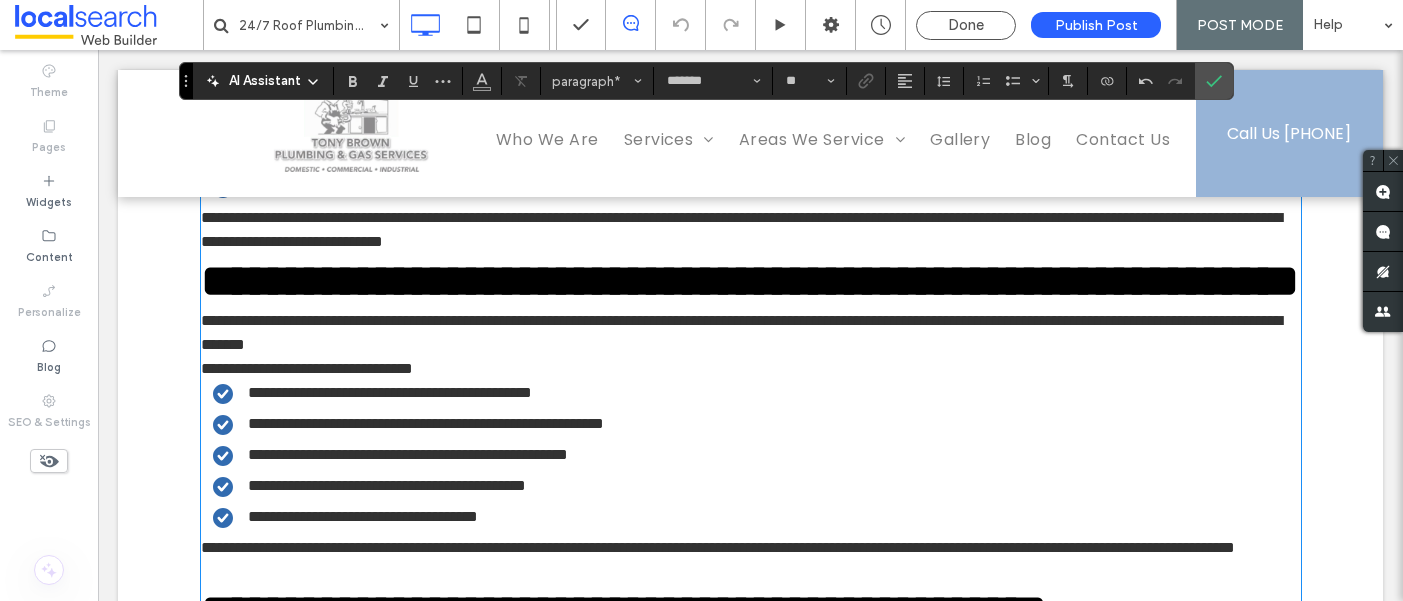 scroll, scrollTop: 3764, scrollLeft: 0, axis: vertical 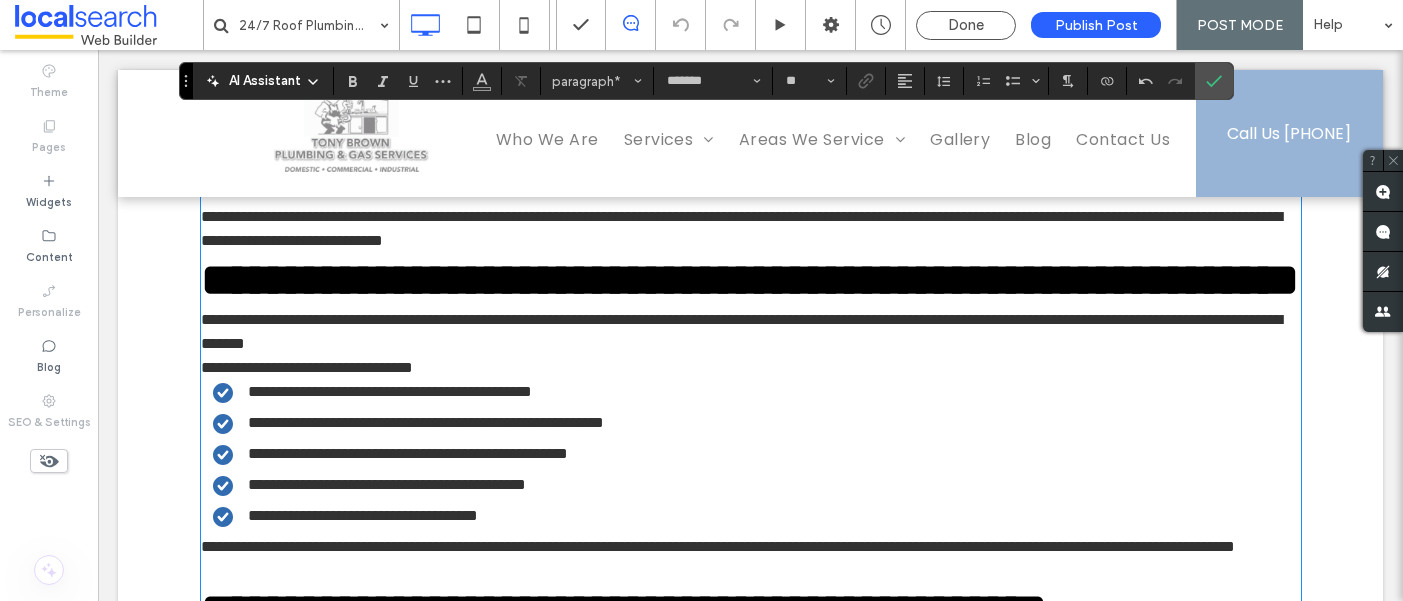 click on "**********" at bounding box center [741, 228] 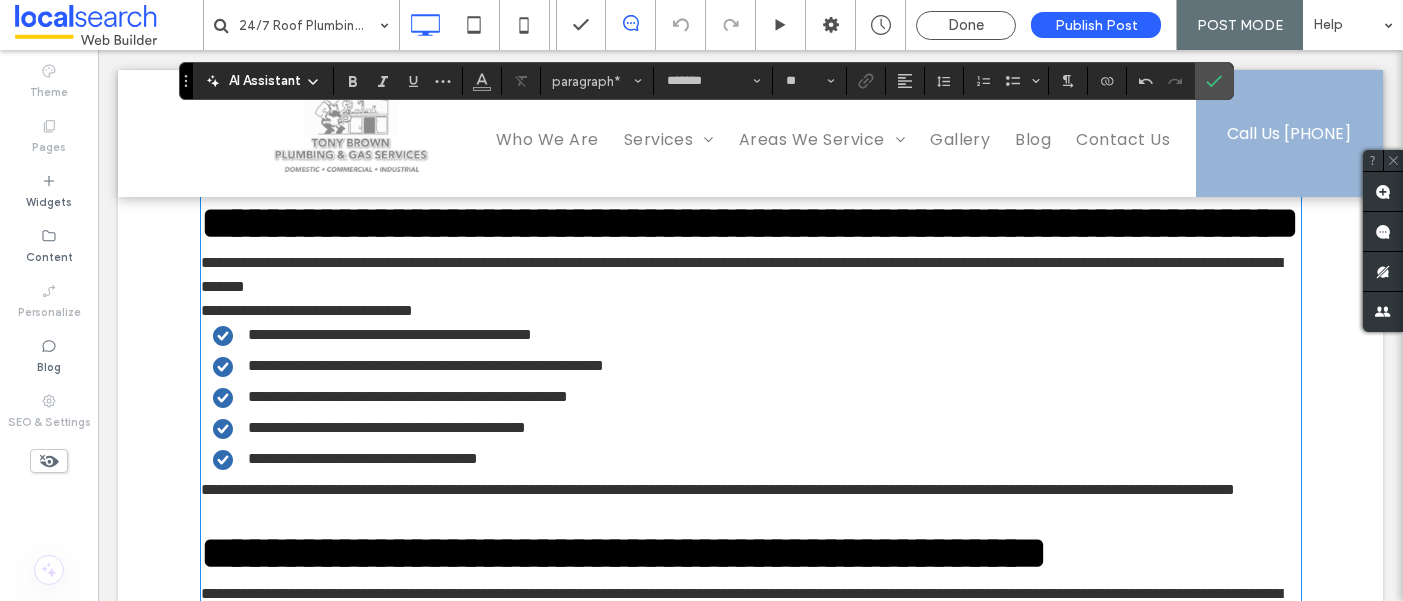 scroll, scrollTop: 3861, scrollLeft: 0, axis: vertical 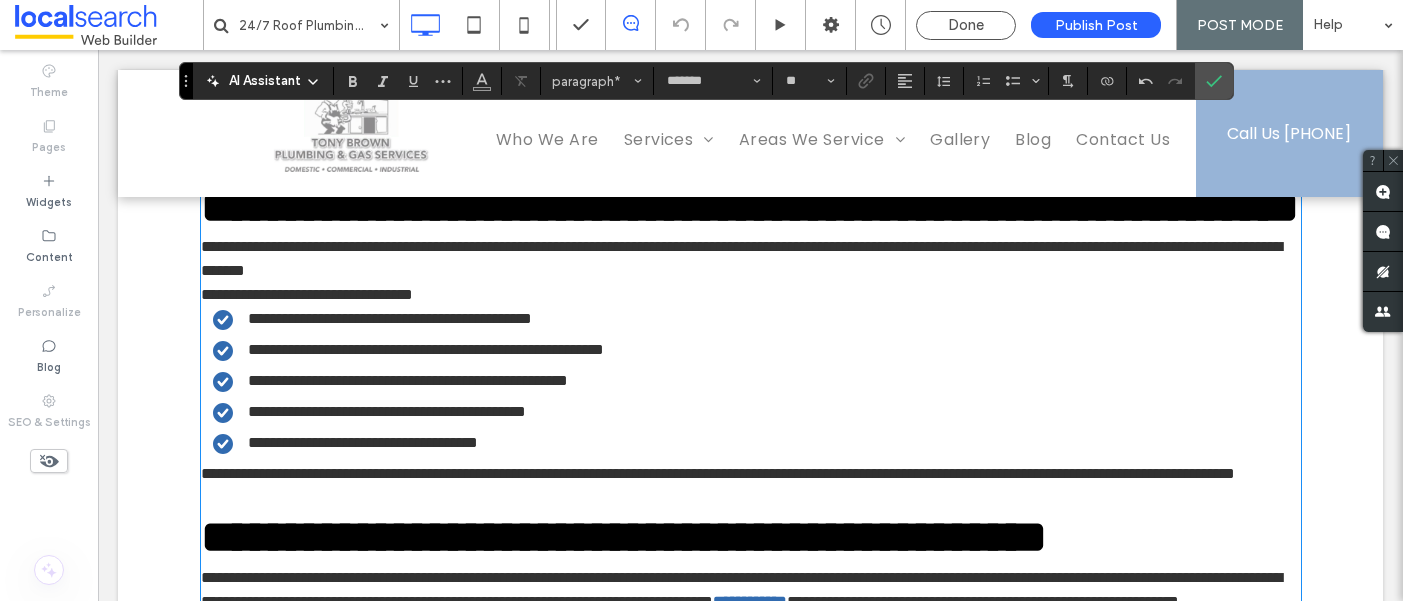 click on "**********" at bounding box center (751, 156) 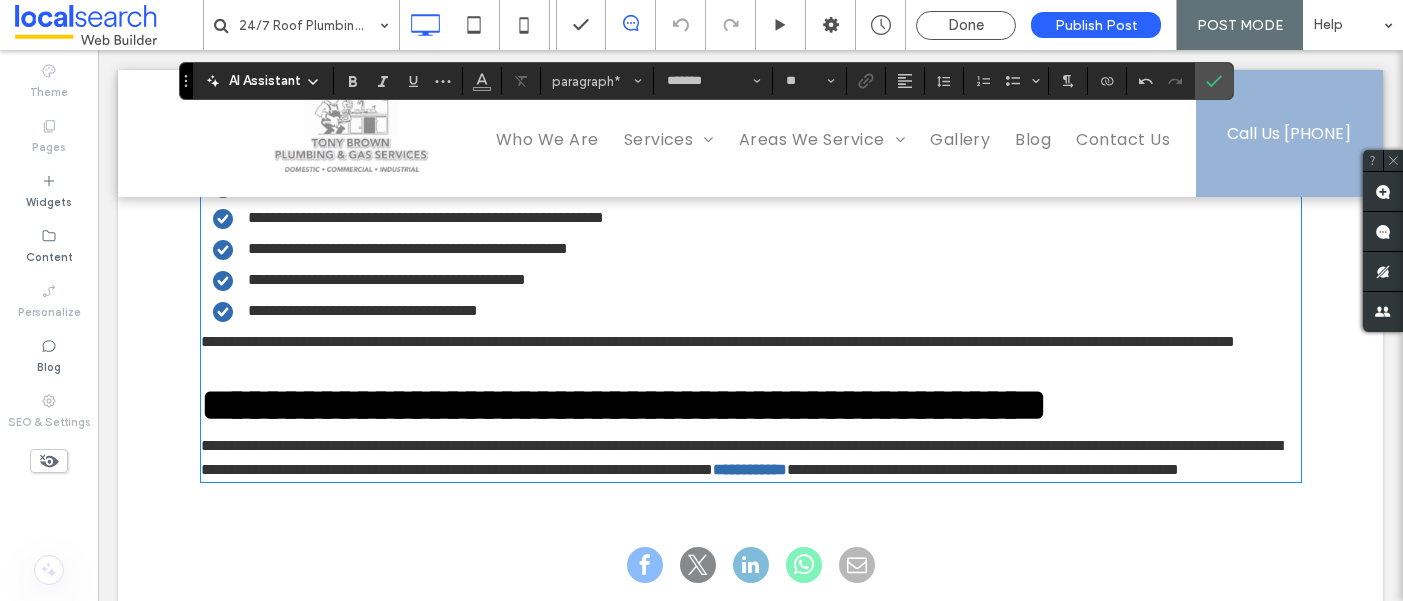 scroll, scrollTop: 4024, scrollLeft: 0, axis: vertical 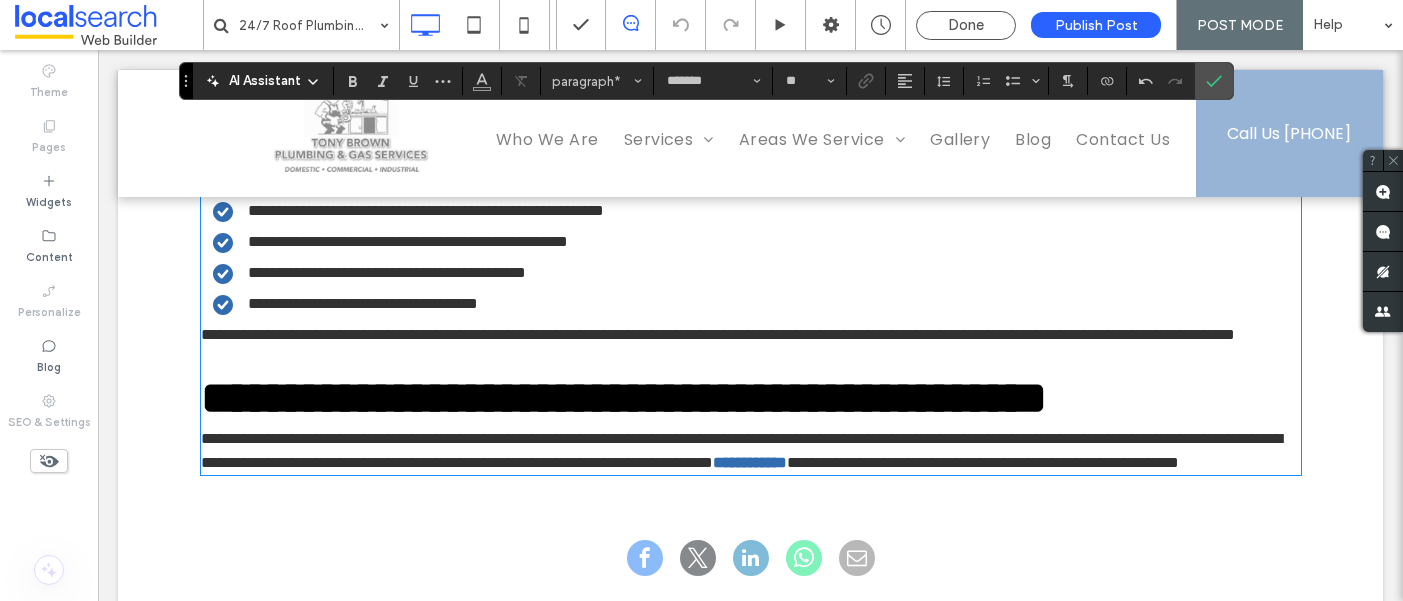 click on "**********" at bounding box center [741, 119] 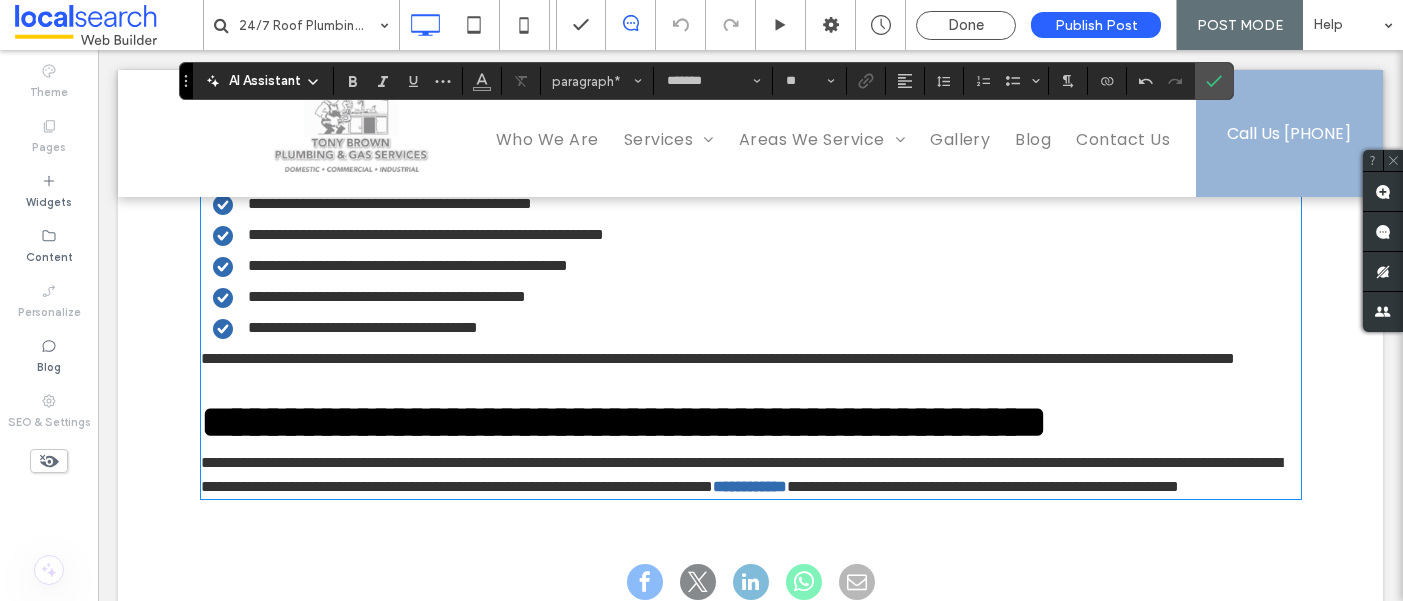 click on "**********" at bounding box center [751, 144] 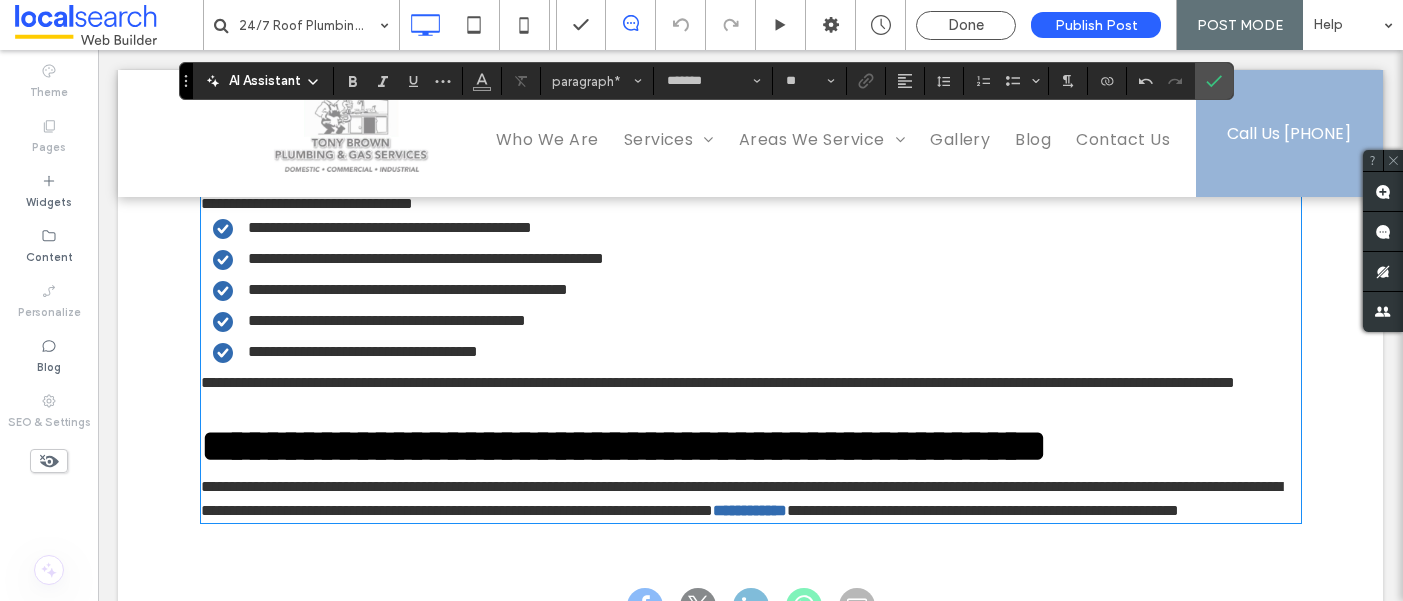 click on "**********" at bounding box center [751, 204] 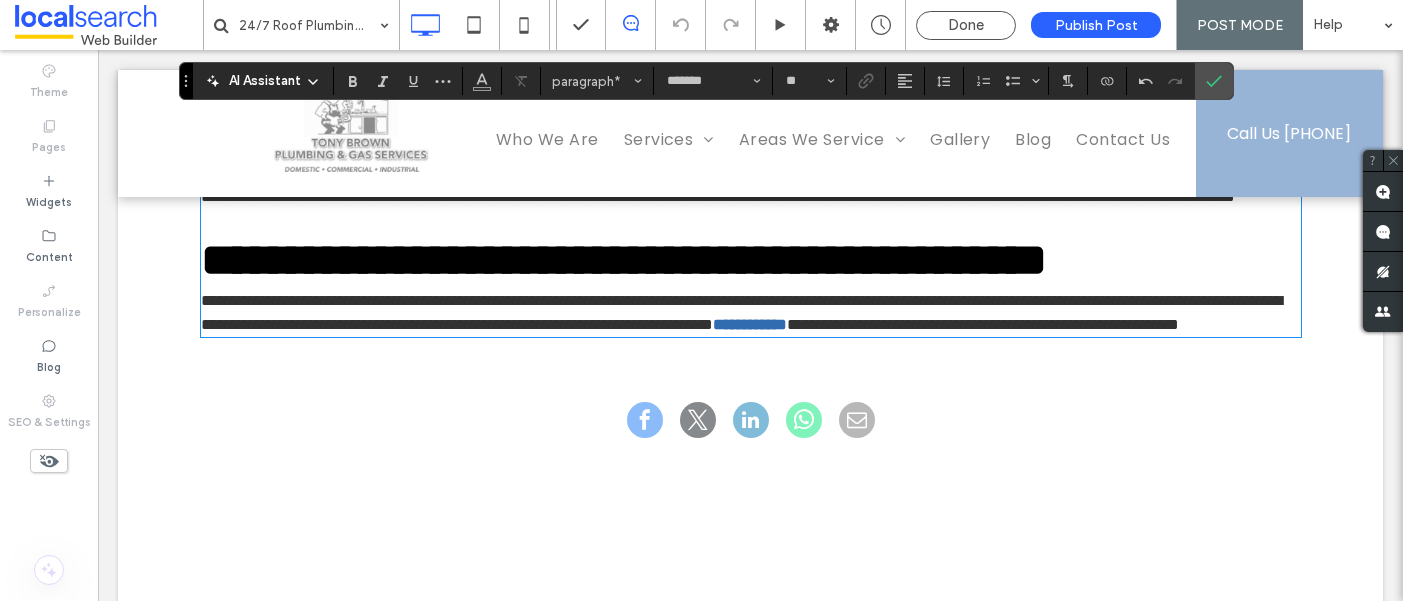 scroll, scrollTop: 4256, scrollLeft: 0, axis: vertical 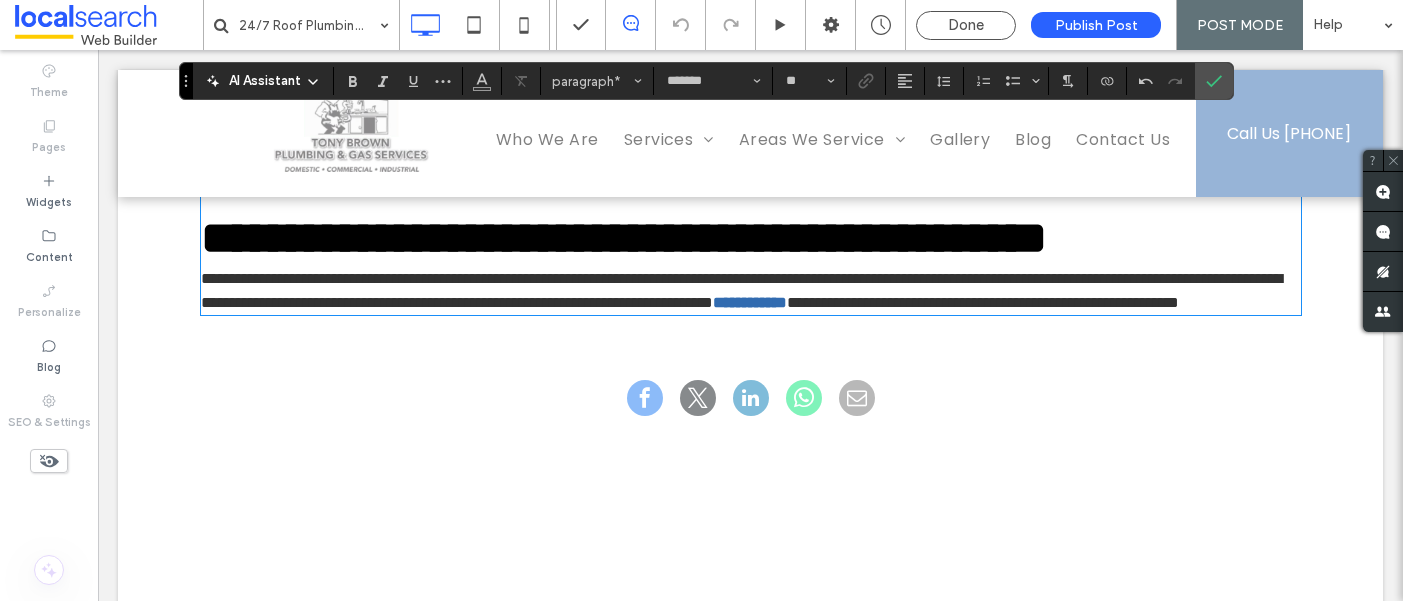 click on "**********" at bounding box center [718, 174] 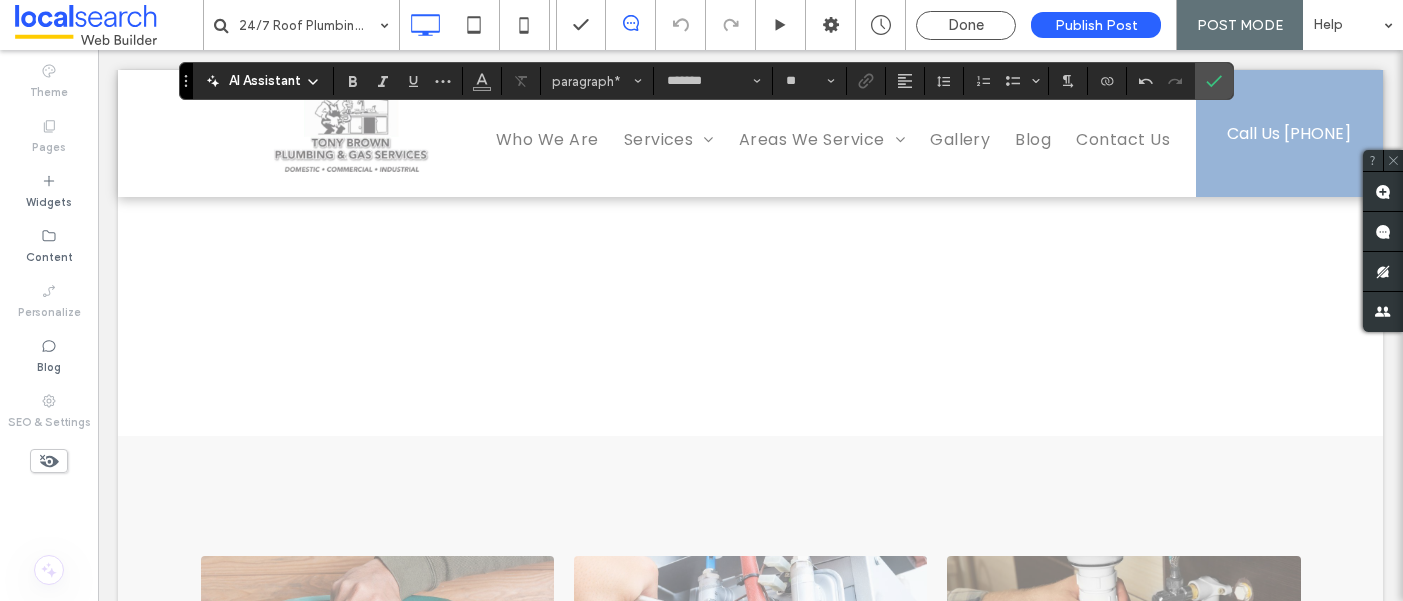 scroll, scrollTop: 4528, scrollLeft: 0, axis: vertical 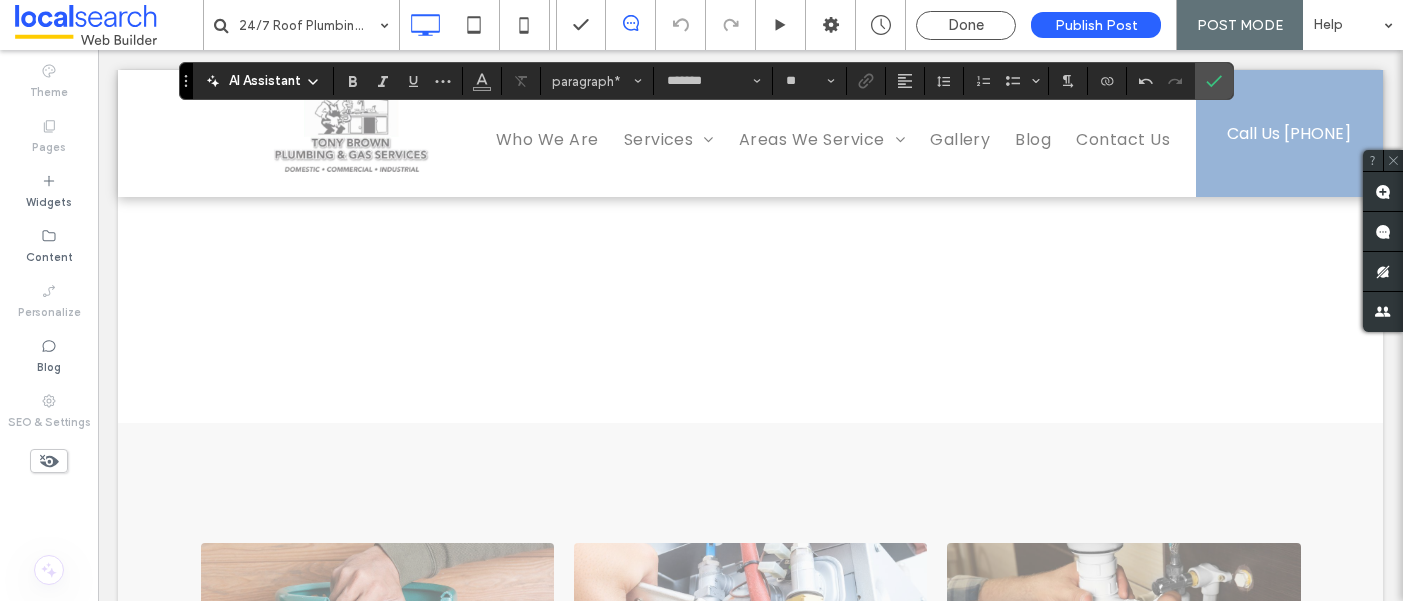 click on "**********" at bounding box center [741, 42] 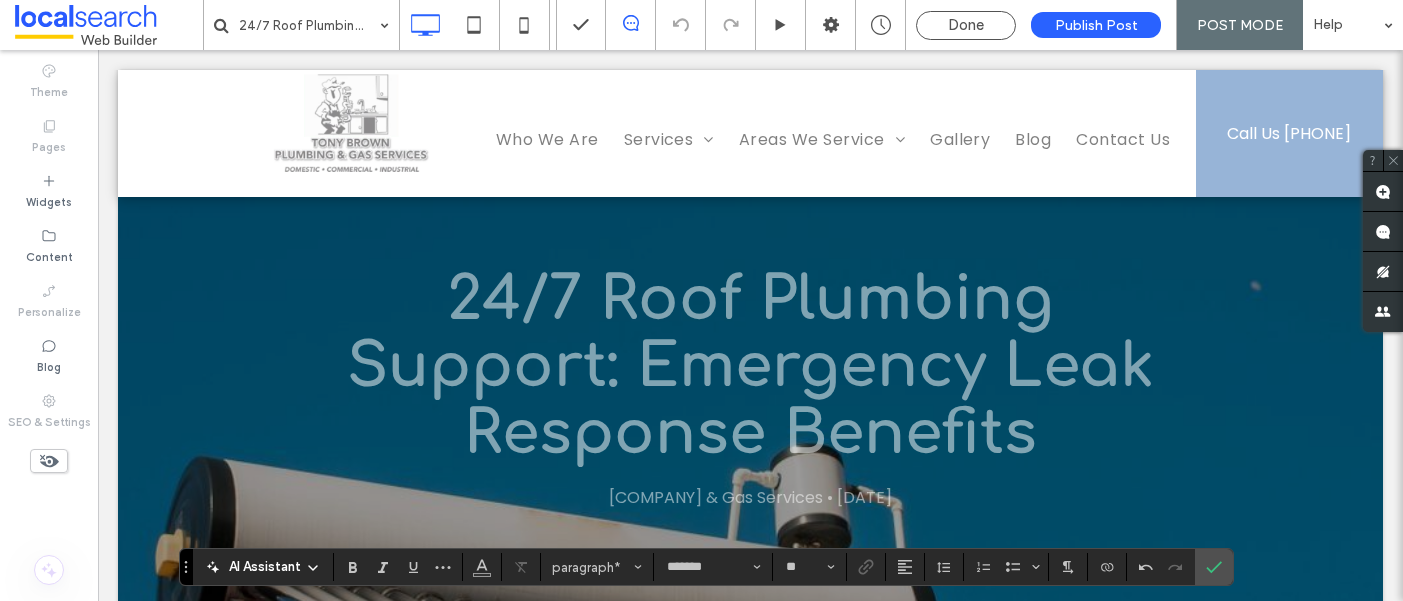 scroll, scrollTop: 0, scrollLeft: 0, axis: both 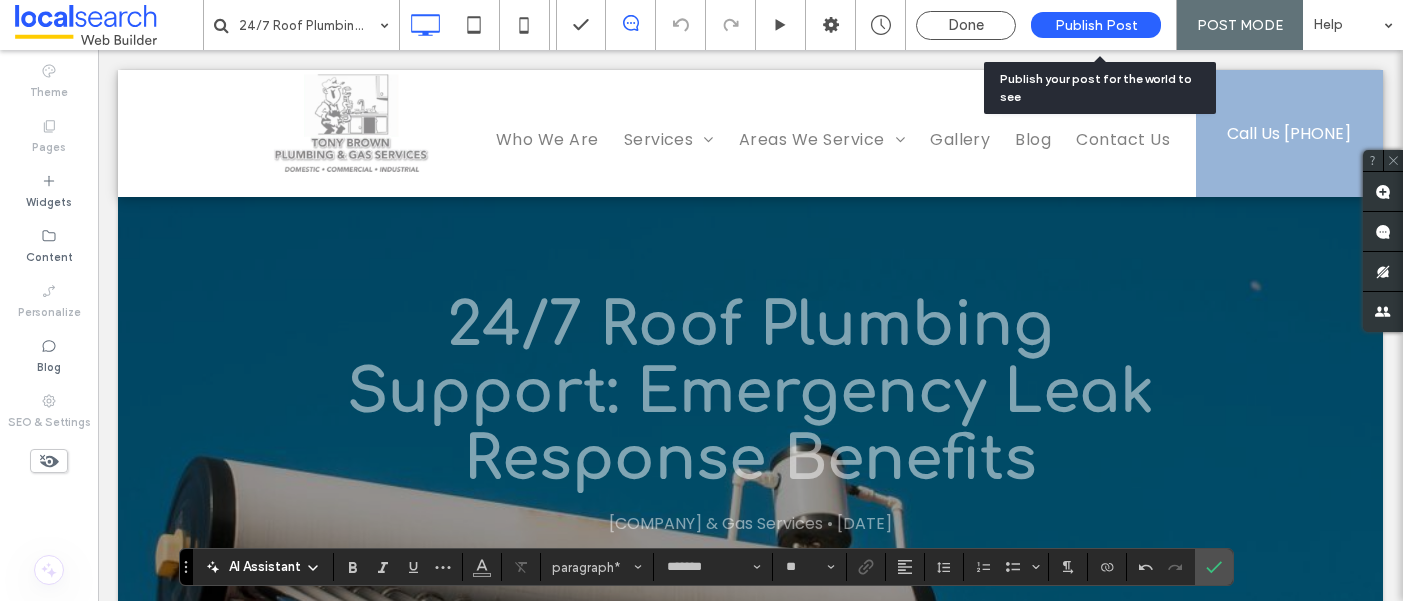 click on "Publish Post" at bounding box center [1096, 25] 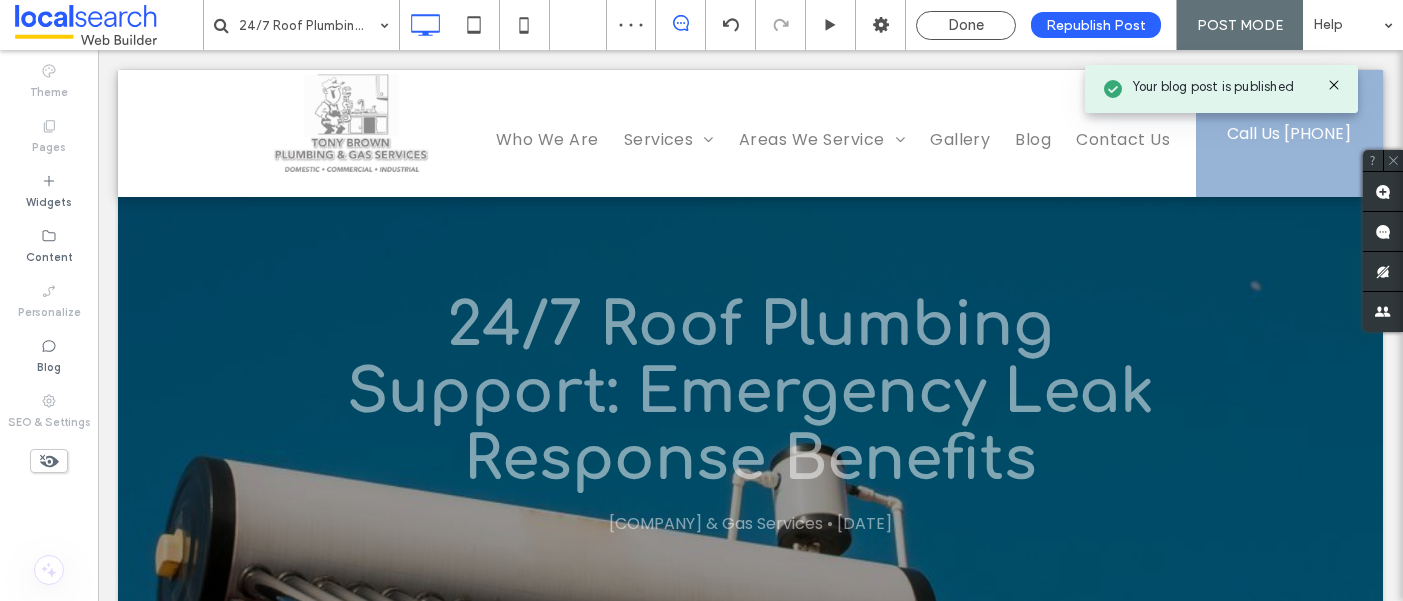 click on "SEO & Settings" at bounding box center [49, 411] 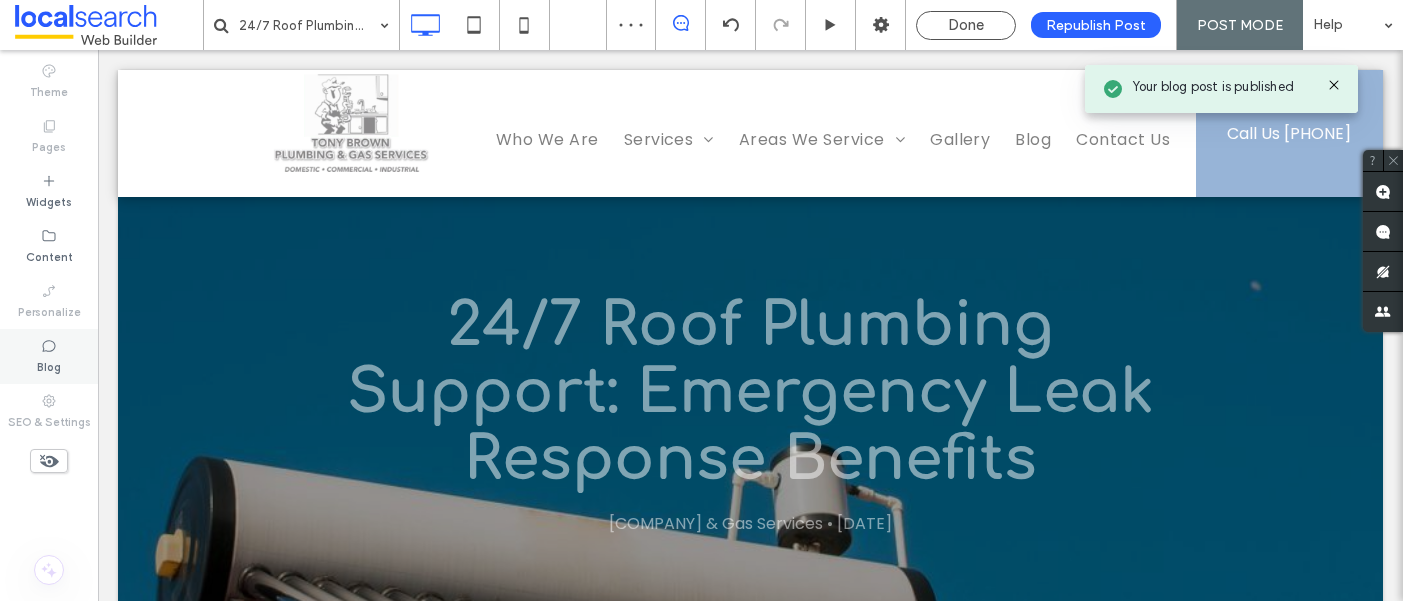 click on "Blog" at bounding box center [49, 365] 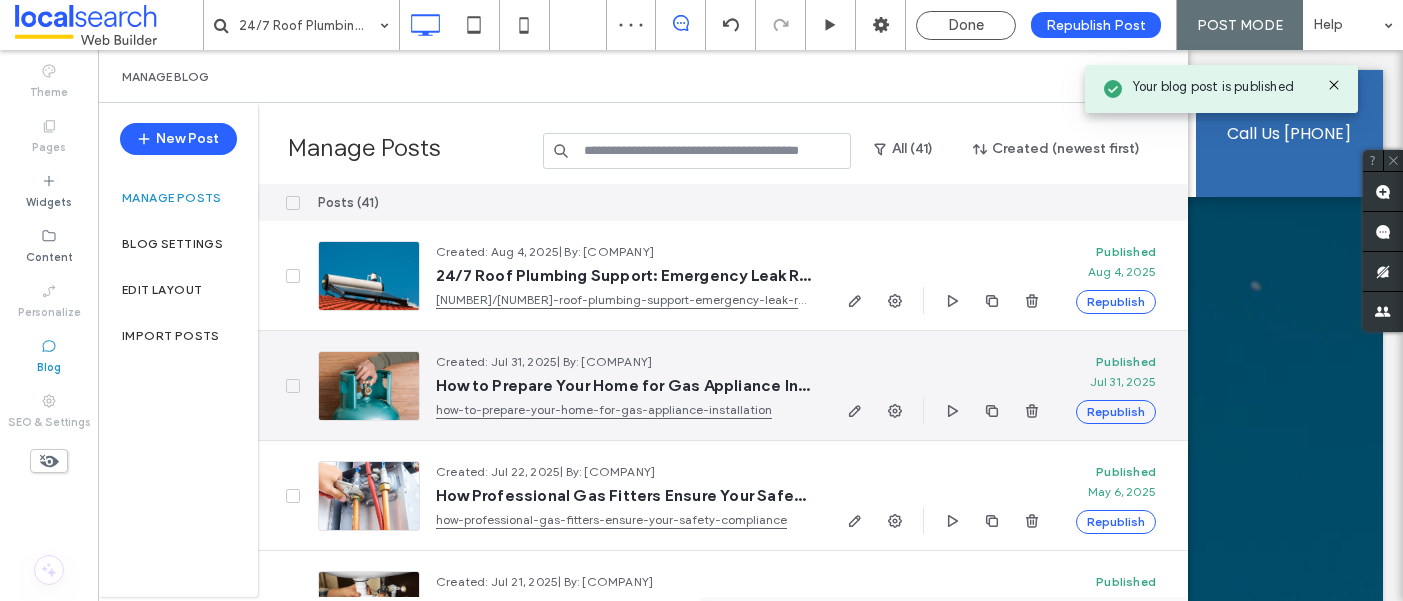 scroll, scrollTop: 0, scrollLeft: 0, axis: both 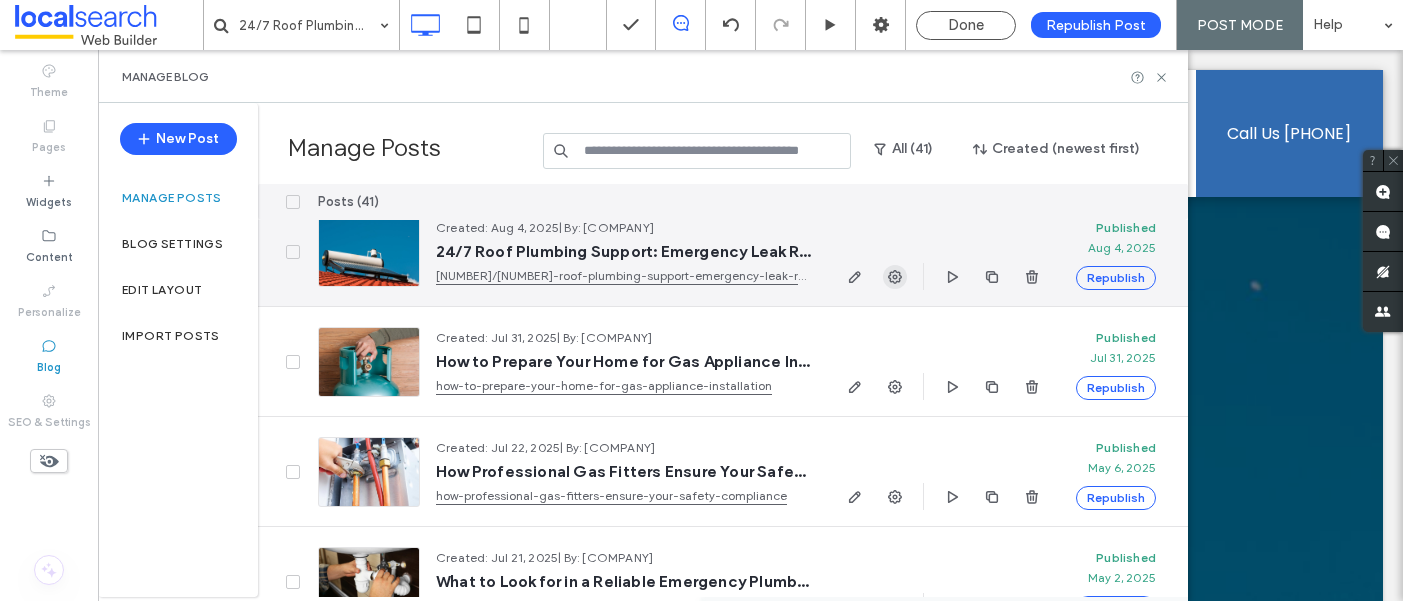 click at bounding box center (895, 277) 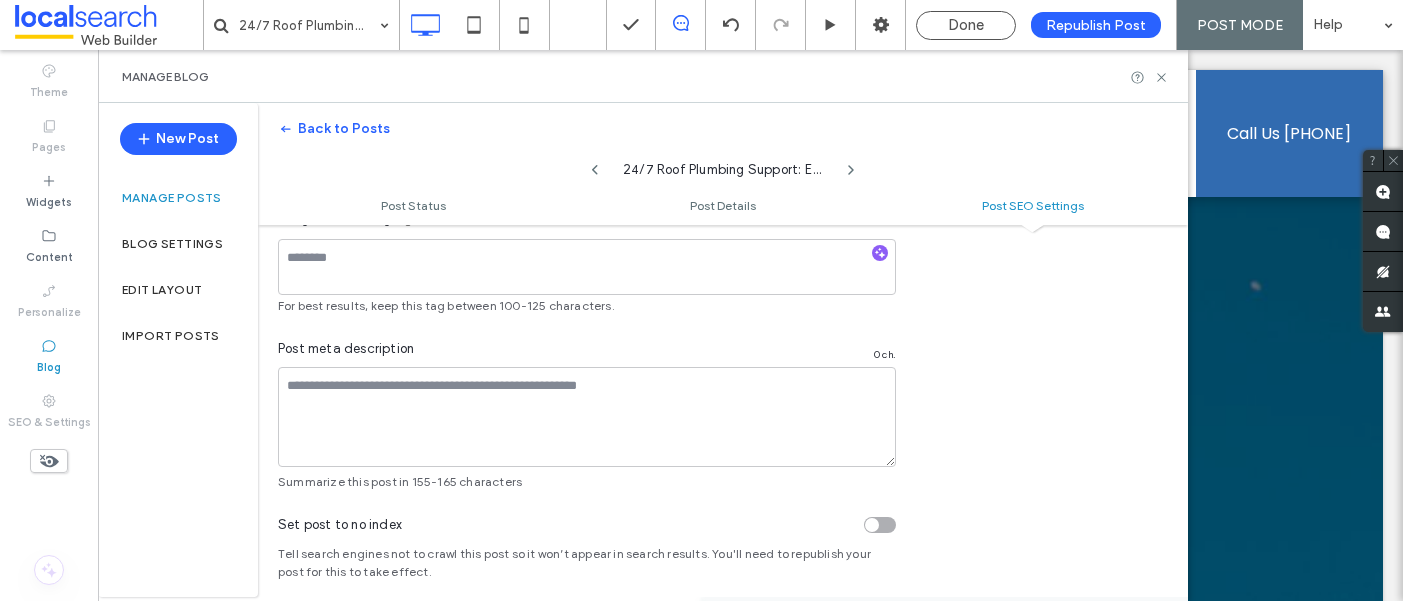 scroll, scrollTop: 1473, scrollLeft: 0, axis: vertical 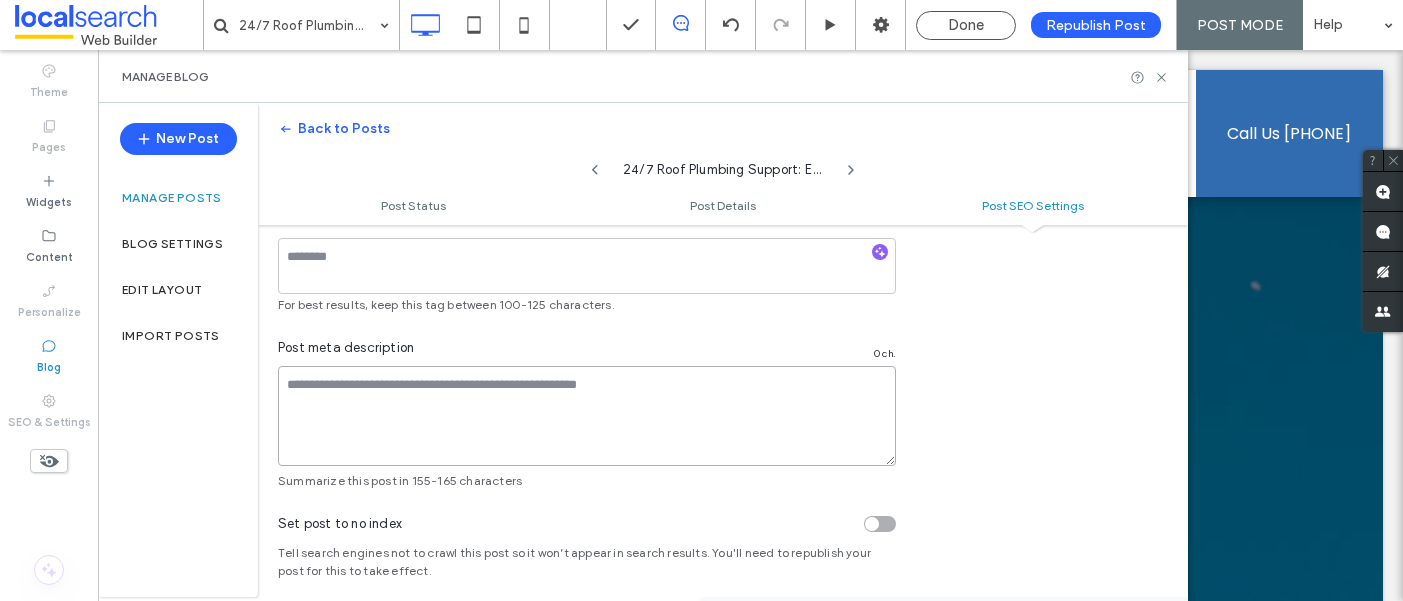 click at bounding box center [587, 416] 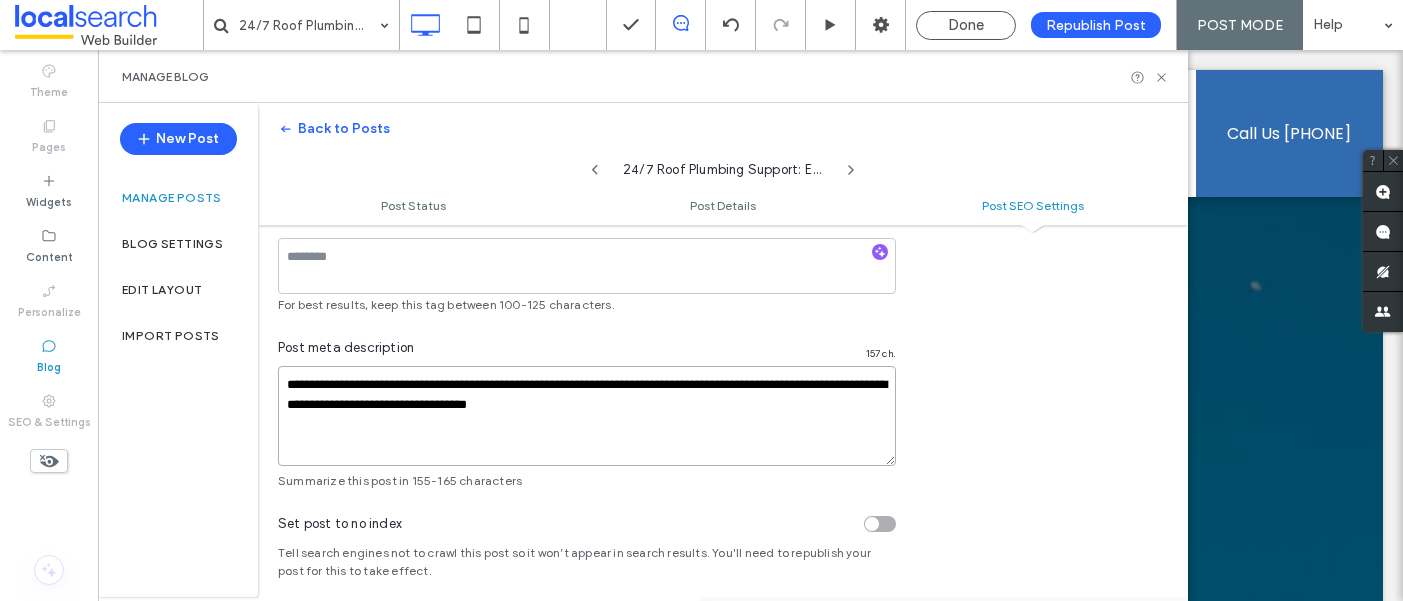scroll, scrollTop: 0, scrollLeft: 0, axis: both 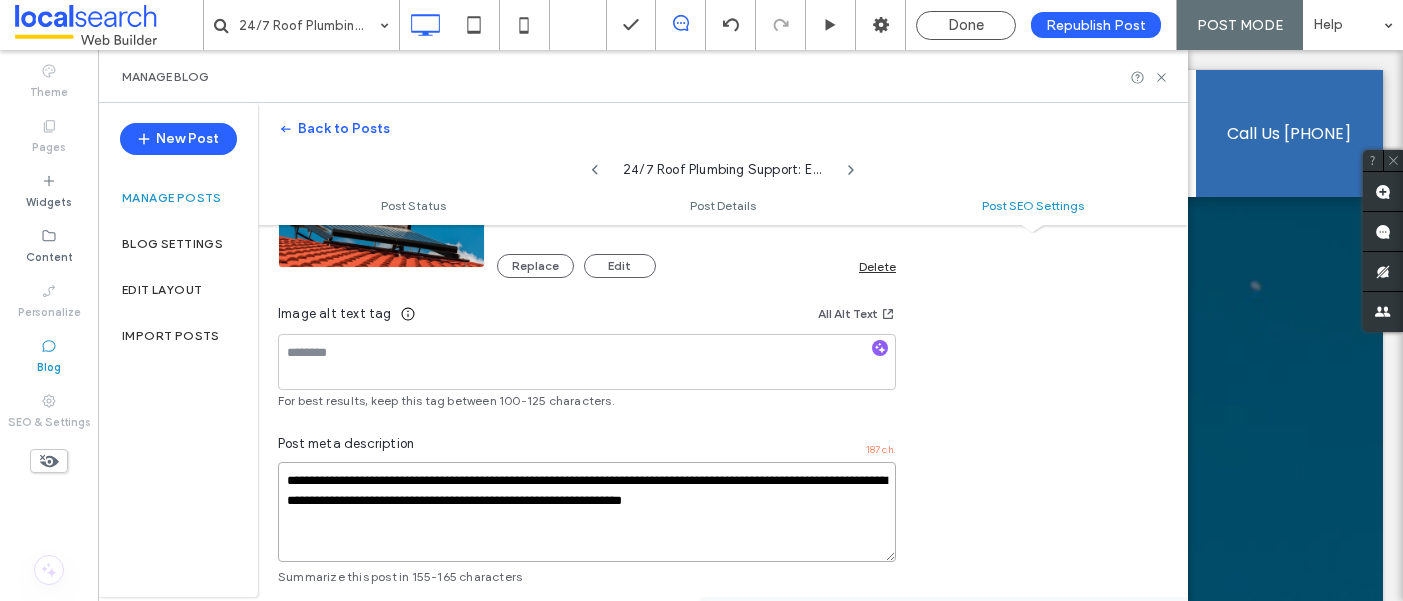 drag, startPoint x: 840, startPoint y: 506, endPoint x: 642, endPoint y: 506, distance: 198 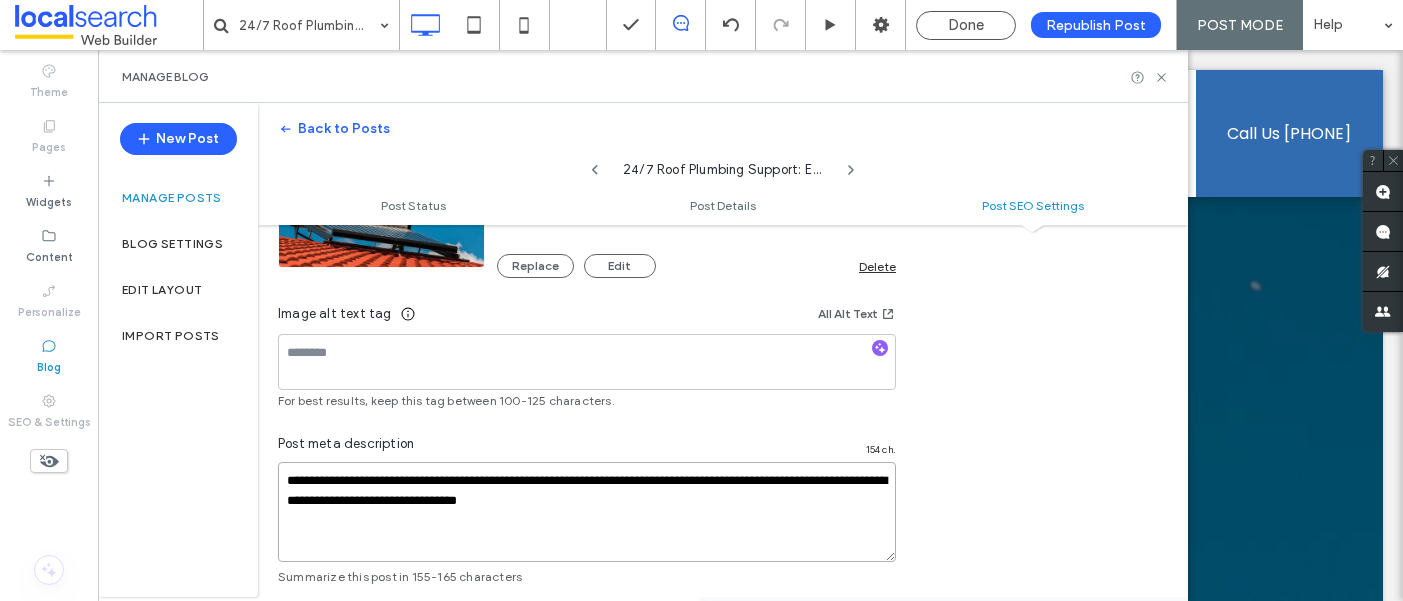 type on "**********" 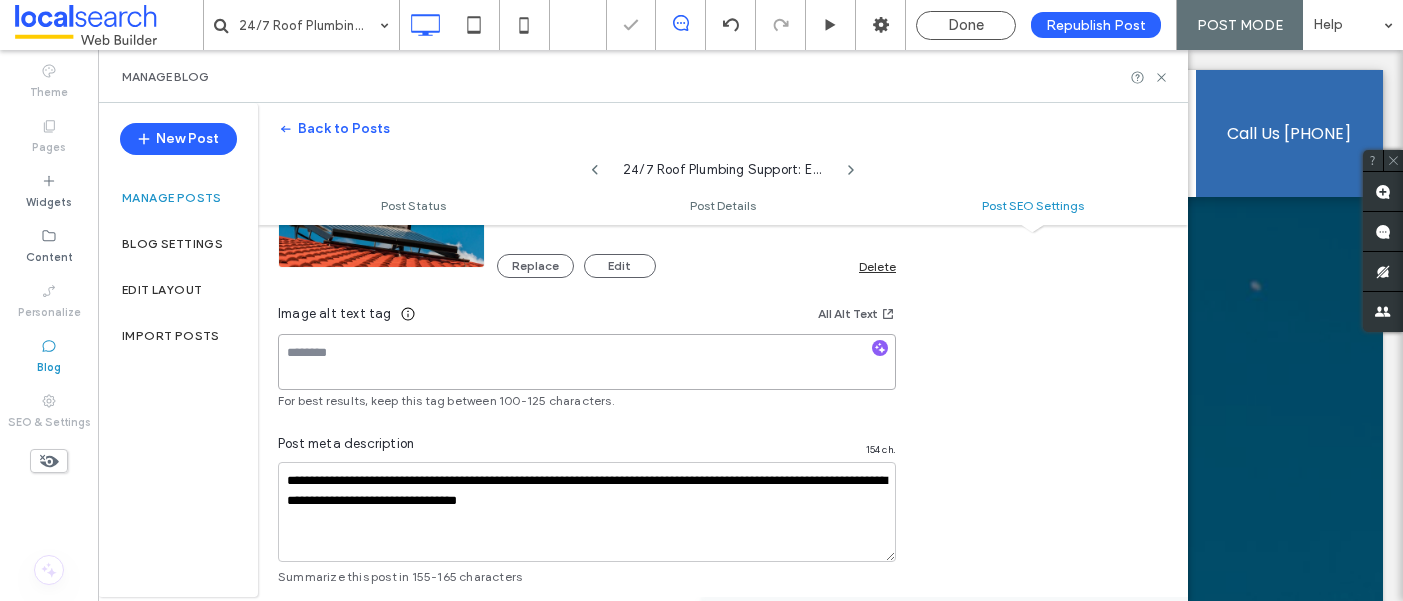 click at bounding box center [587, 362] 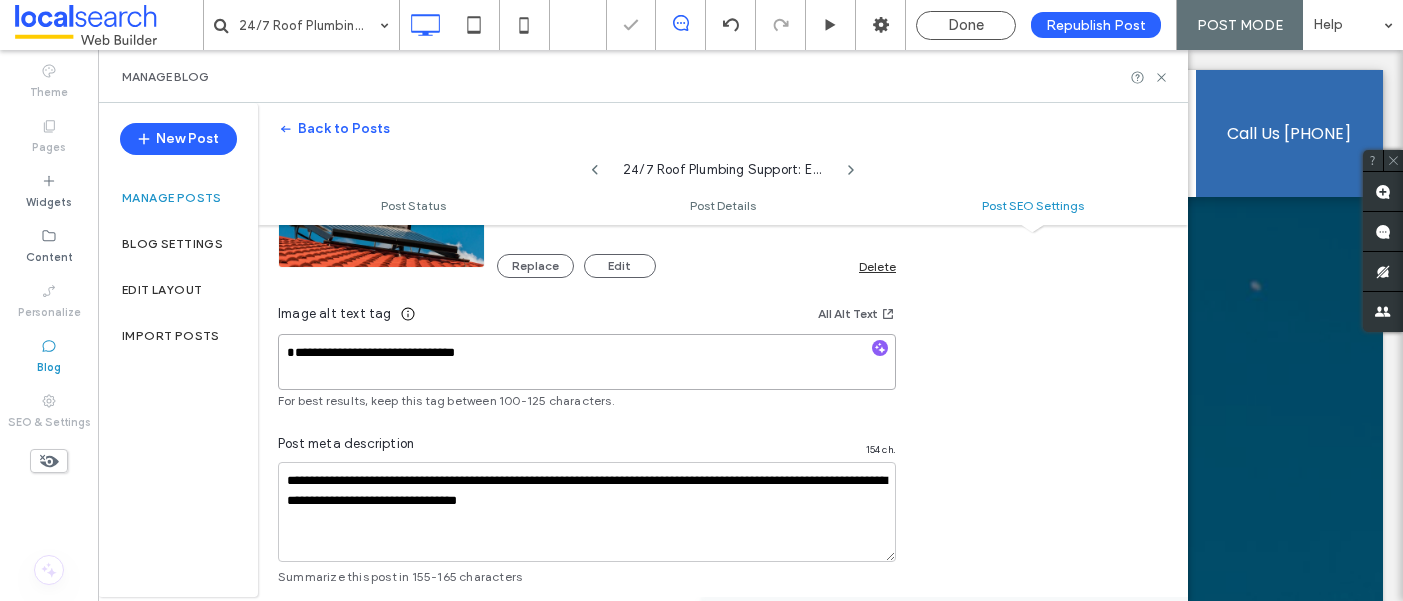 scroll, scrollTop: 0, scrollLeft: 0, axis: both 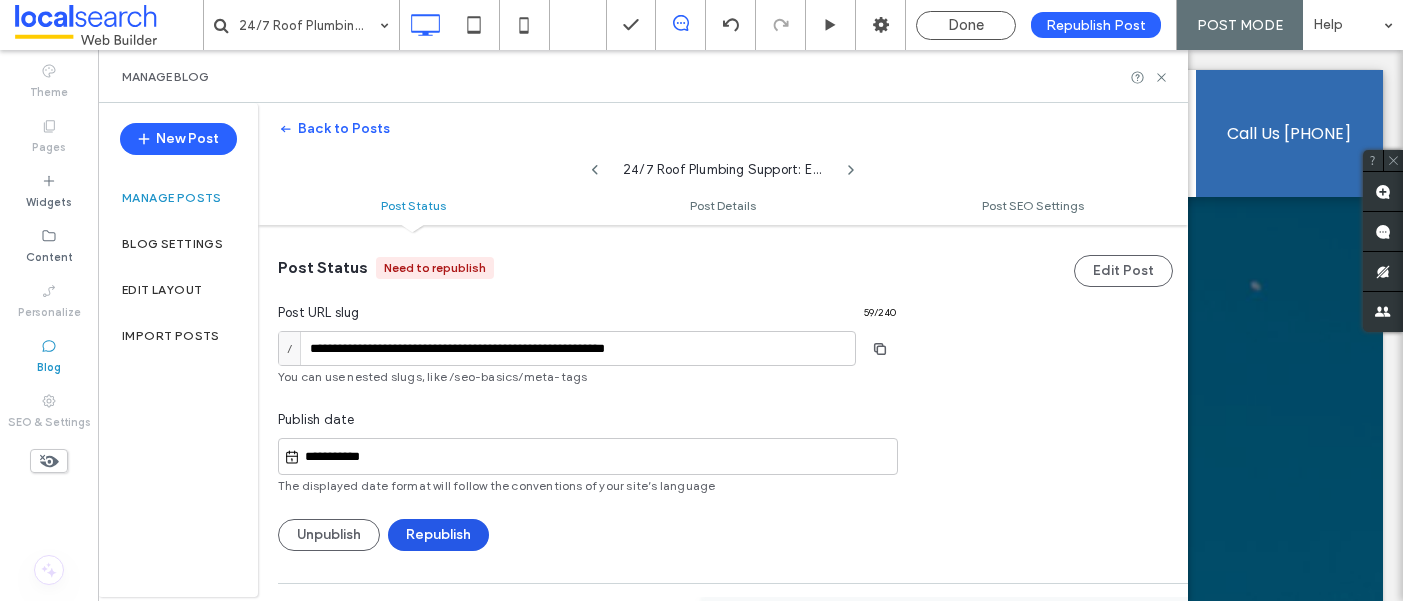 type on "**********" 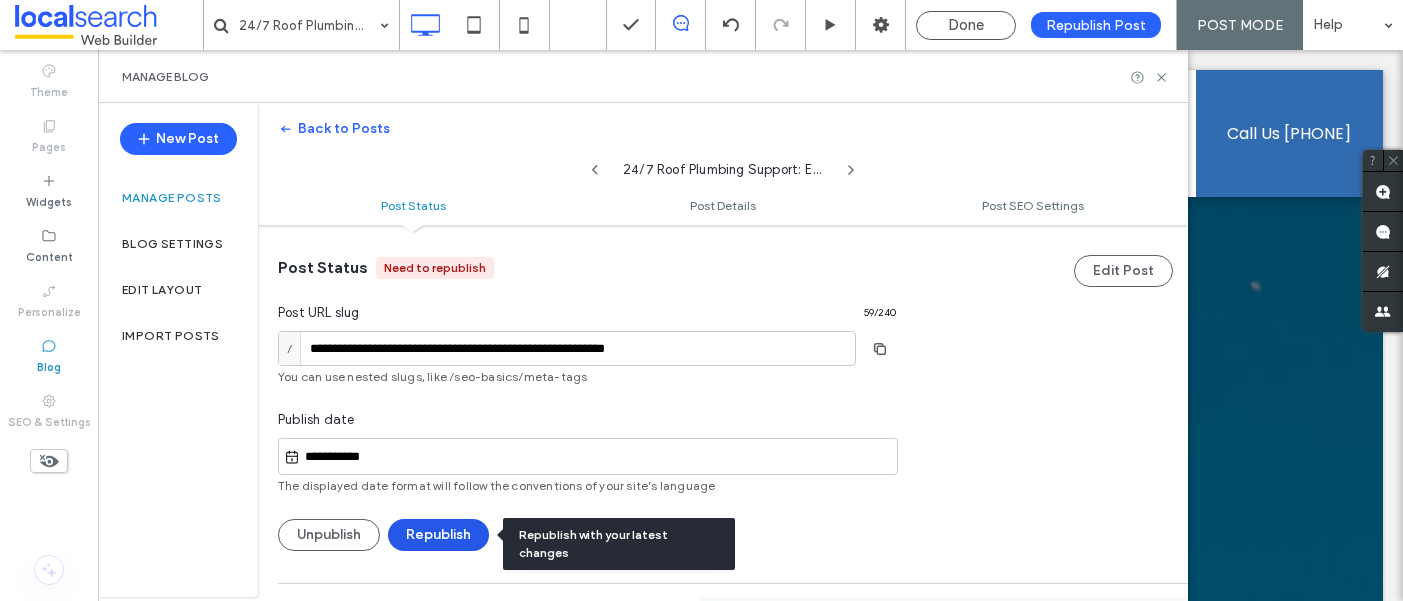 click on "Republish" at bounding box center [438, 535] 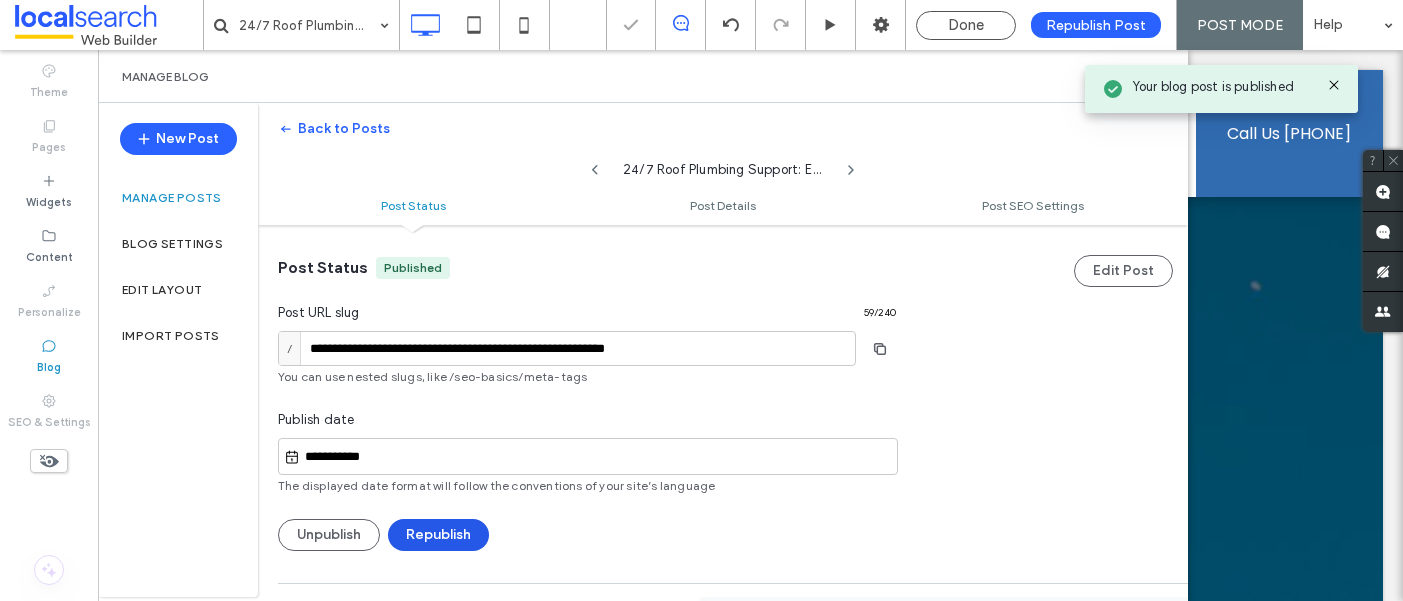 scroll, scrollTop: 0, scrollLeft: 0, axis: both 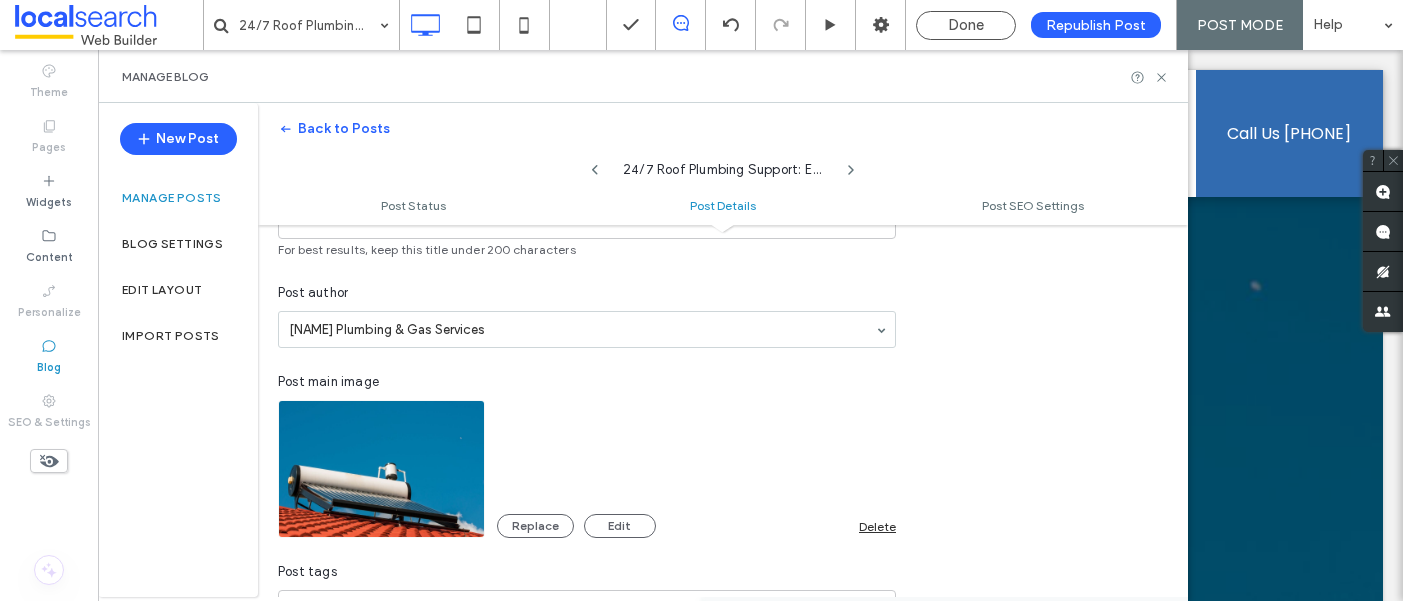 click at bounding box center [381, 469] 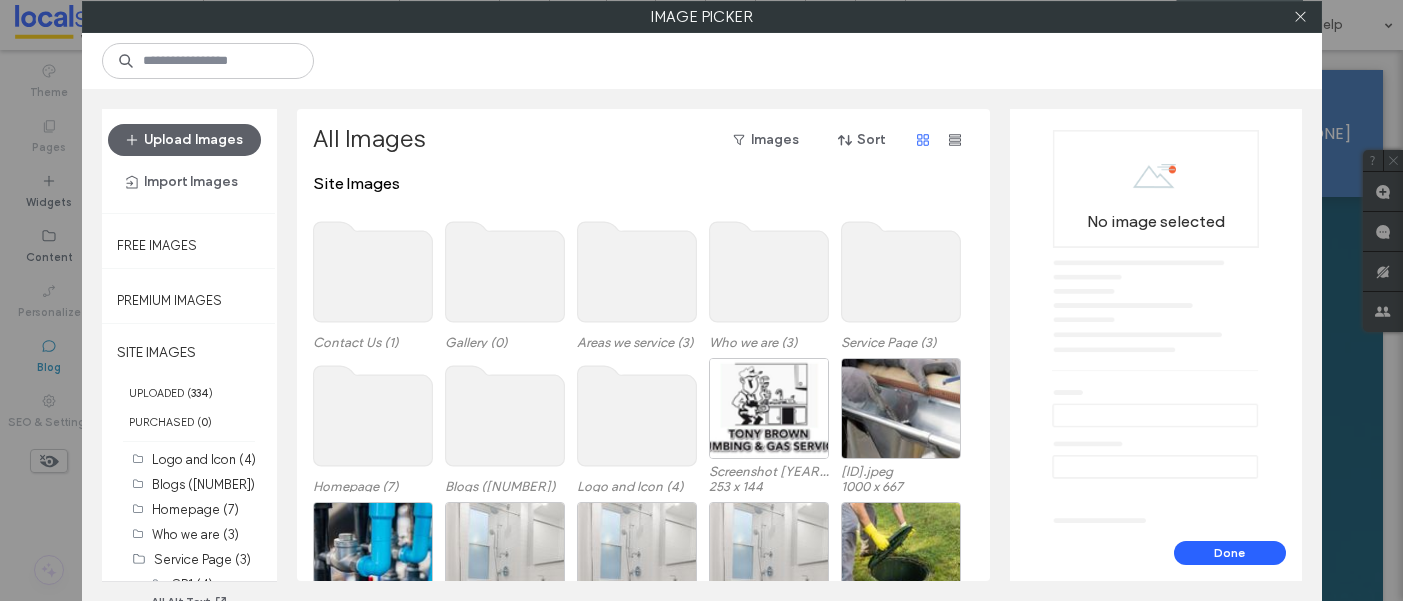 click at bounding box center (1301, 17) 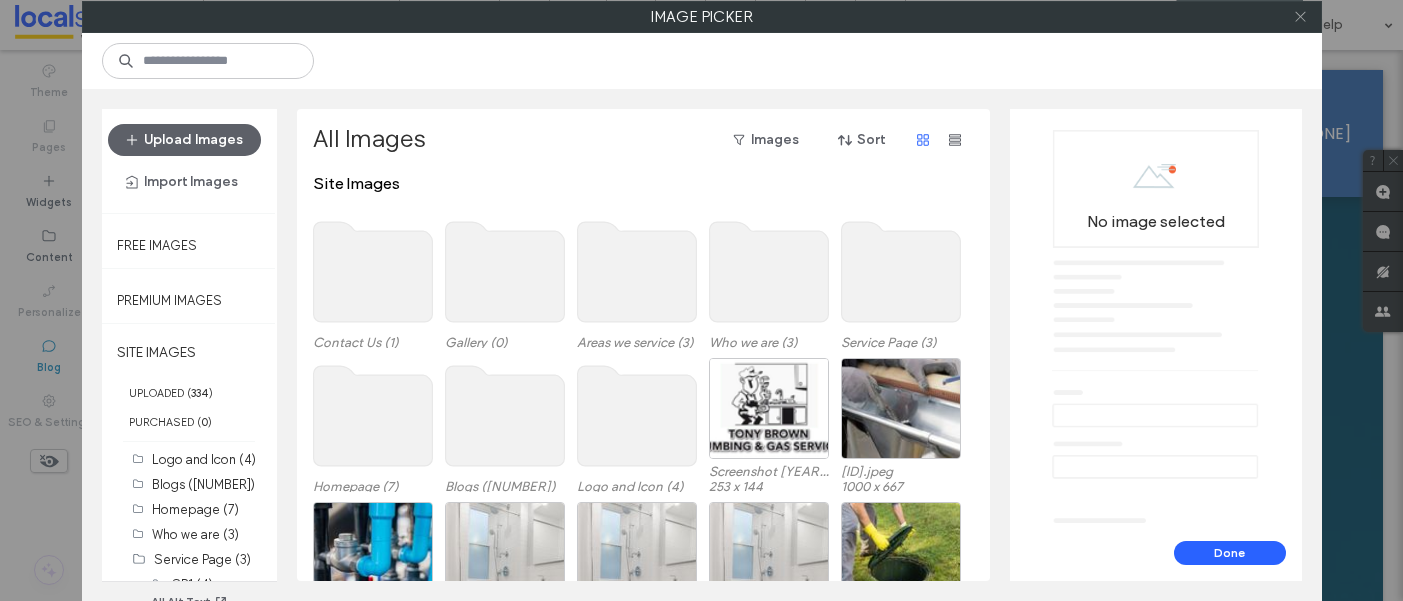click 